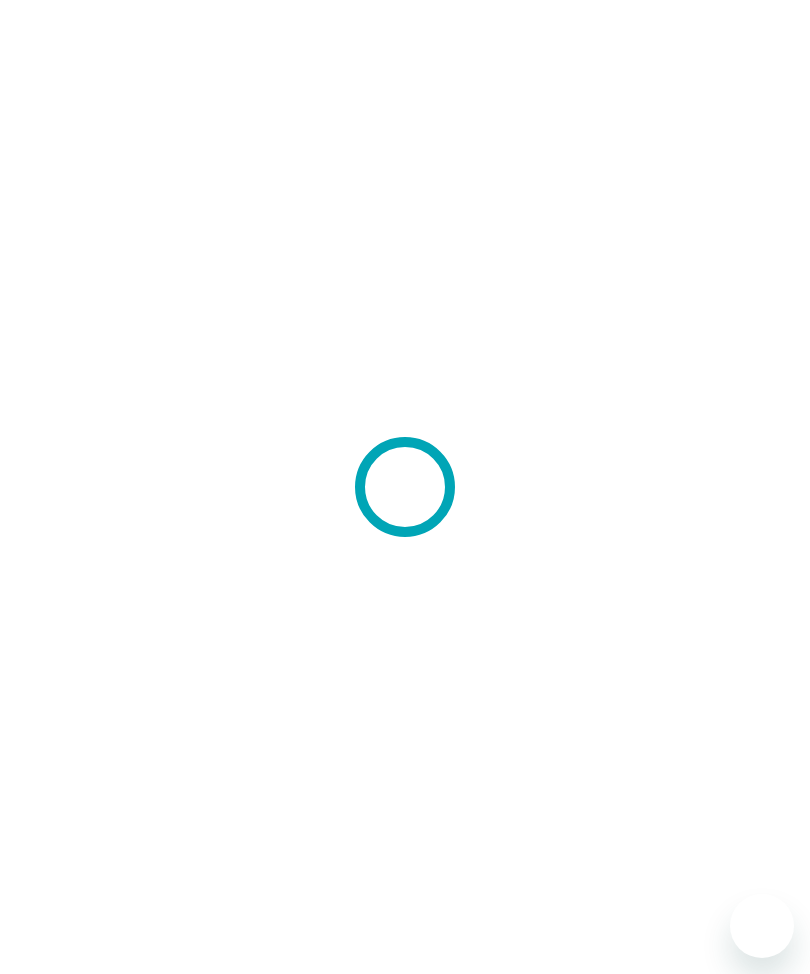scroll, scrollTop: 0, scrollLeft: 0, axis: both 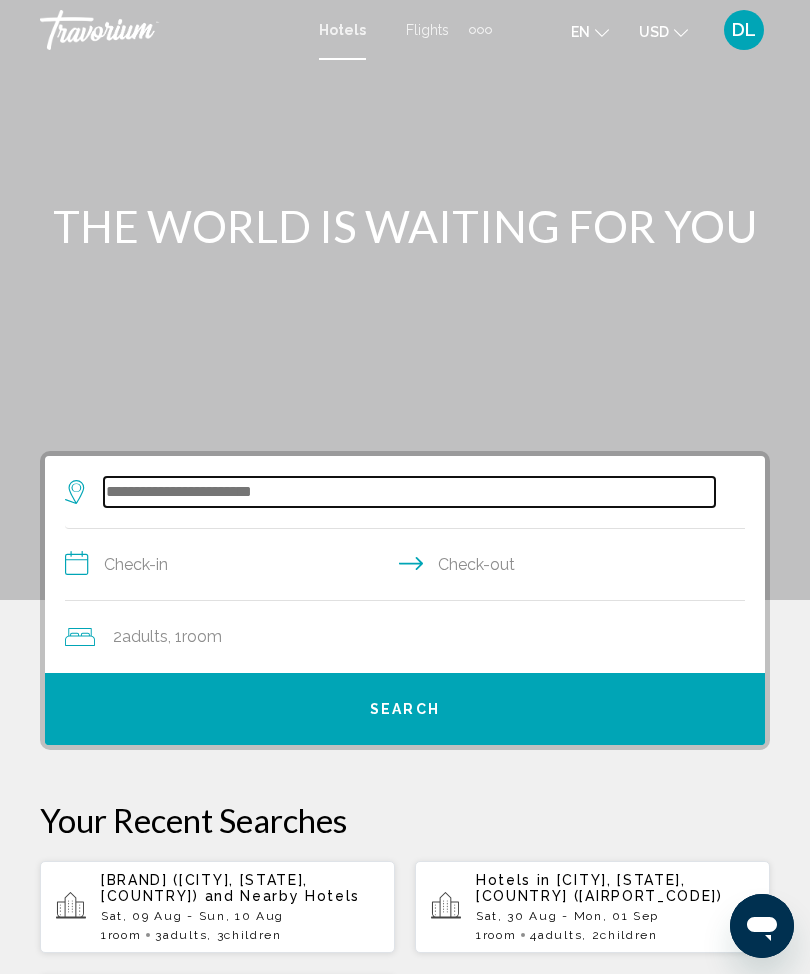 click at bounding box center [409, 492] 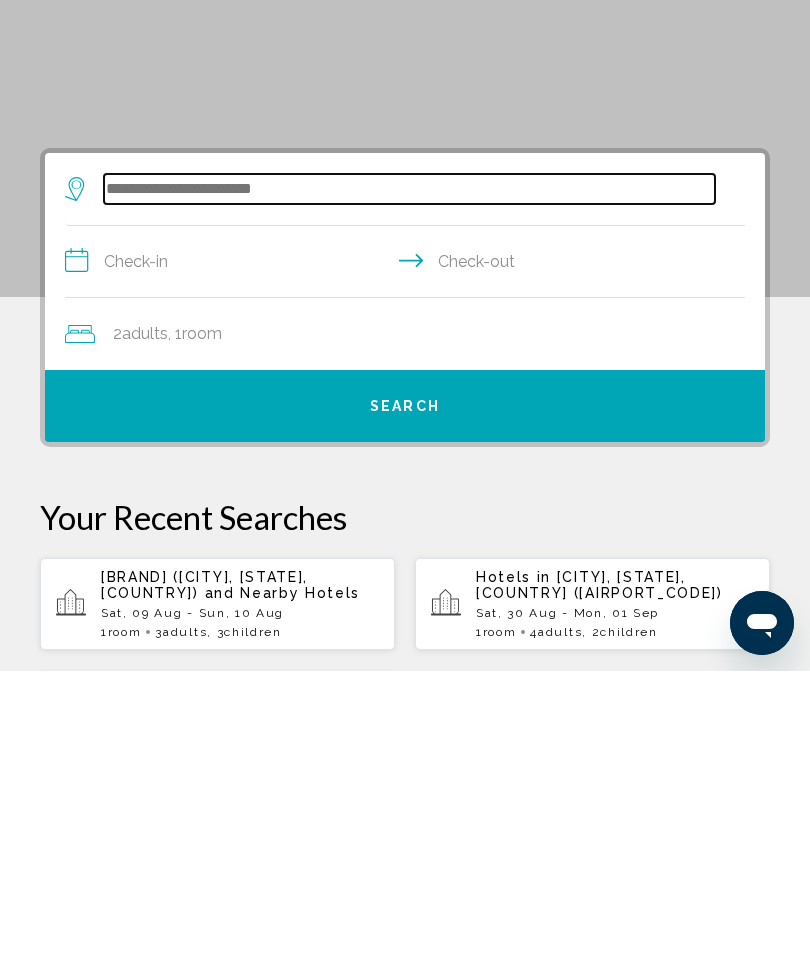 scroll, scrollTop: 65, scrollLeft: 0, axis: vertical 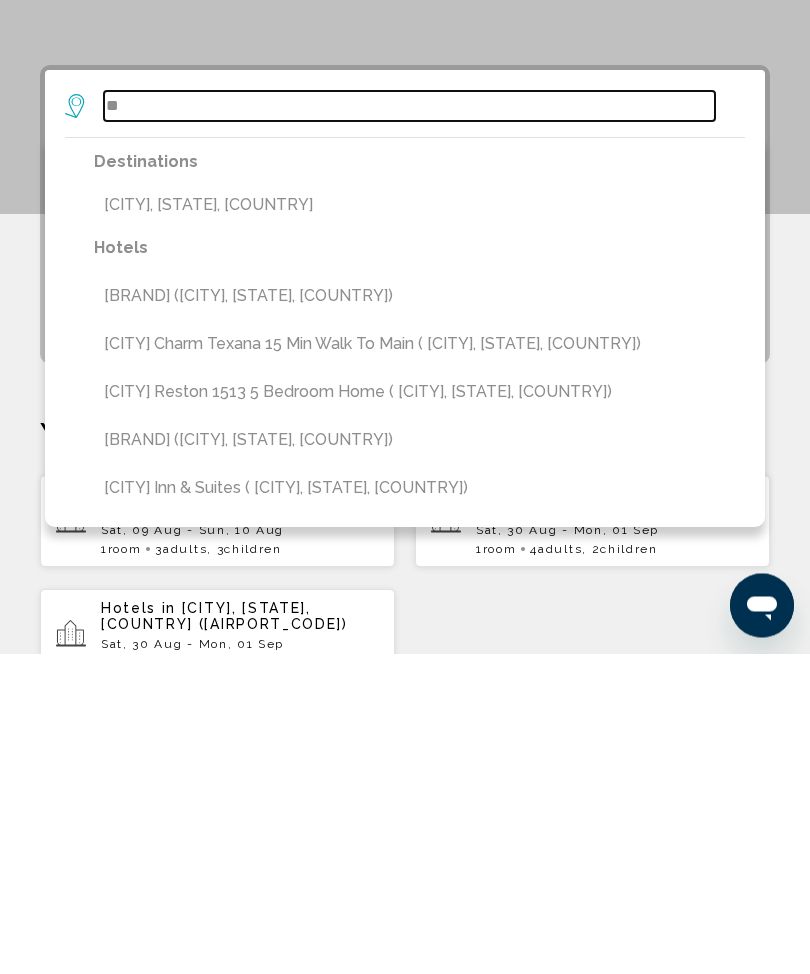 type on "*" 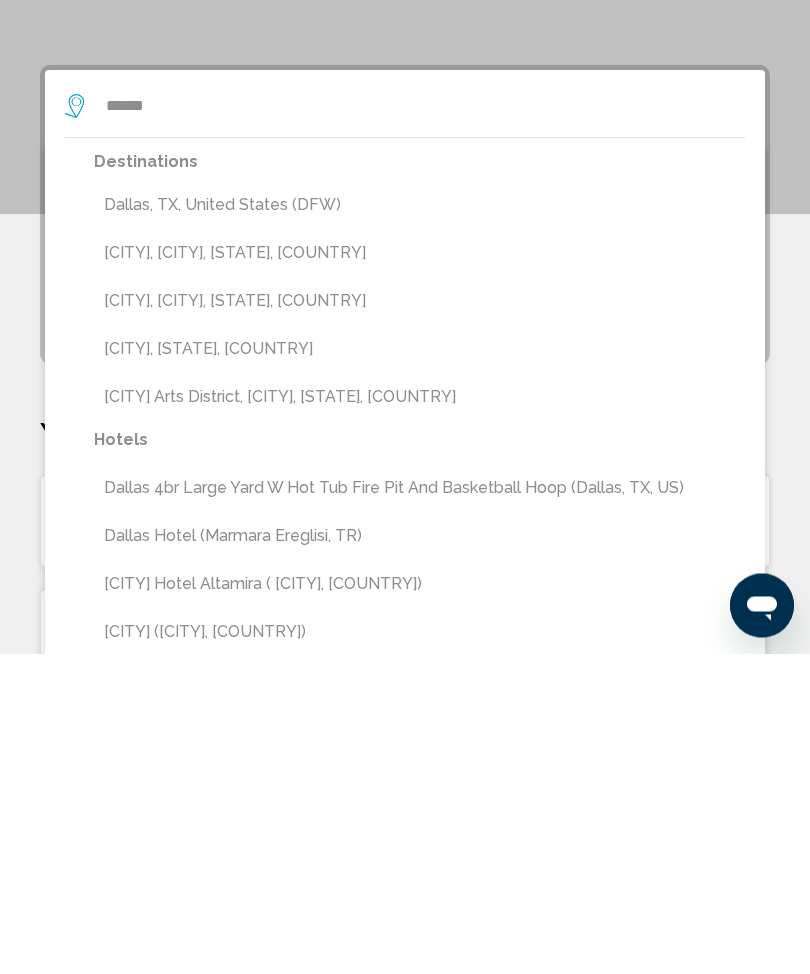click on "Dallas, TX, United States (DFW)" at bounding box center [419, 526] 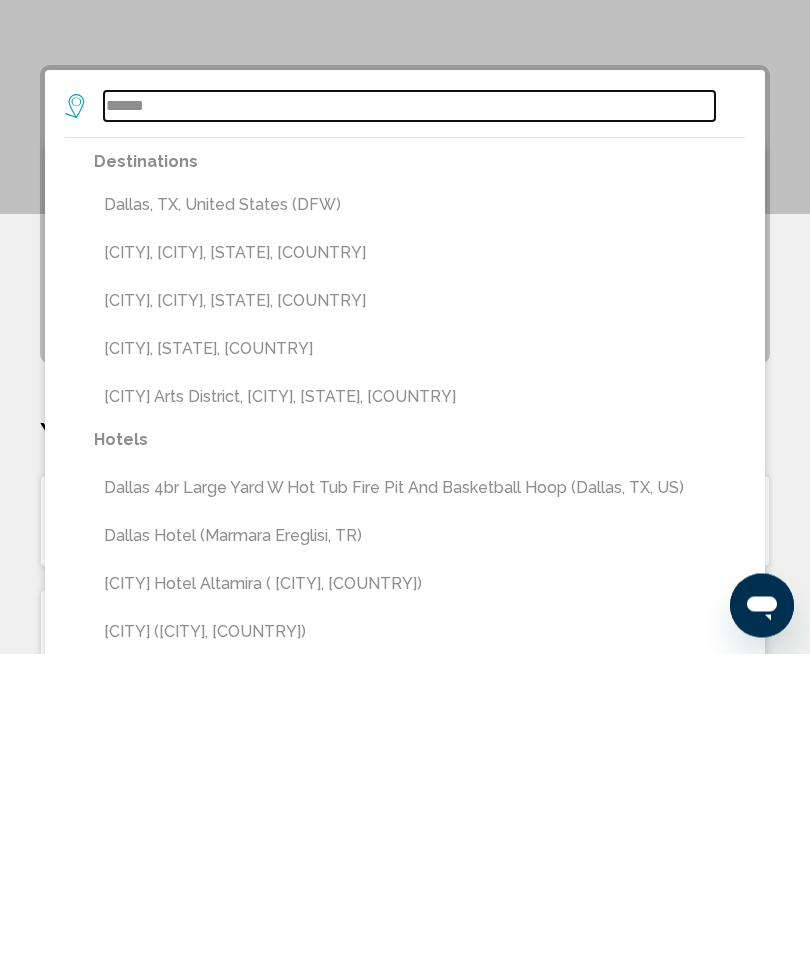 type on "**********" 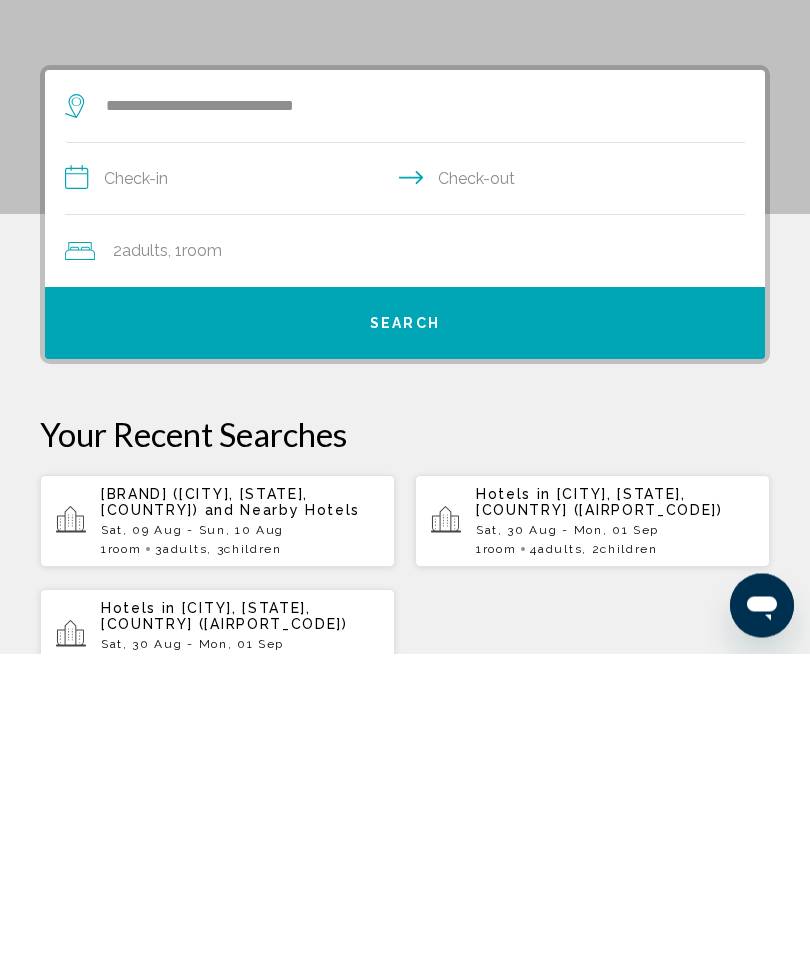 click on "**********" at bounding box center (409, 502) 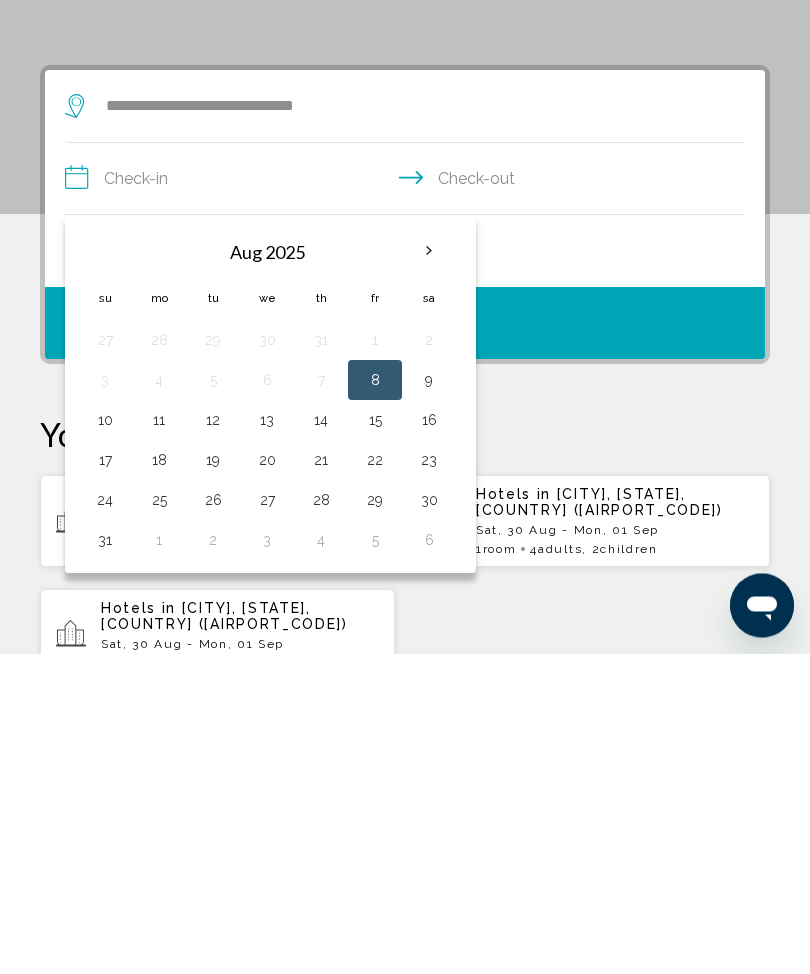 scroll, scrollTop: 386, scrollLeft: 0, axis: vertical 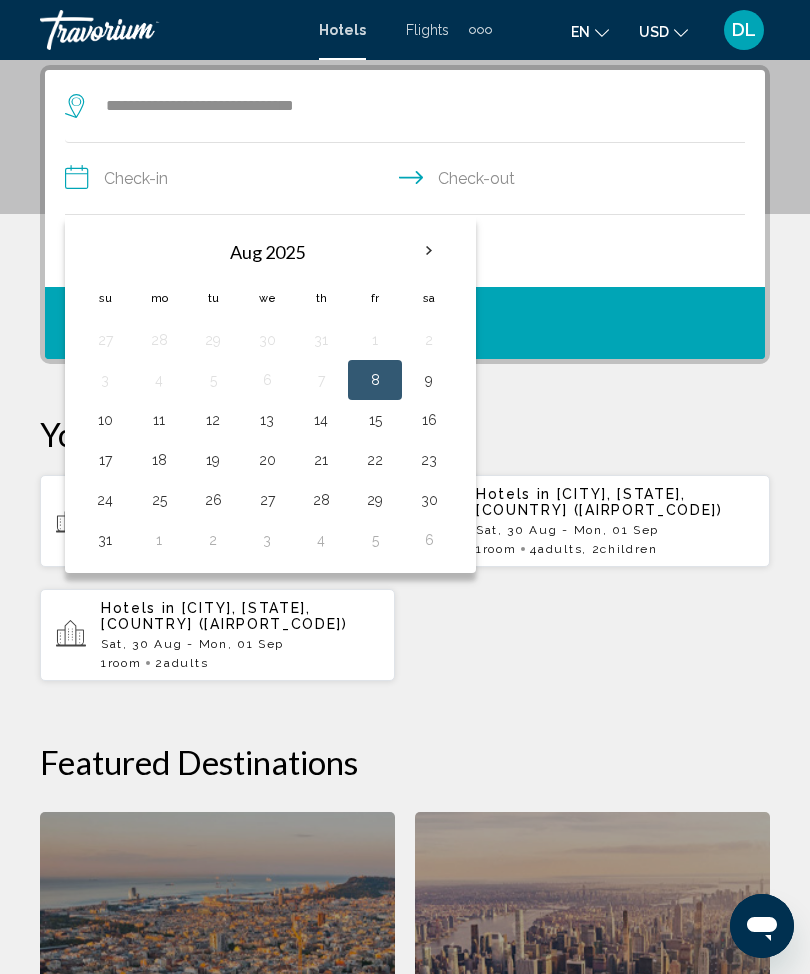 click at bounding box center [429, 251] 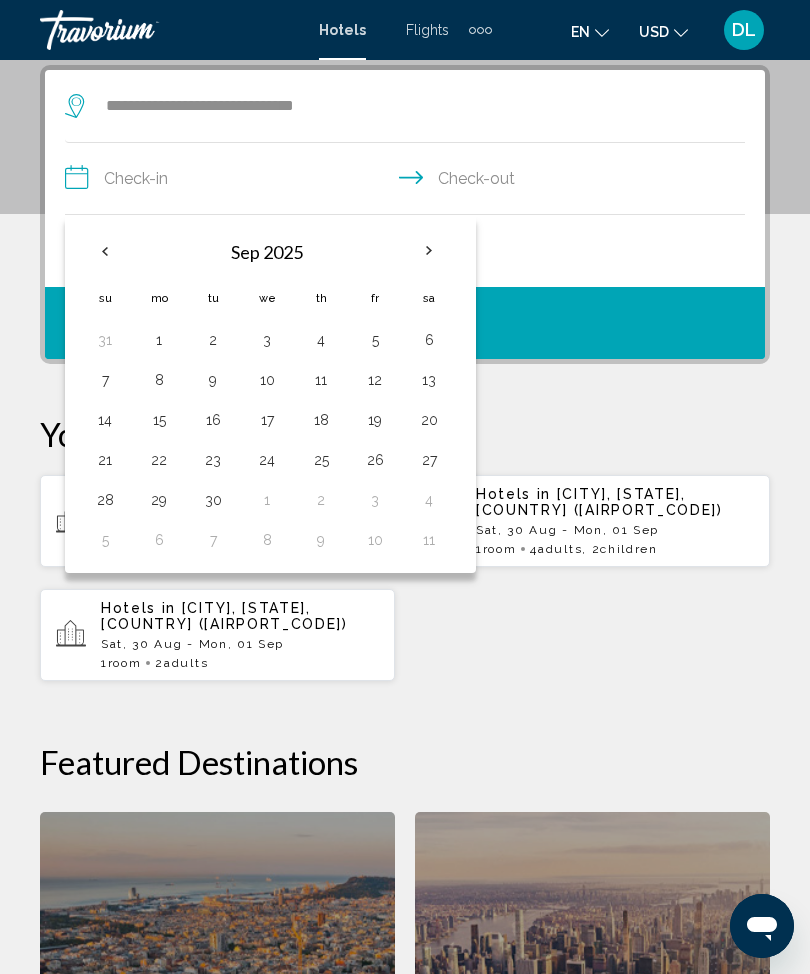 click at bounding box center (429, 251) 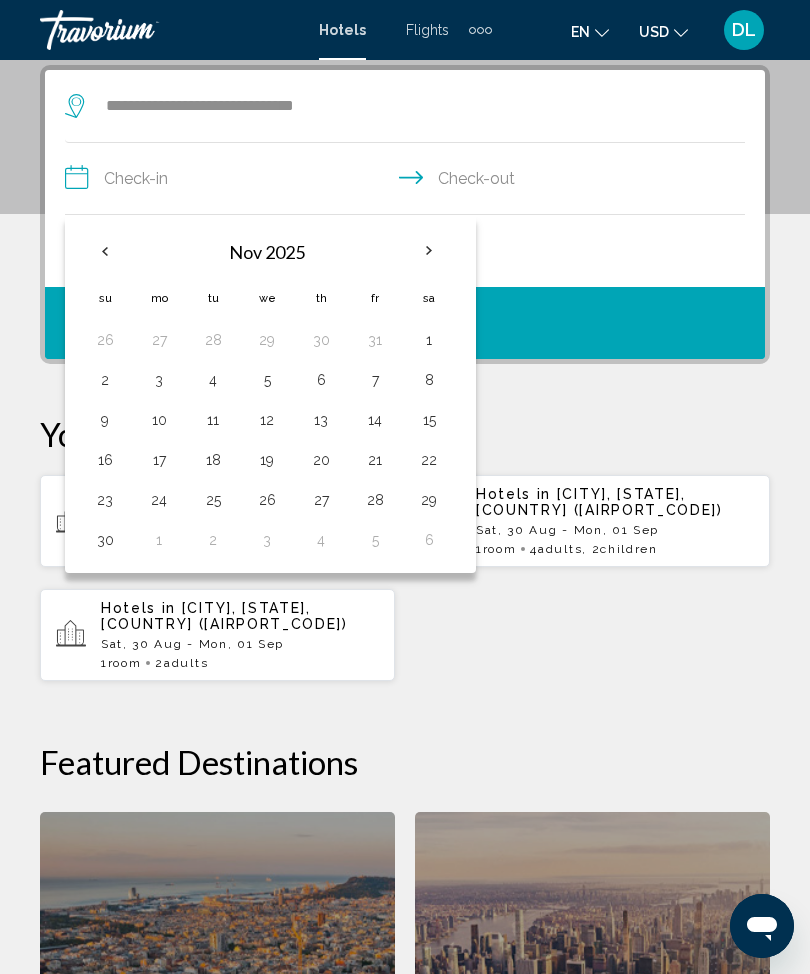 click on "13" at bounding box center (321, 420) 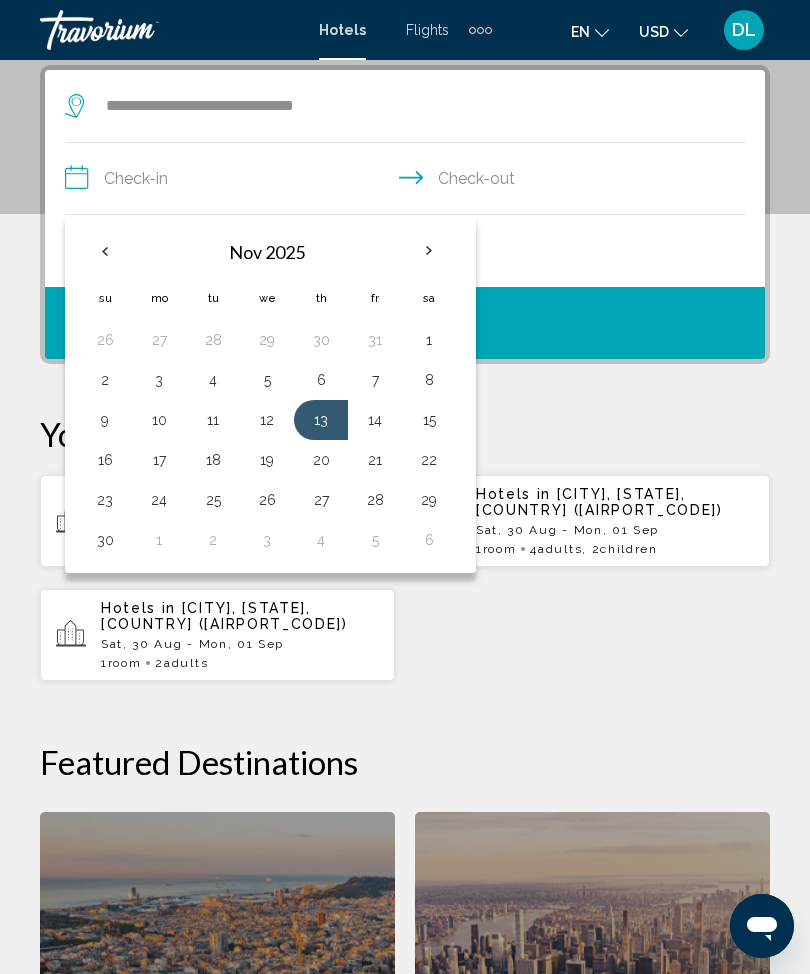 click on "16" at bounding box center [105, 460] 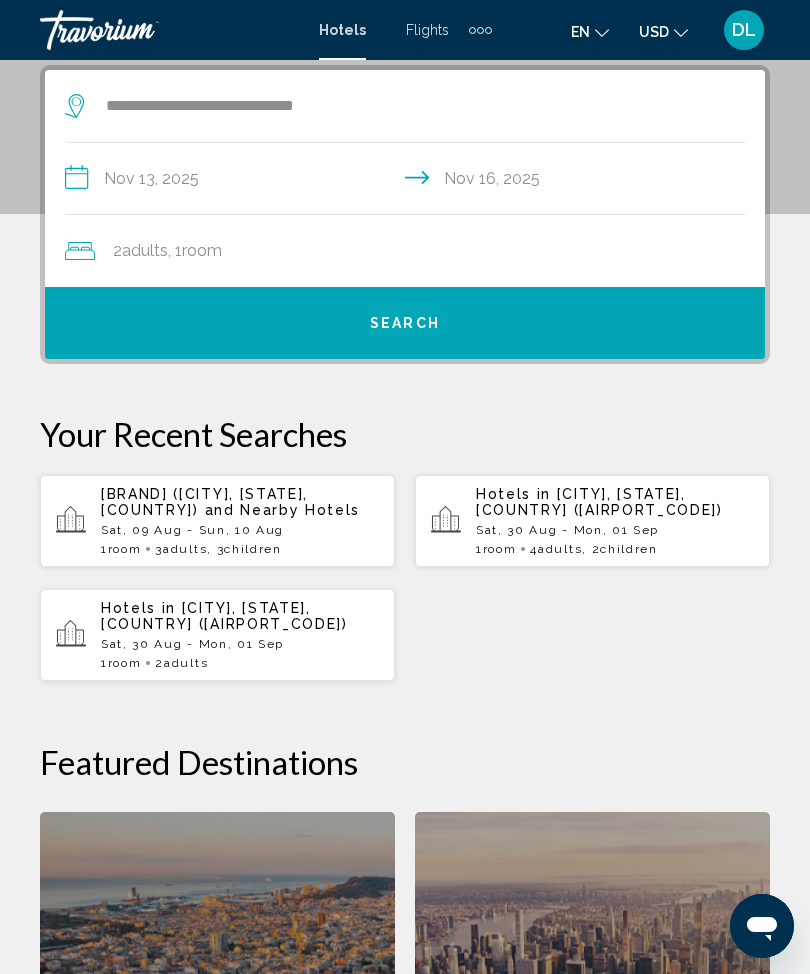 click on "Adults" 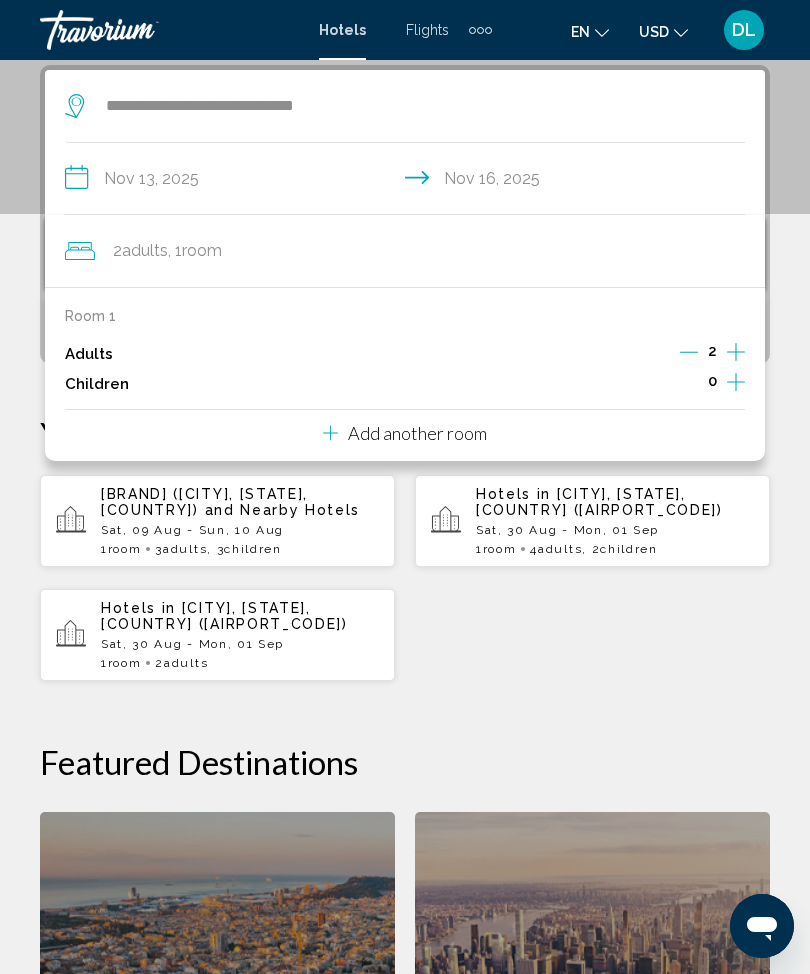 click 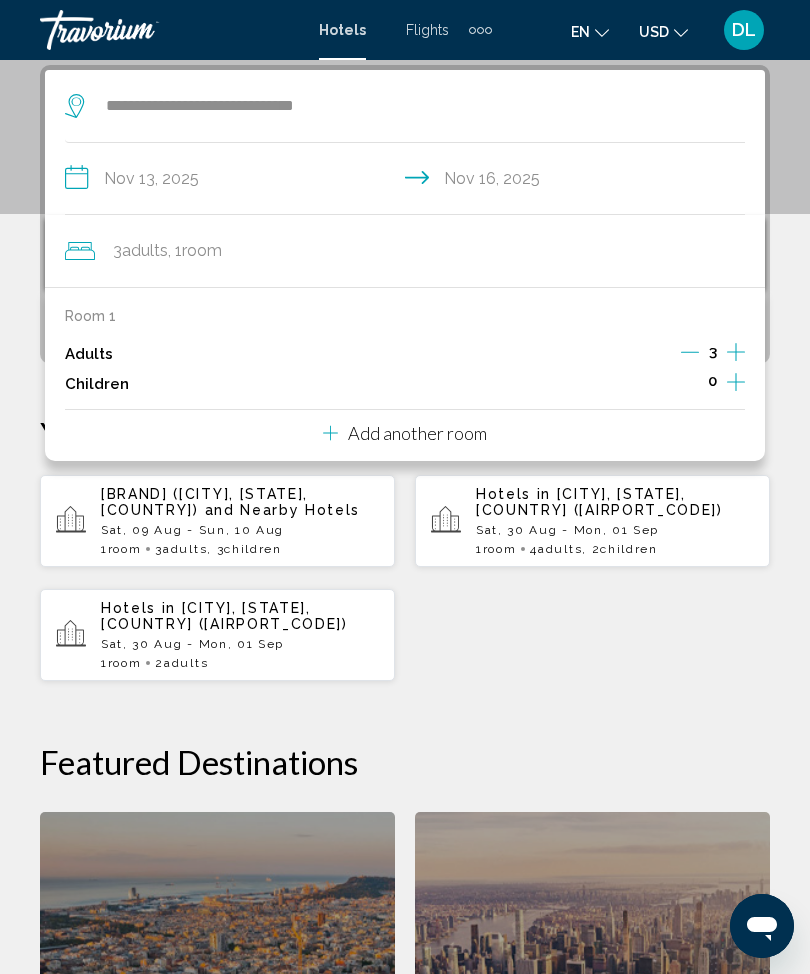click 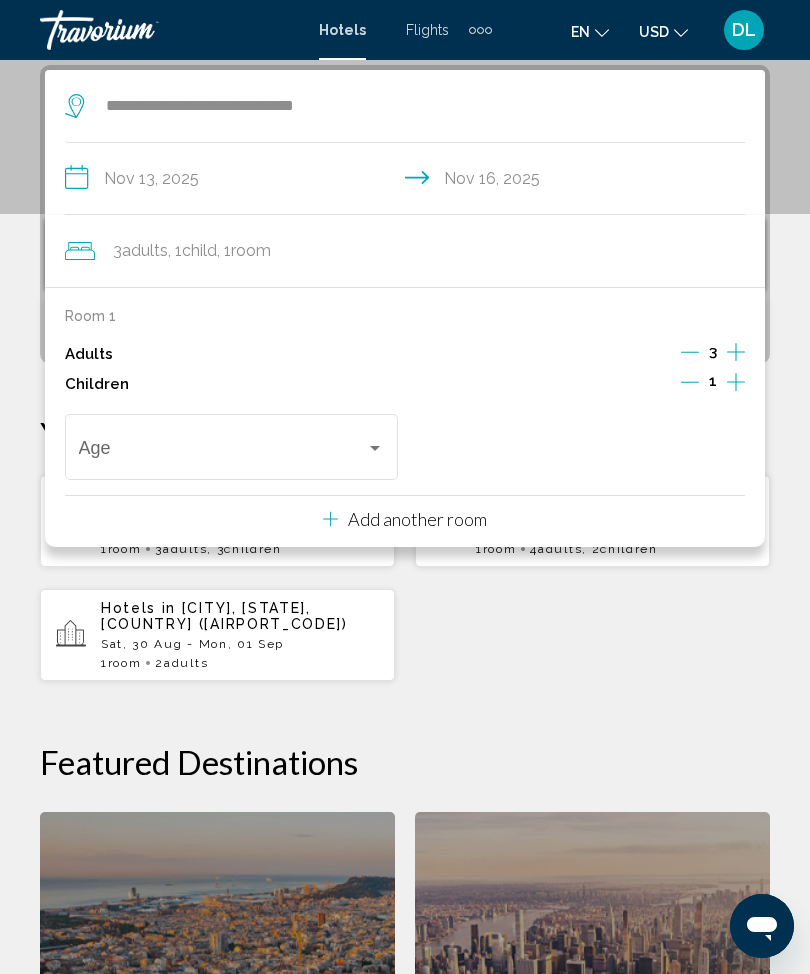 click at bounding box center (736, 354) 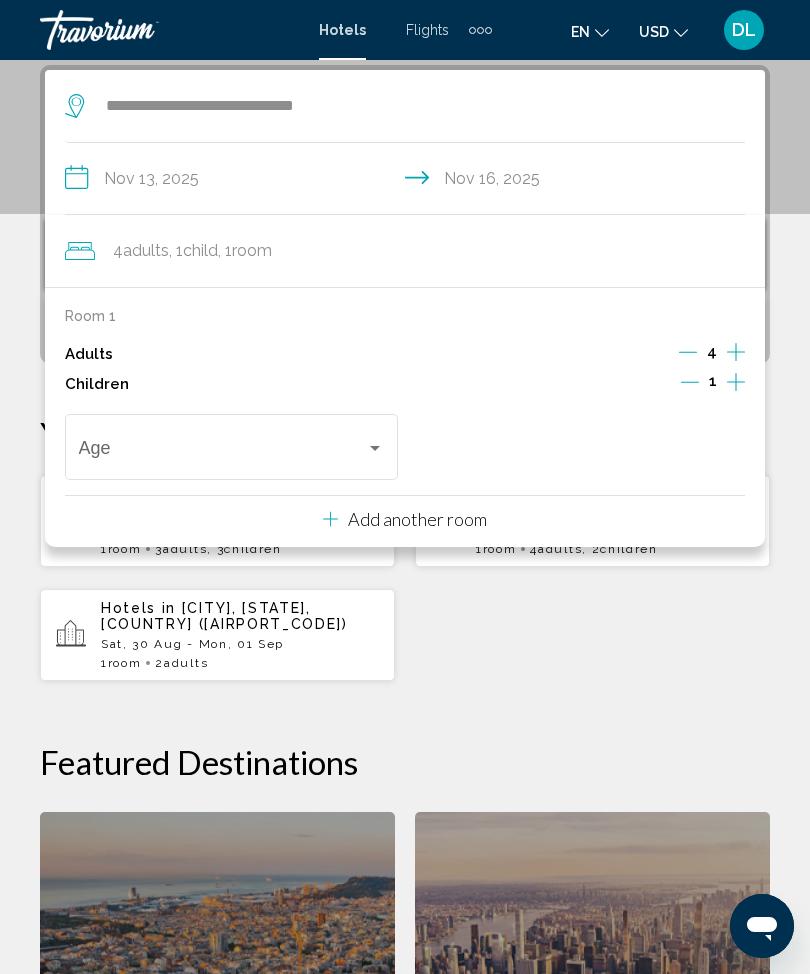 click 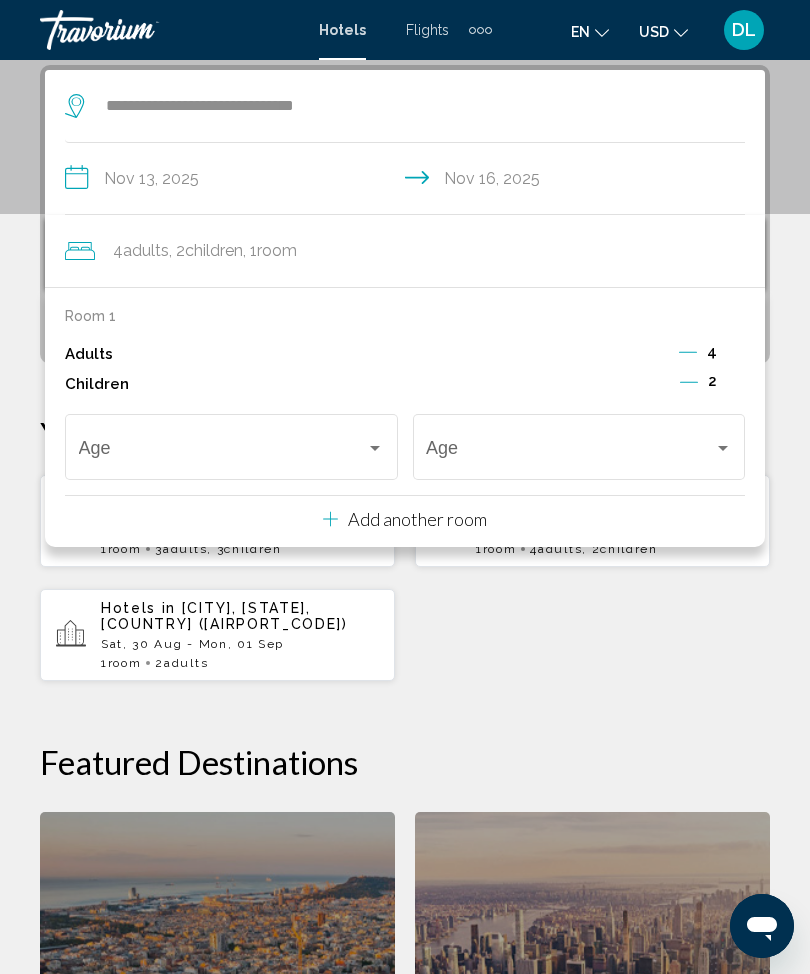 click at bounding box center [223, 452] 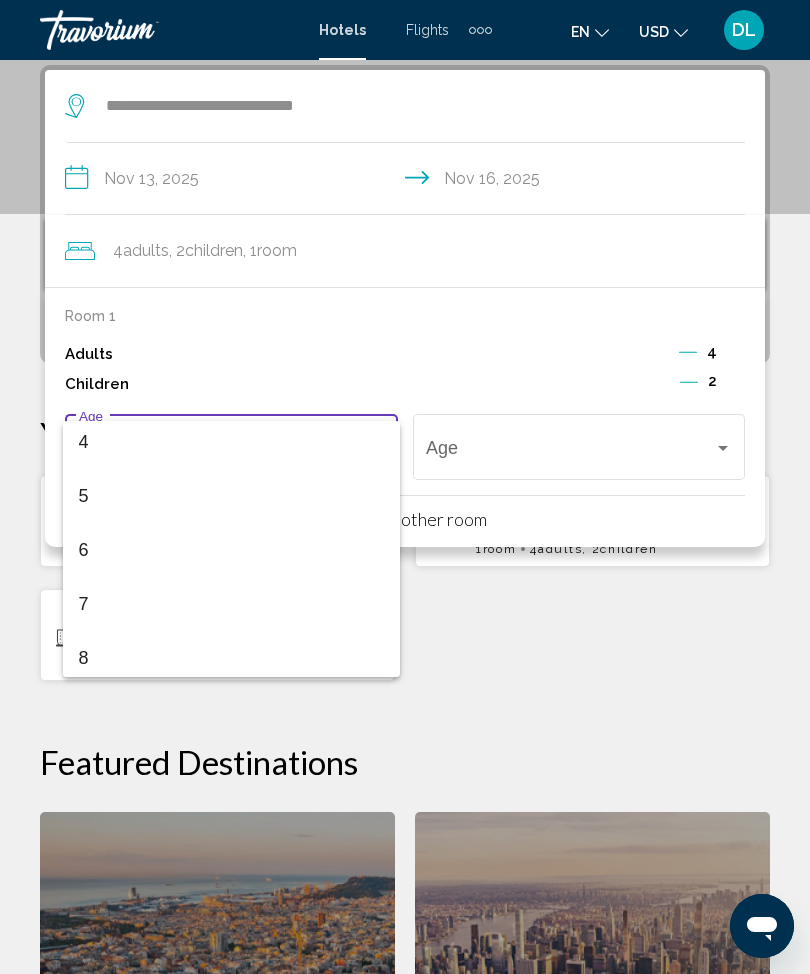 scroll, scrollTop: 226, scrollLeft: 0, axis: vertical 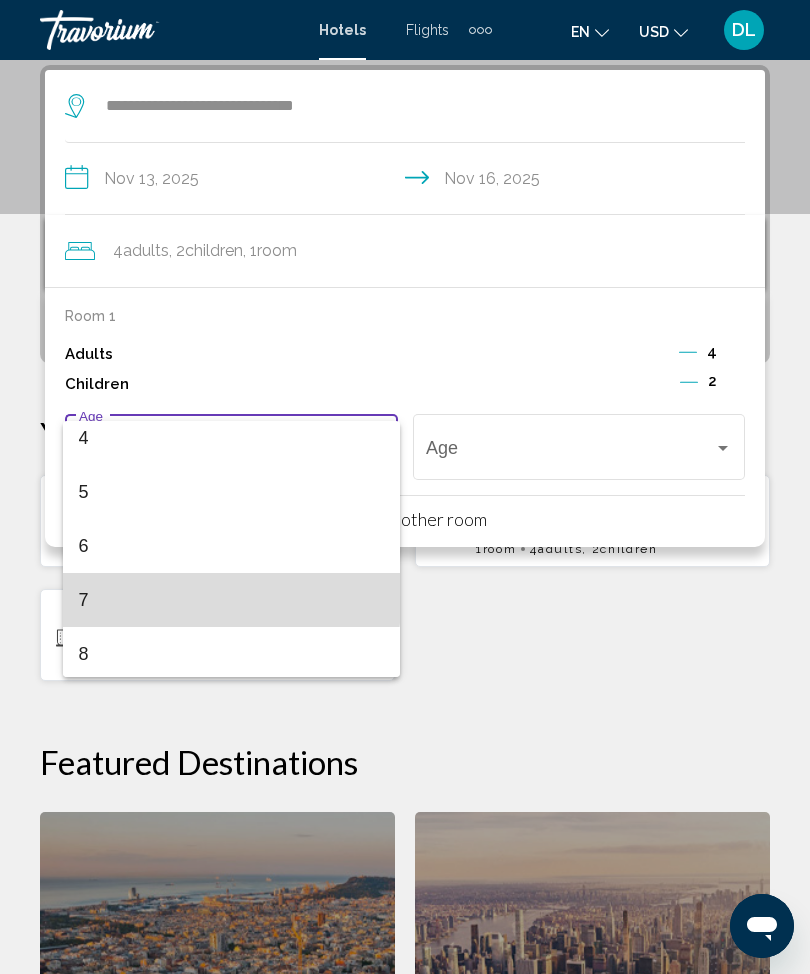 click on "7" at bounding box center (232, 600) 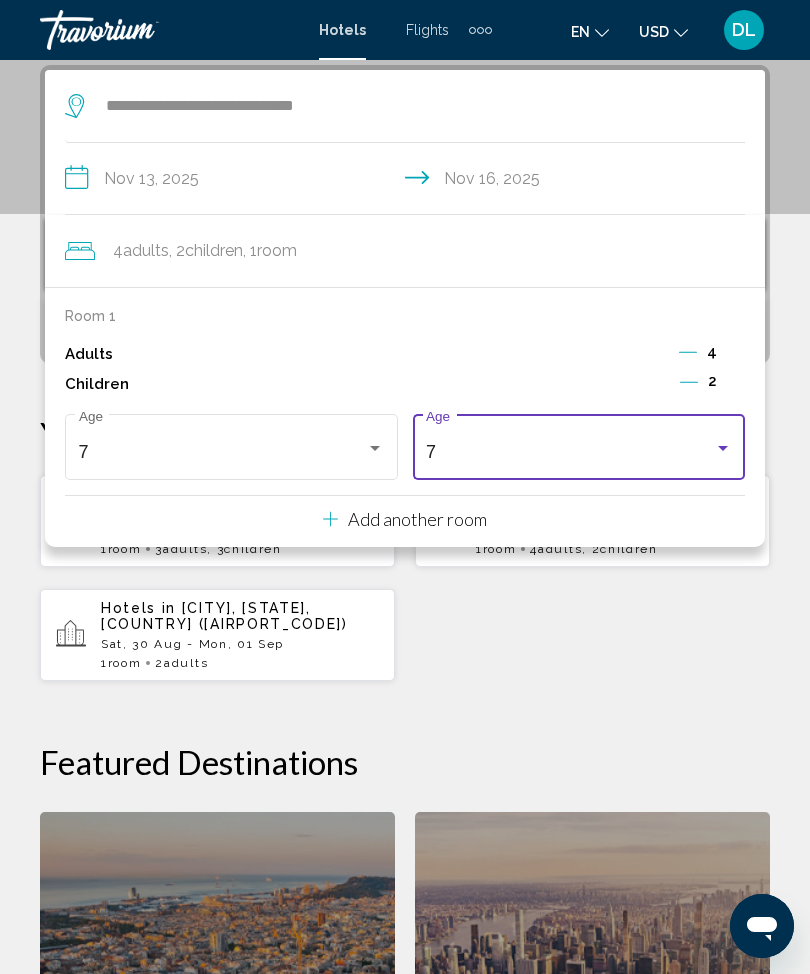 click on "7" at bounding box center [570, 452] 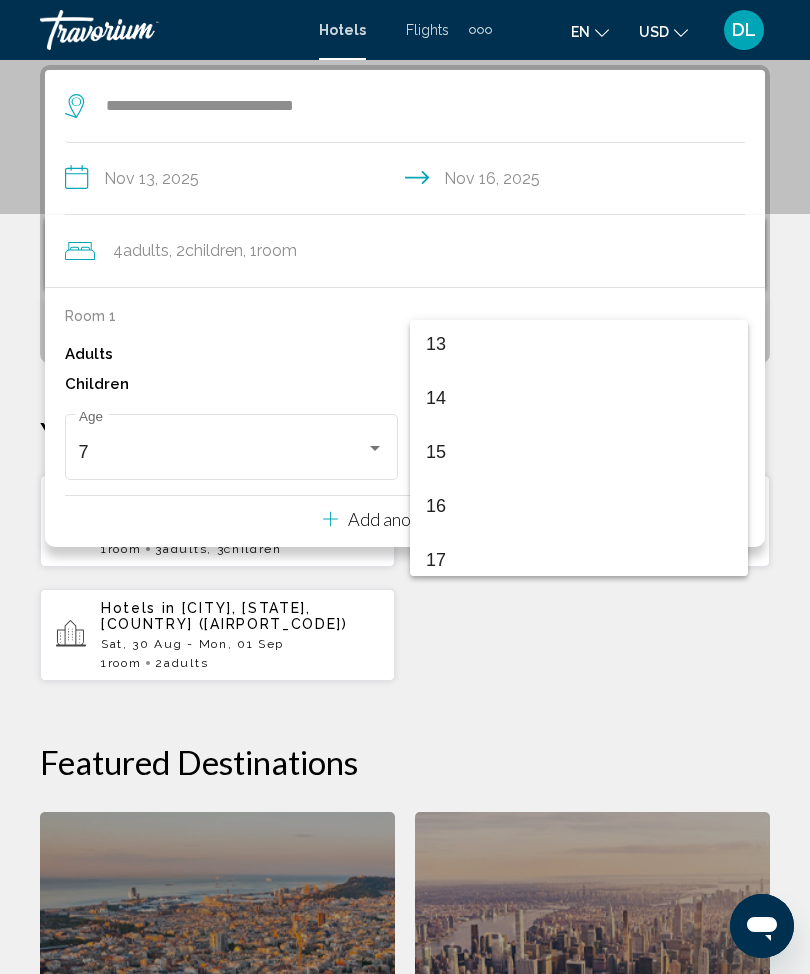 scroll, scrollTop: 704, scrollLeft: 0, axis: vertical 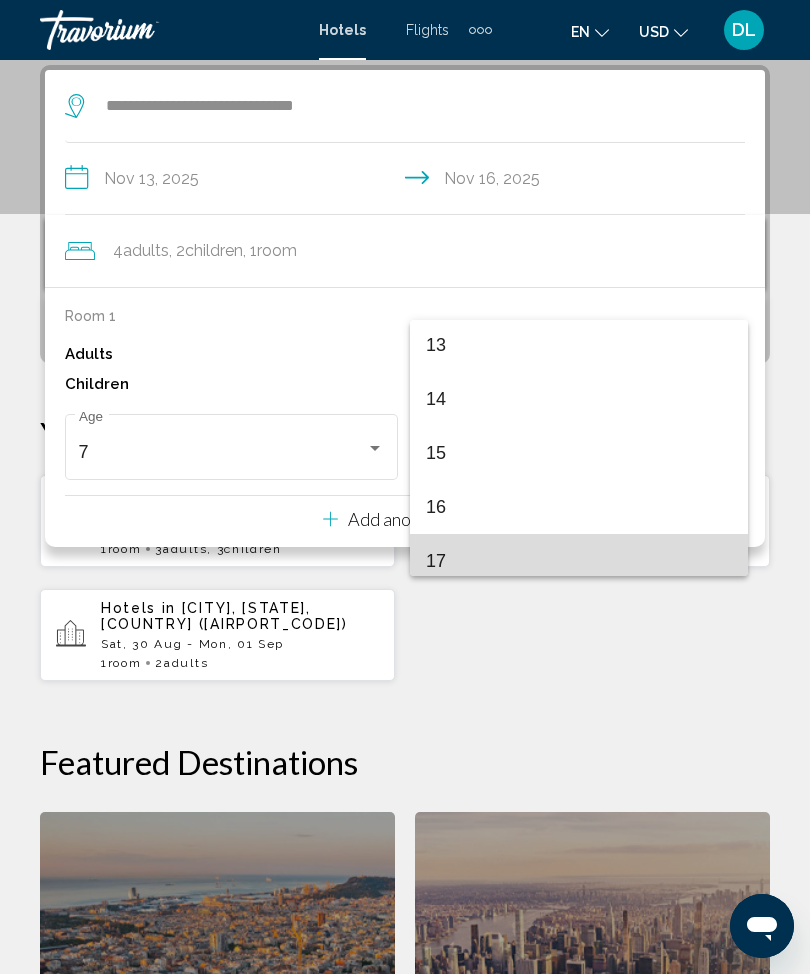 click on "17" at bounding box center [579, 561] 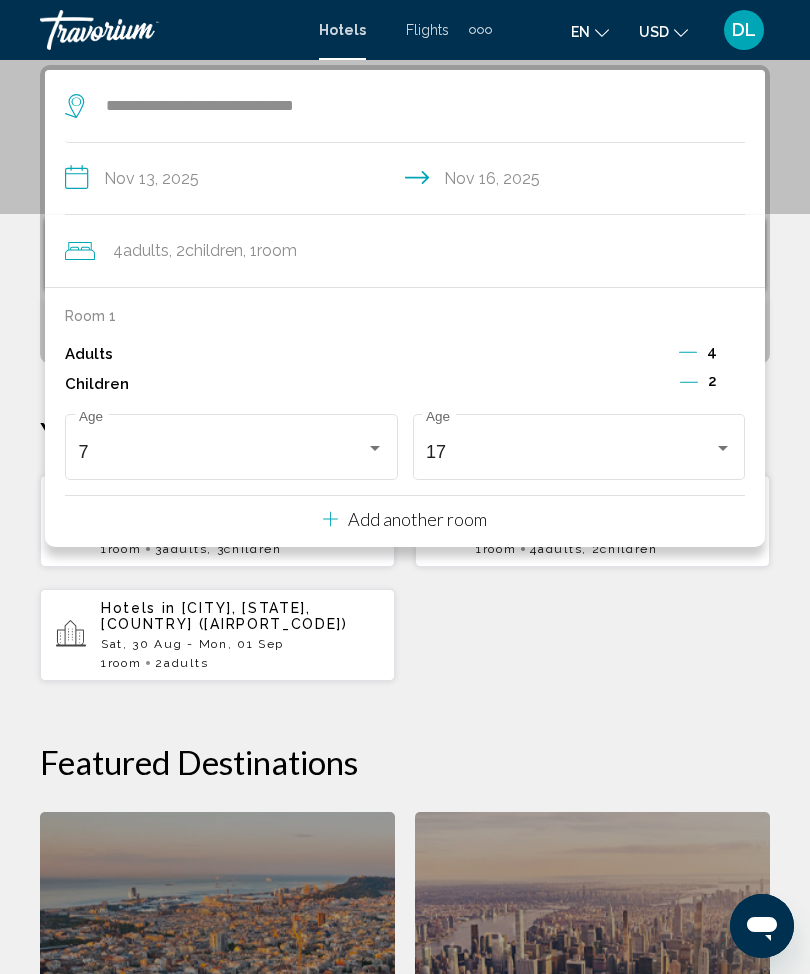 click on "**********" at bounding box center (405, 682) 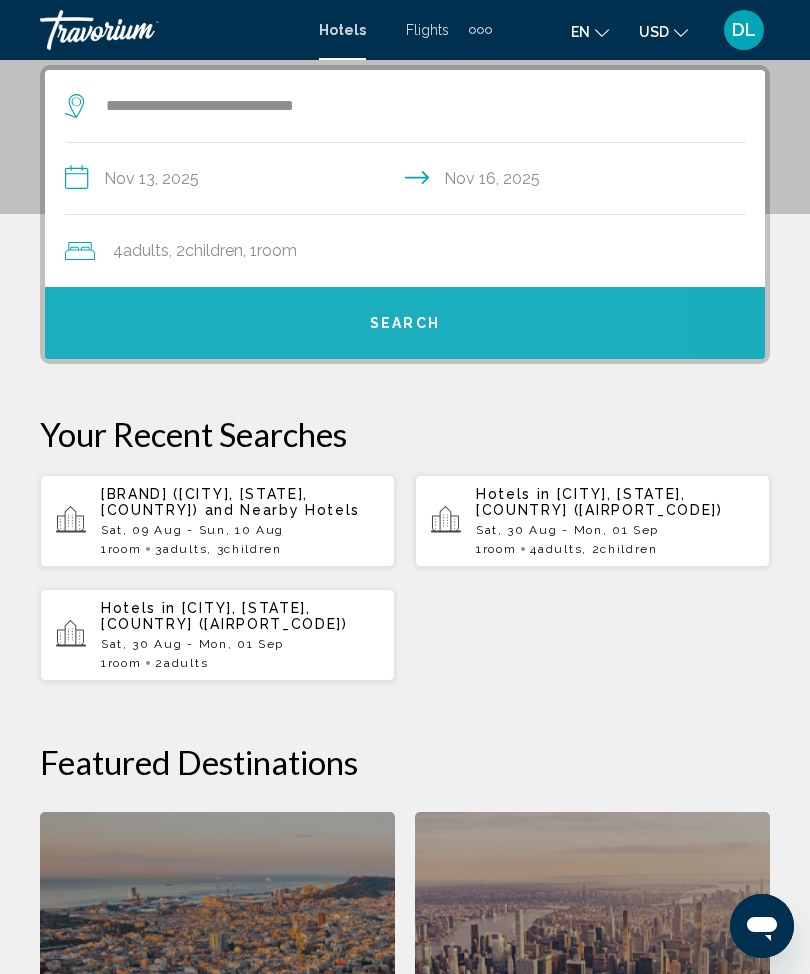 click on "Search" at bounding box center [405, 323] 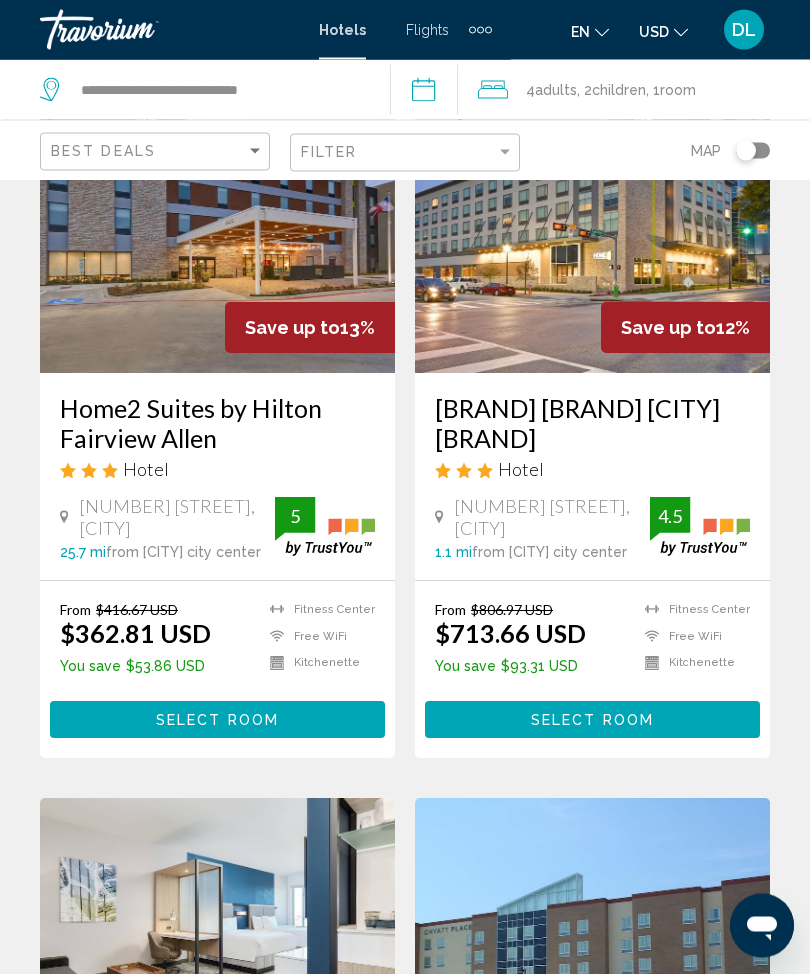 scroll, scrollTop: 2404, scrollLeft: 0, axis: vertical 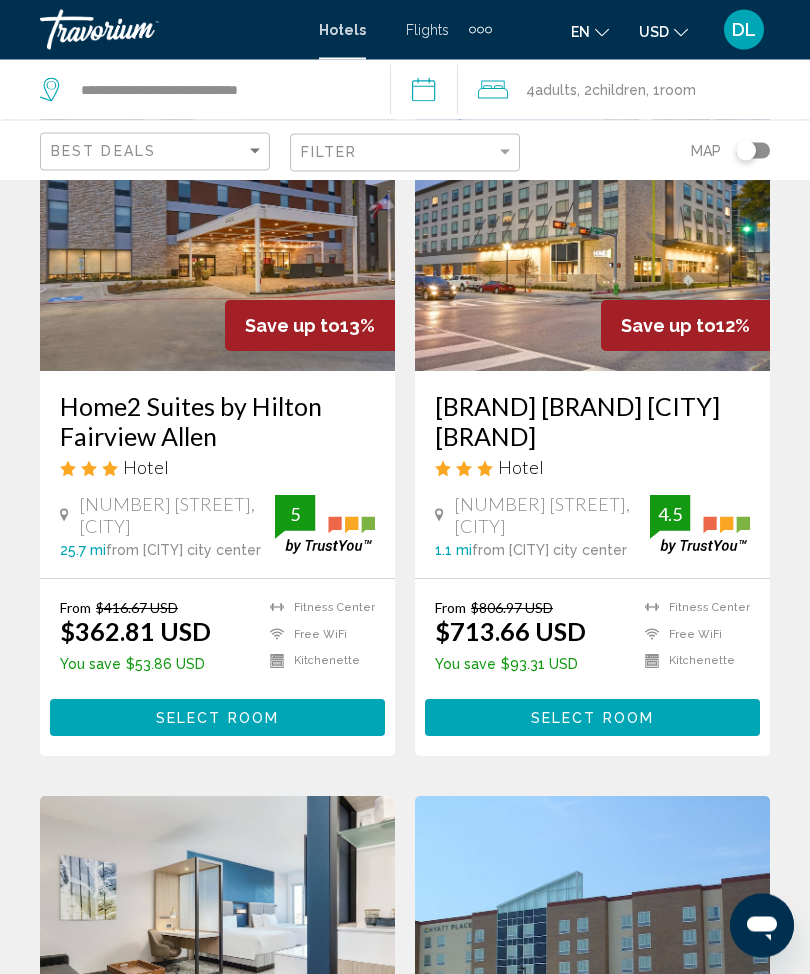 click on "Select Room" at bounding box center (217, 718) 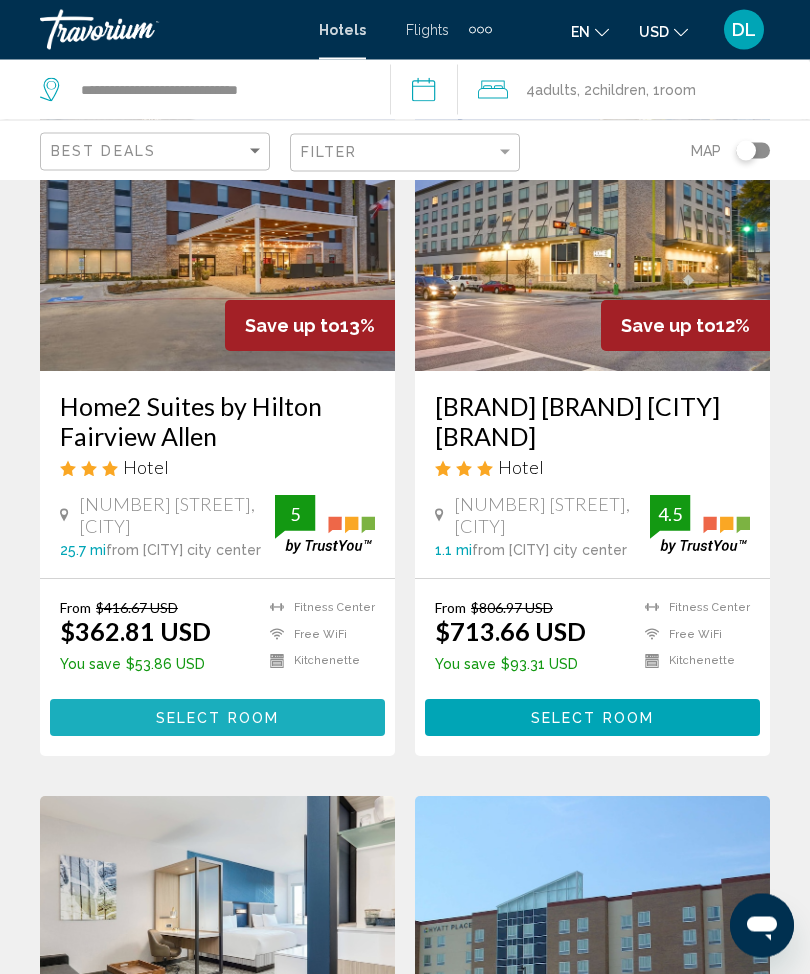 scroll, scrollTop: 2405, scrollLeft: 0, axis: vertical 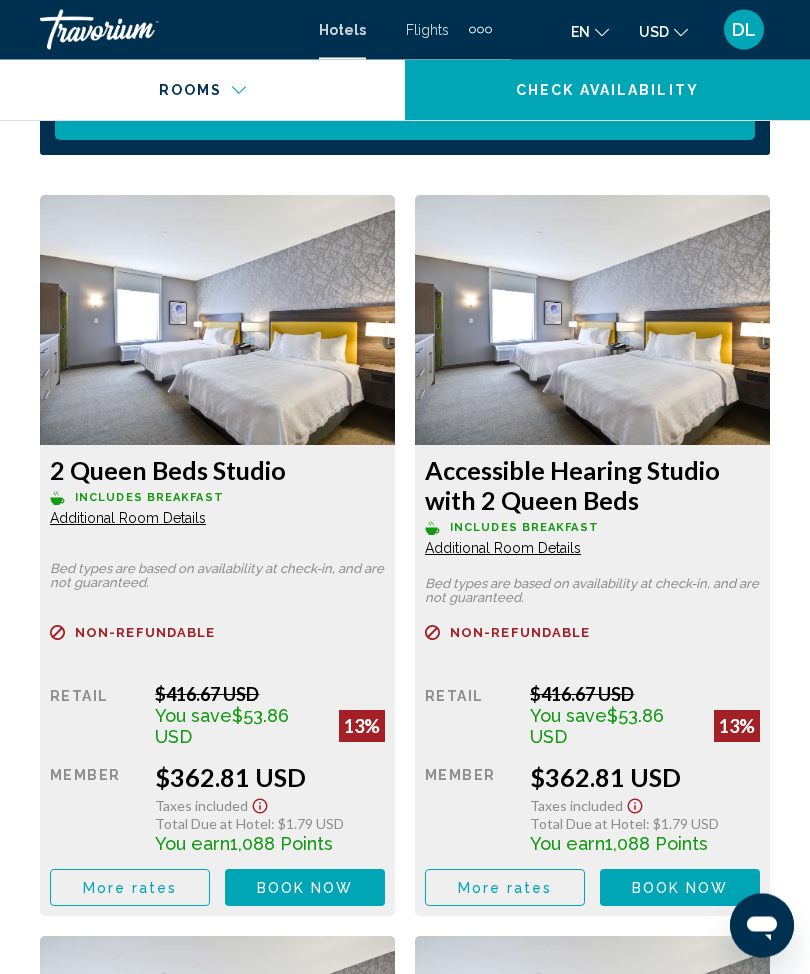 click on "Book now" at bounding box center (305, 889) 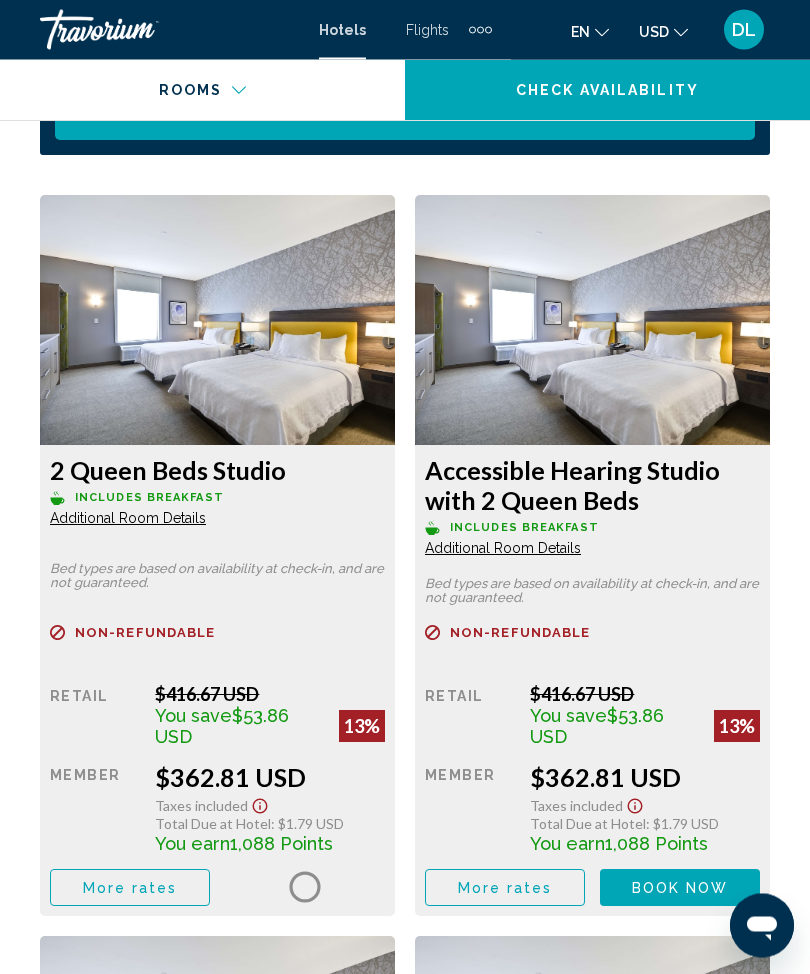 scroll, scrollTop: 3365, scrollLeft: 0, axis: vertical 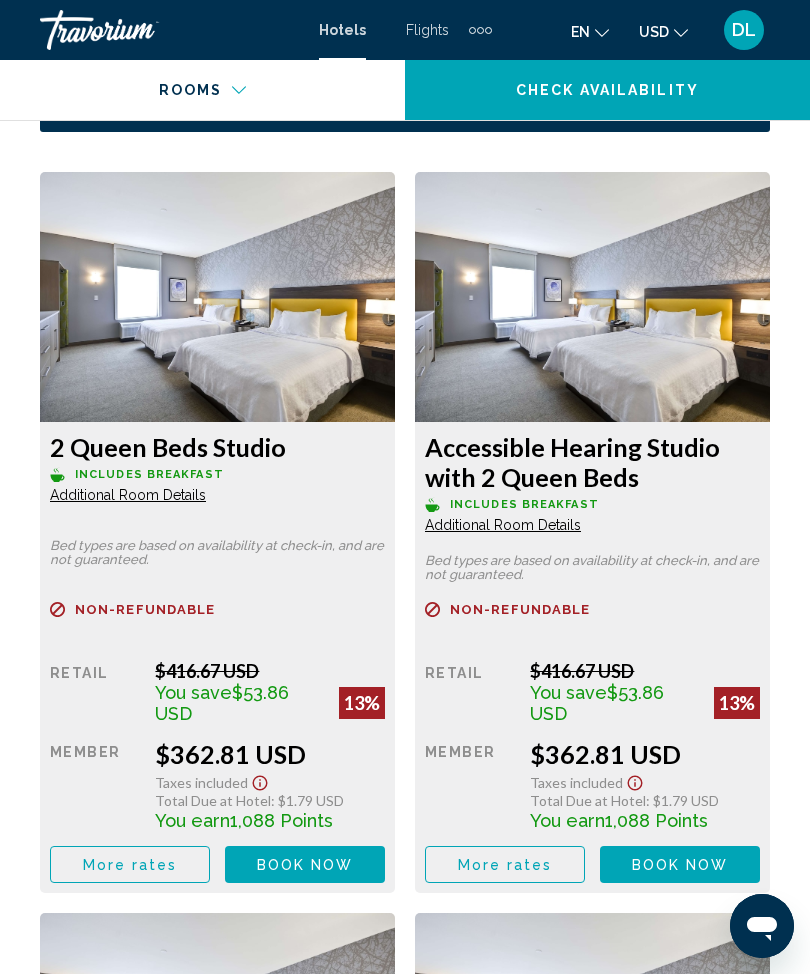 click on "Book now" at bounding box center [305, 865] 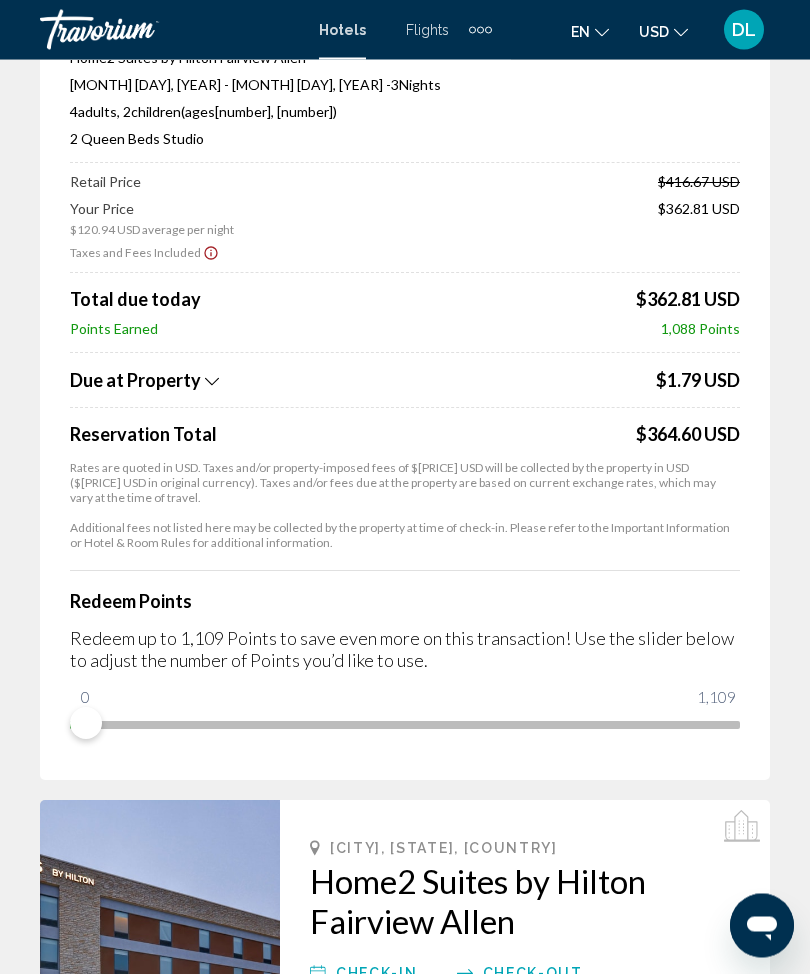 scroll, scrollTop: 192, scrollLeft: 0, axis: vertical 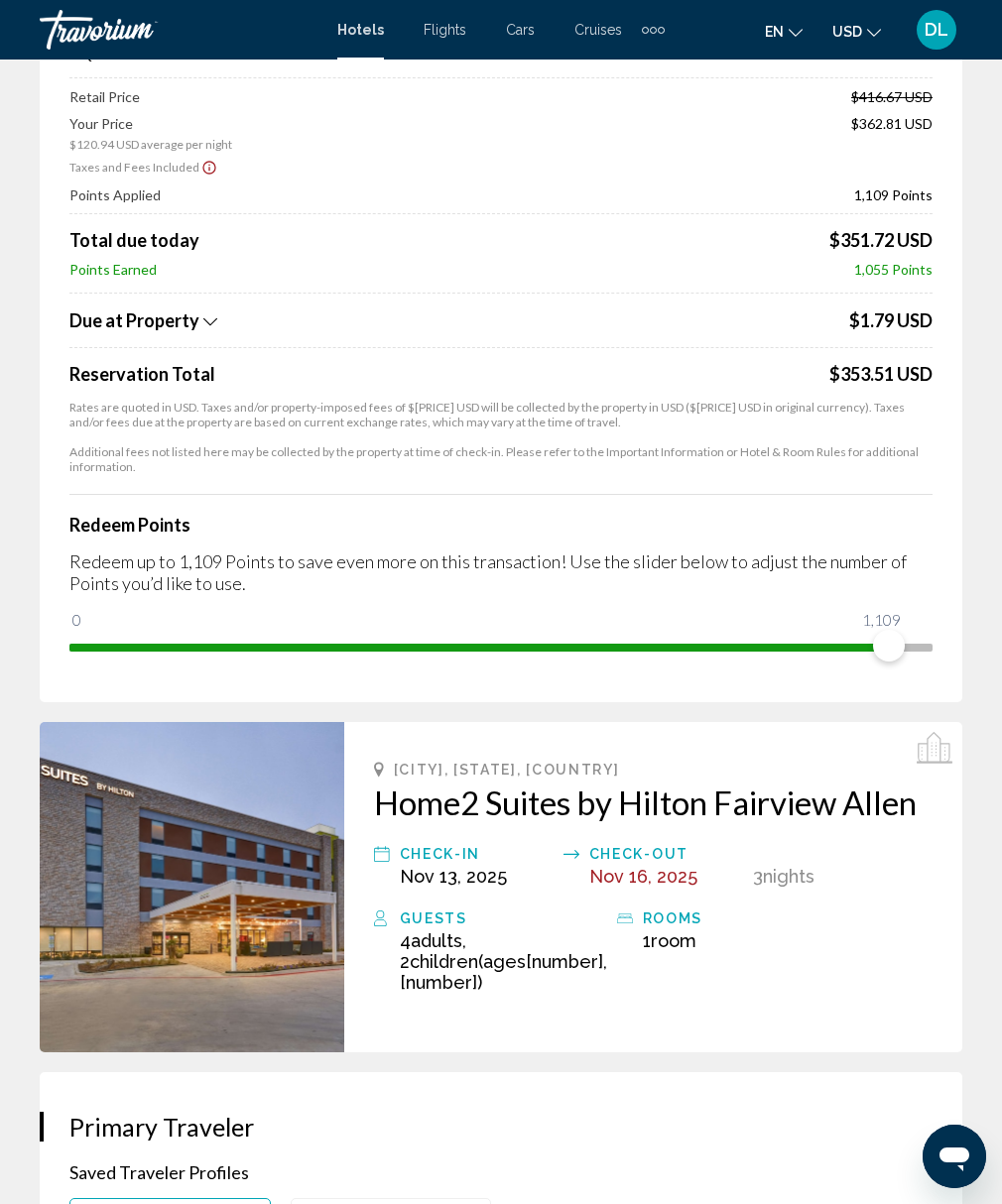 click on "Hotels" at bounding box center (360, 30) 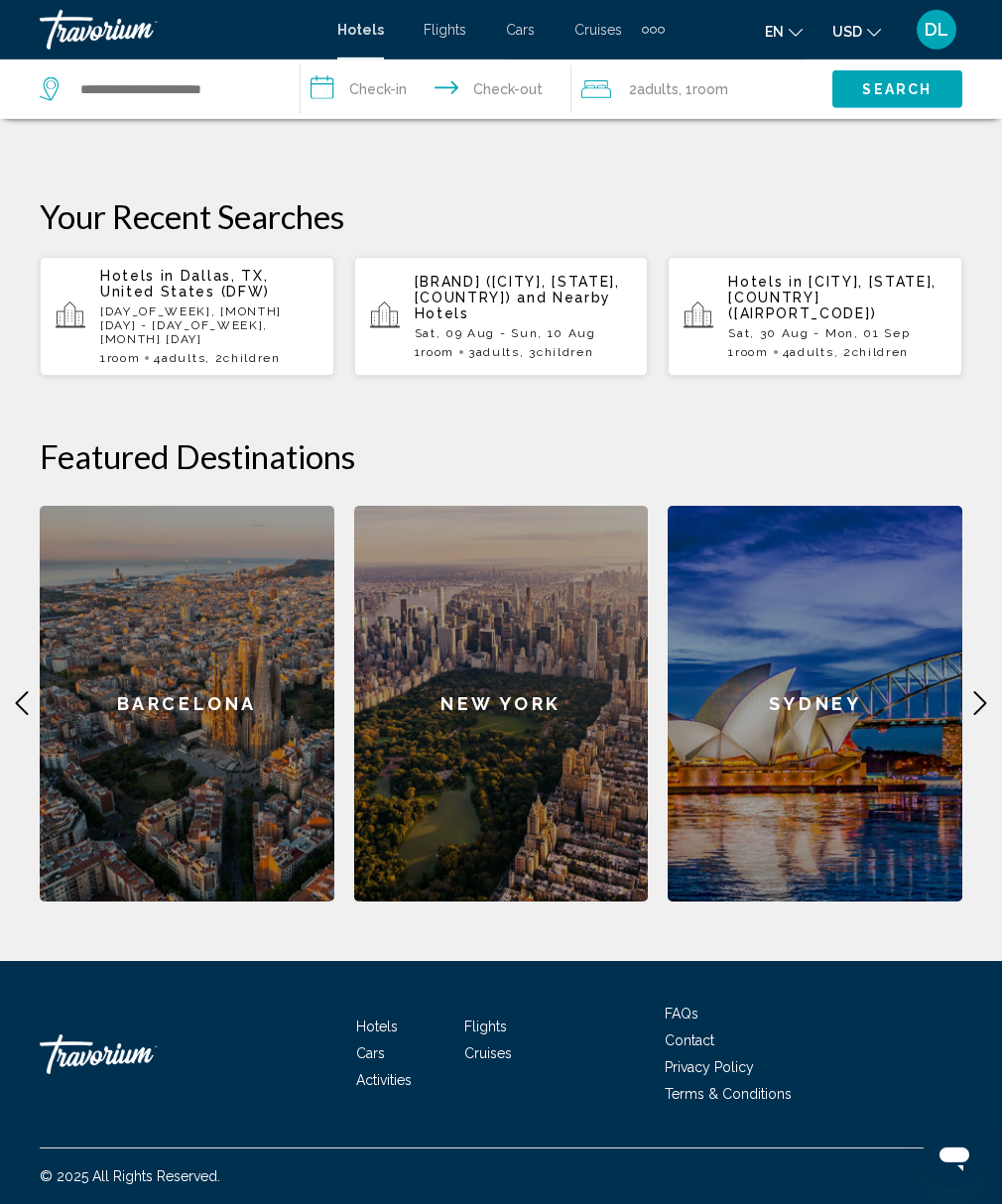 scroll, scrollTop: 675, scrollLeft: 0, axis: vertical 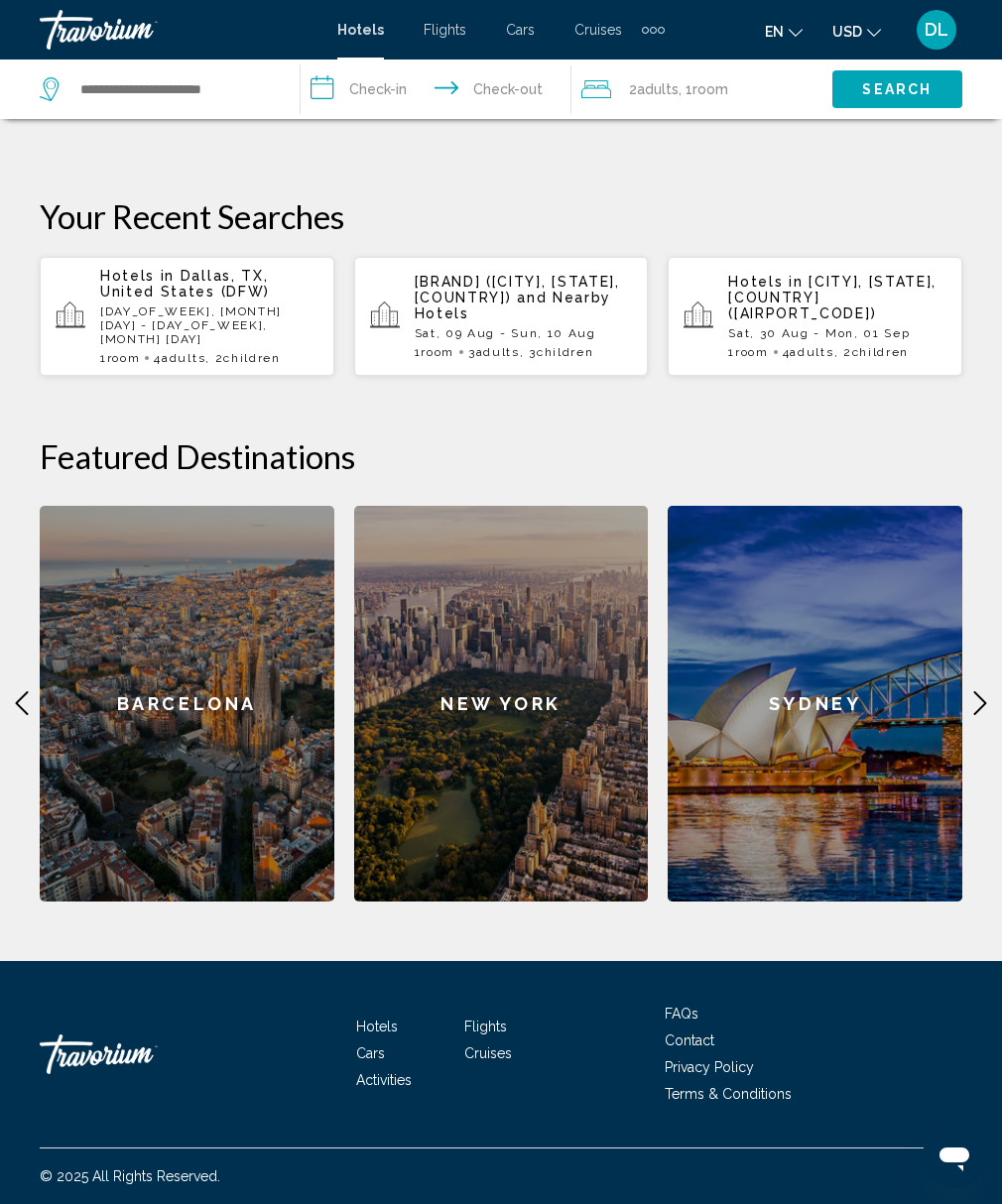 click 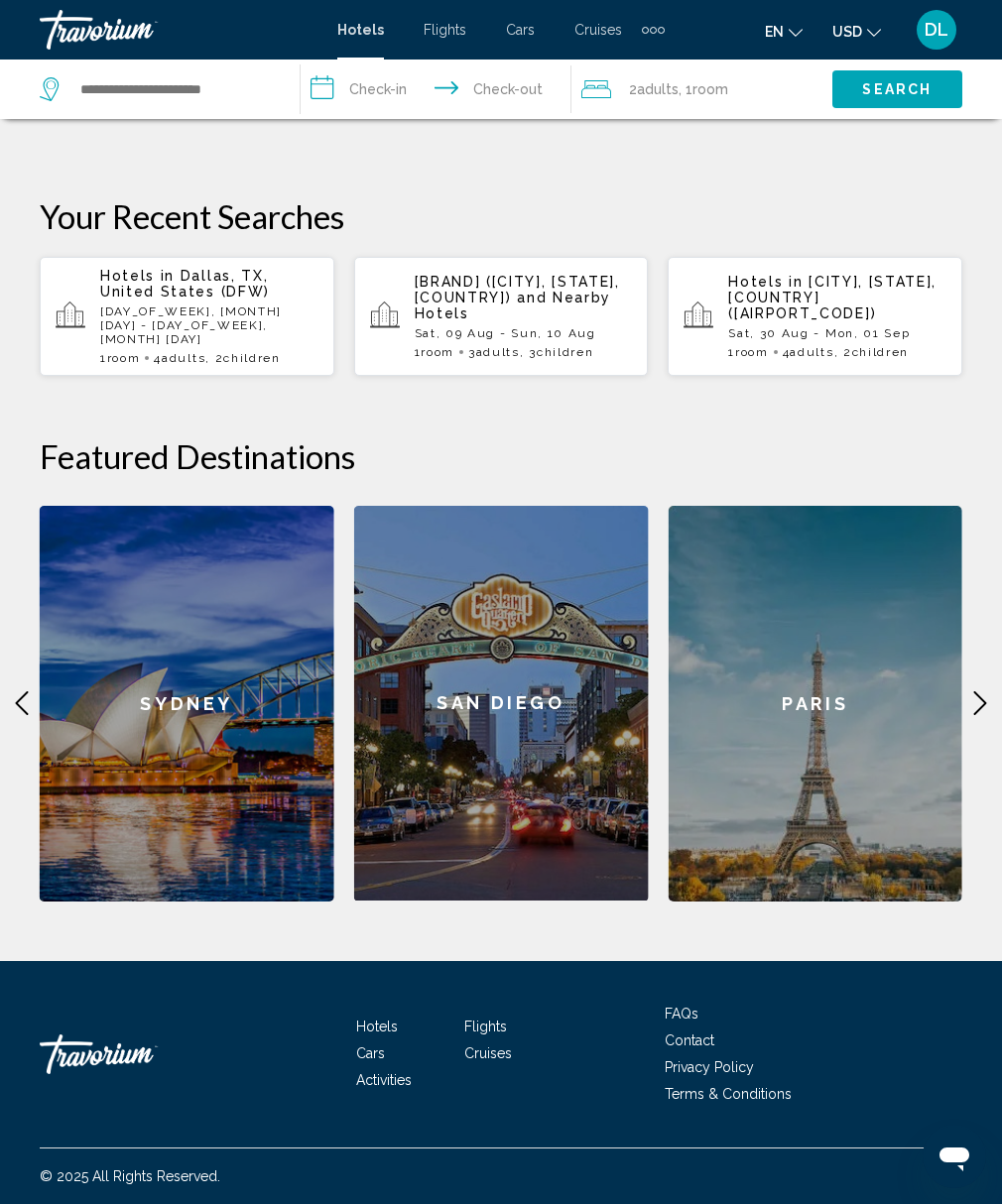click 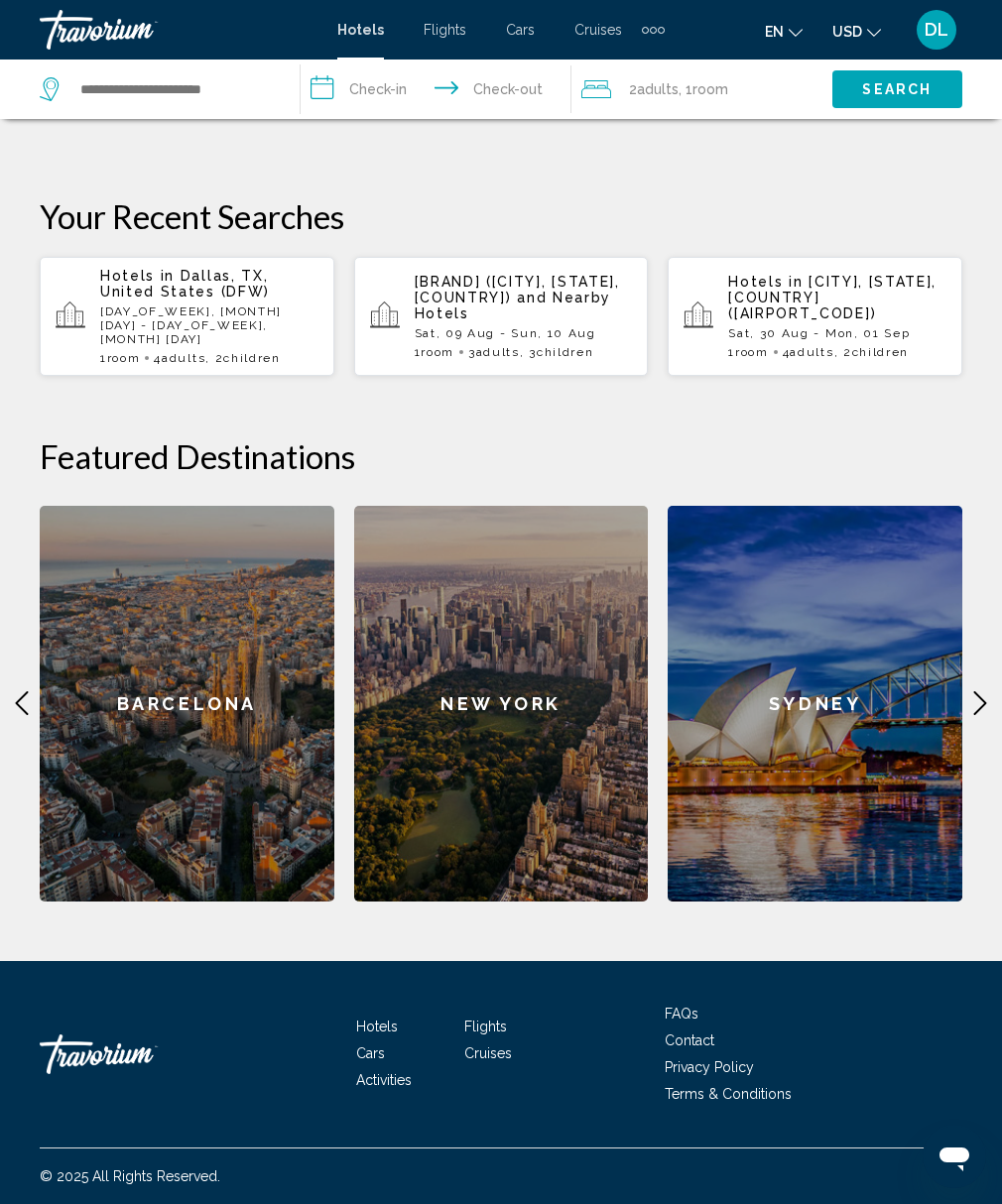 click 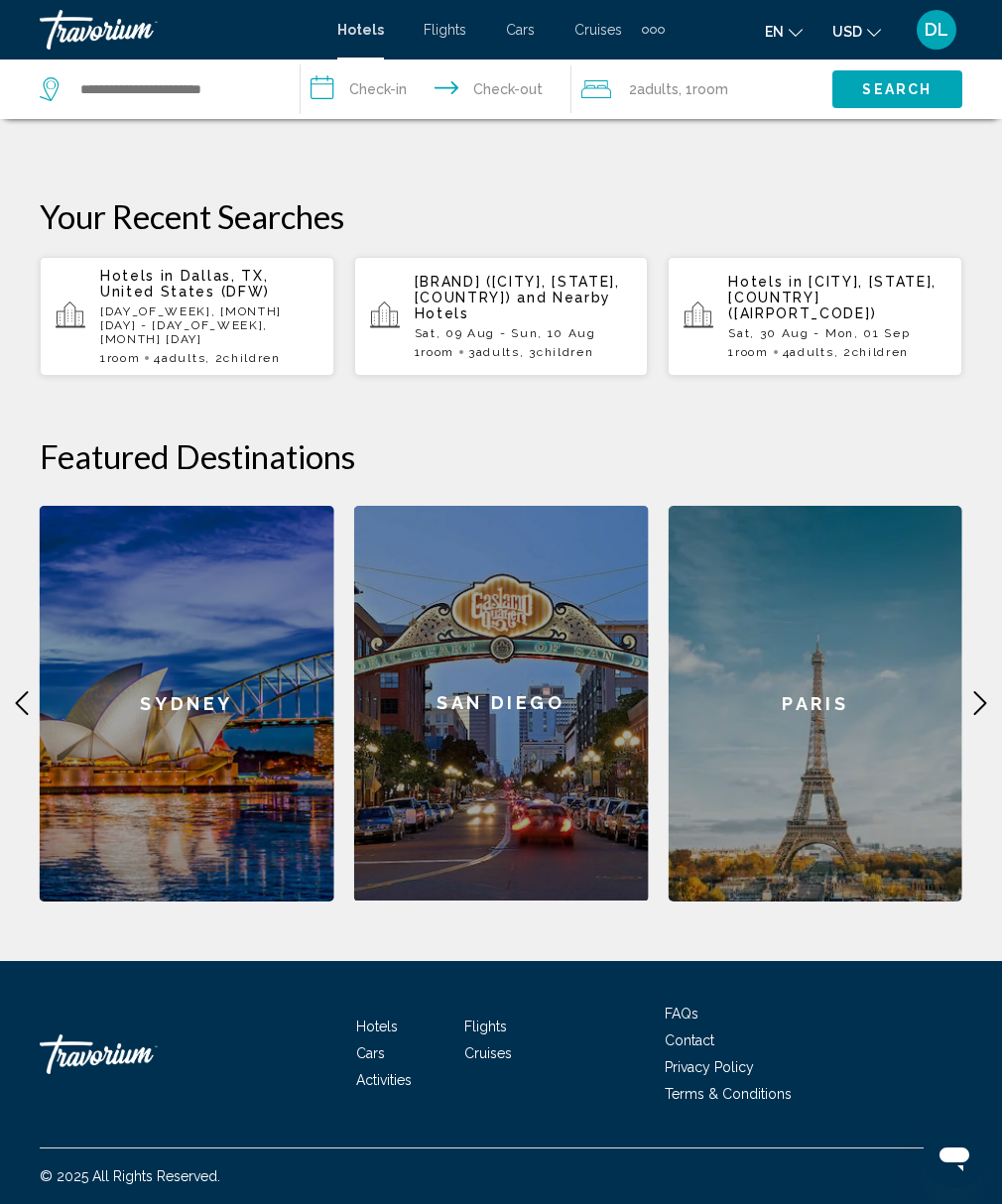 click 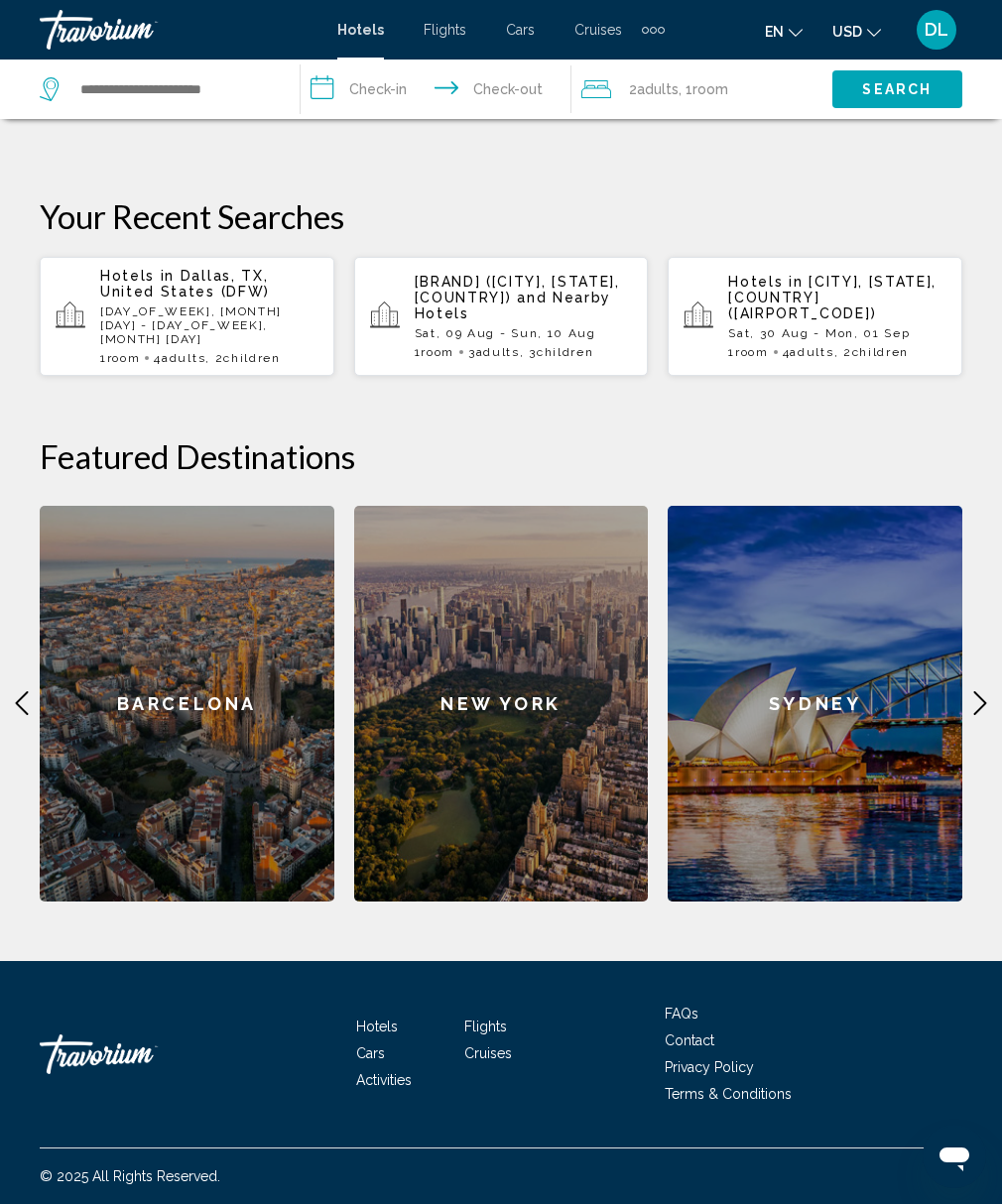 click 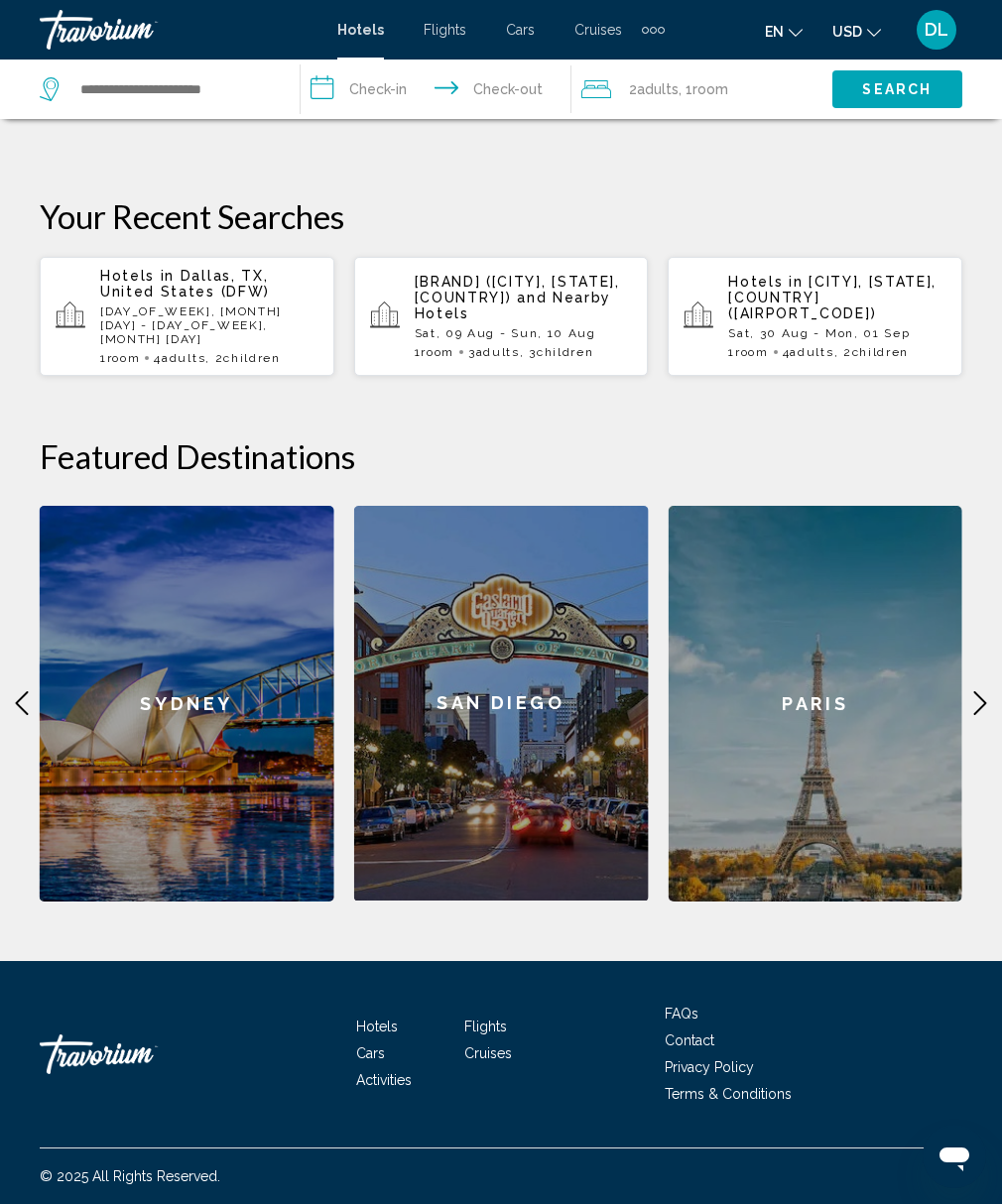 click on "San Diego" 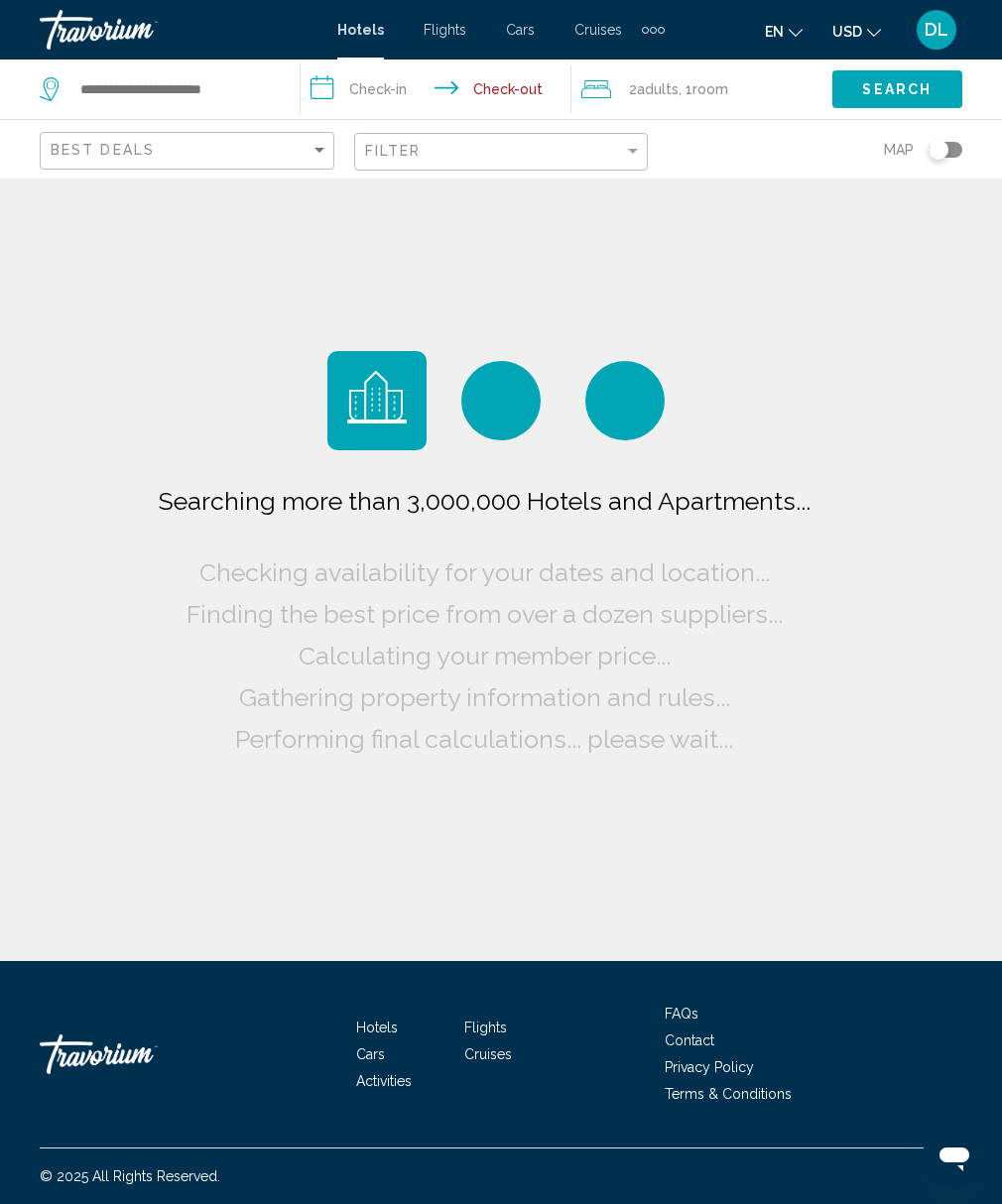 scroll, scrollTop: 81, scrollLeft: 0, axis: vertical 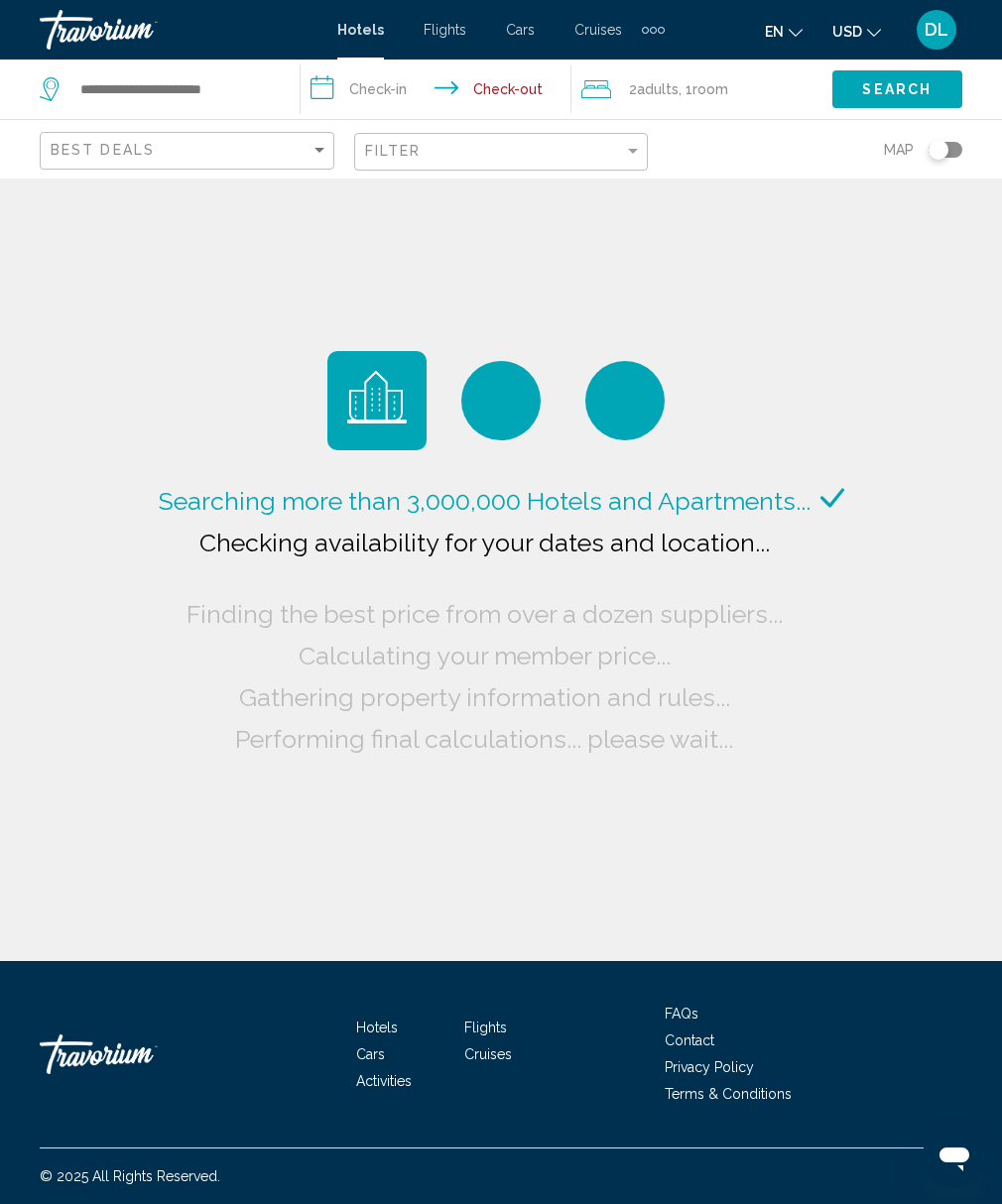 click on "DL" at bounding box center (937, 30) 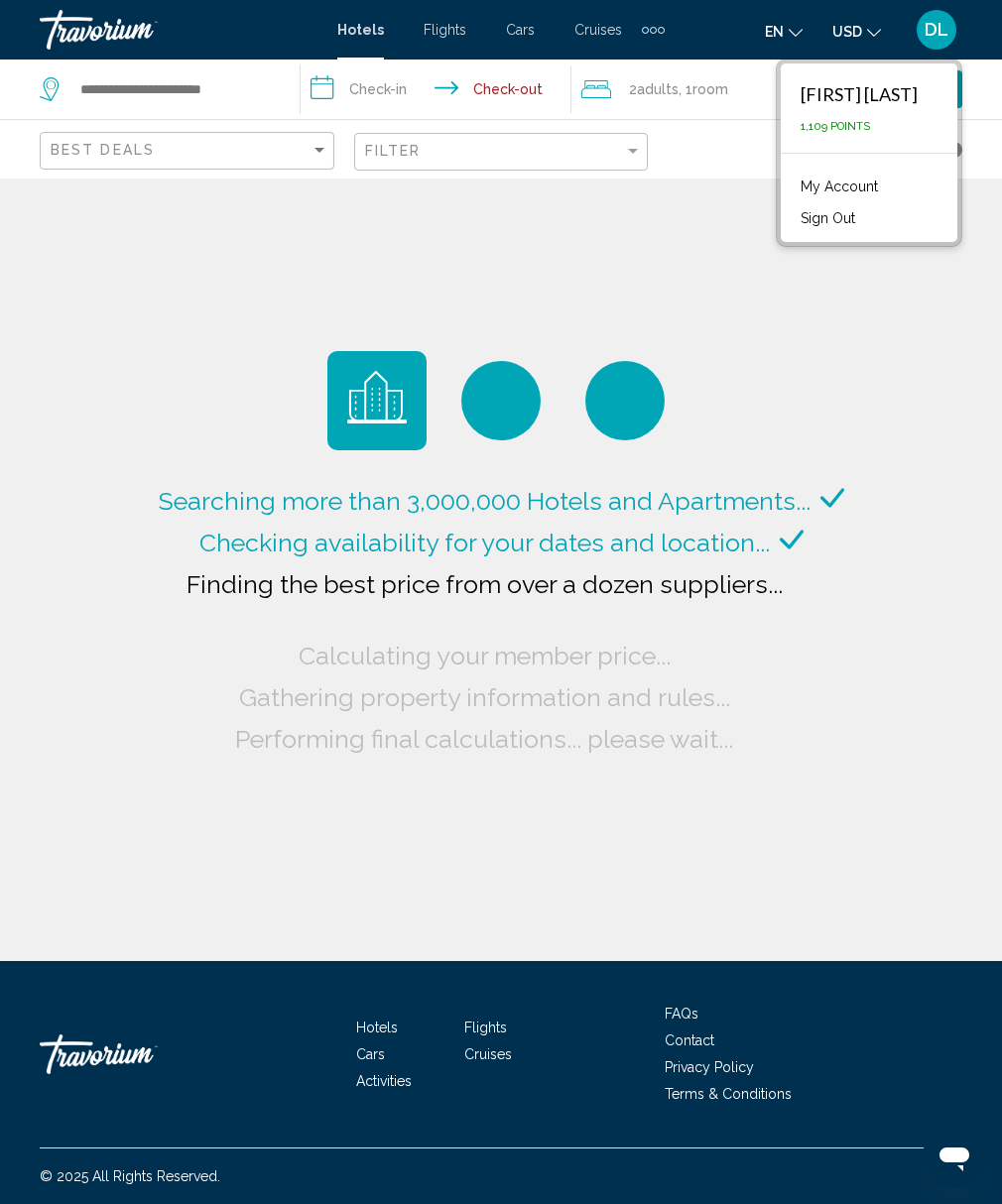 click on "Searching more than 3,000,000 Hotels and Apartments...
Checking availability for your dates and location..." 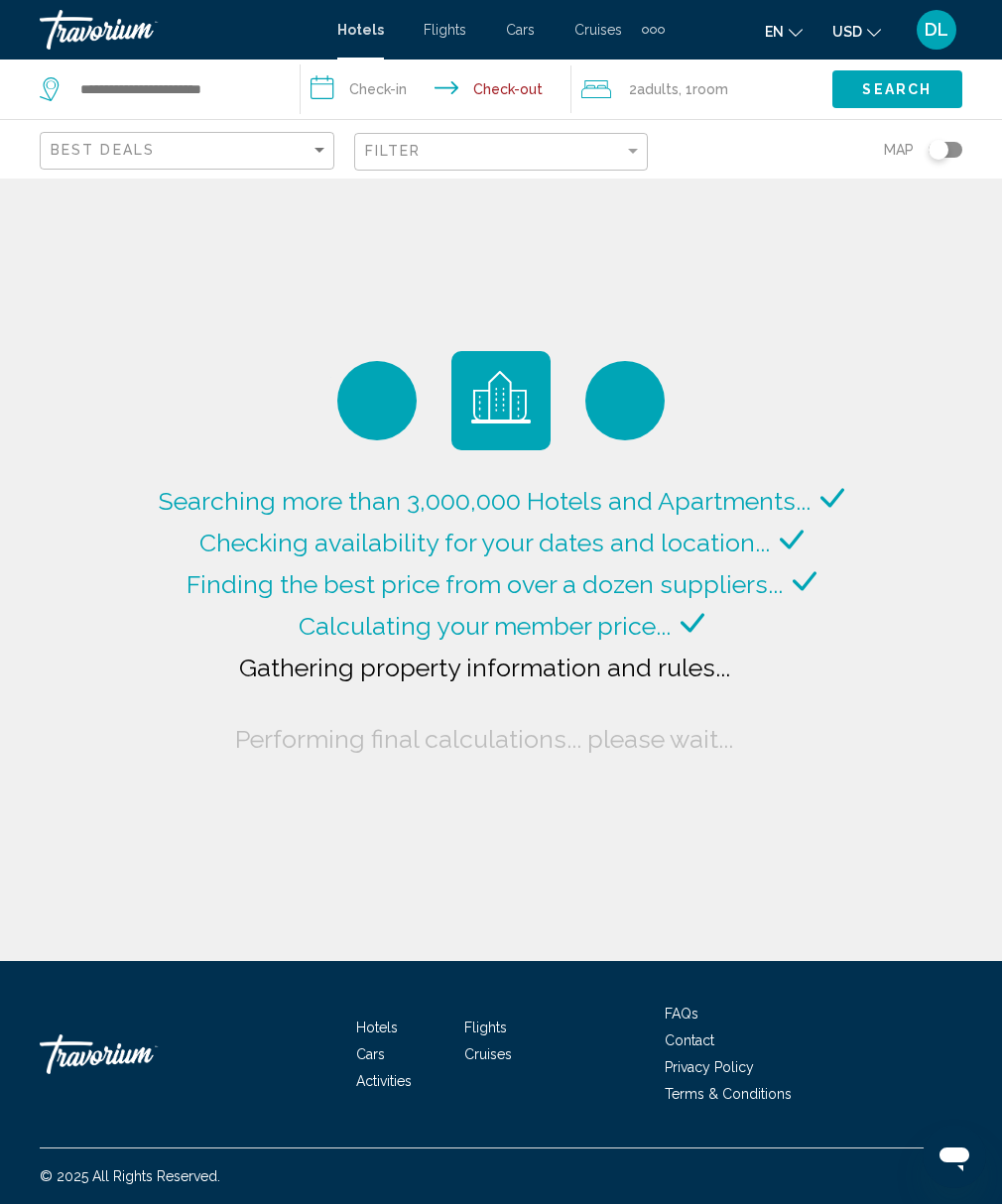 type on "**********" 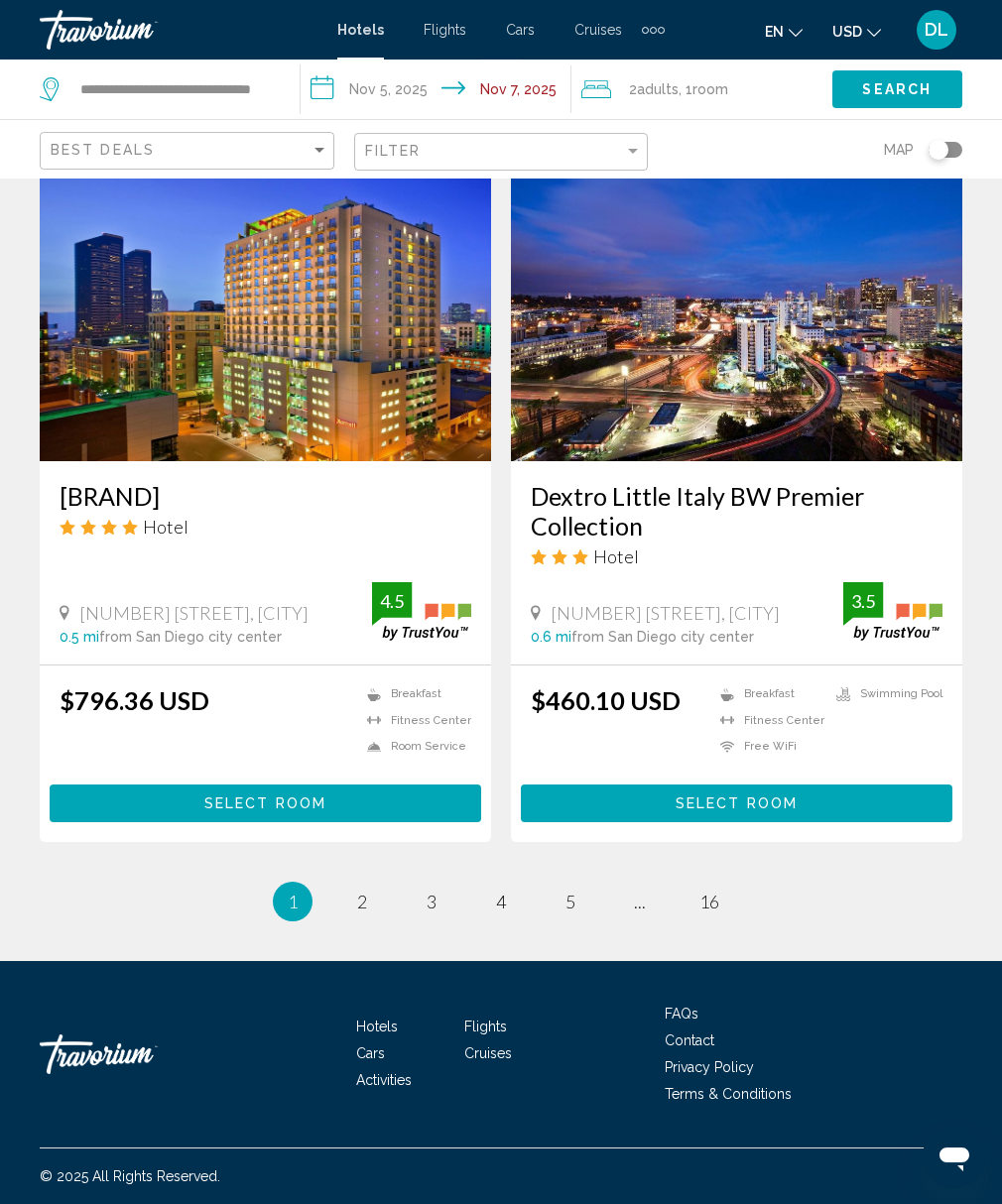 scroll, scrollTop: 3932, scrollLeft: 0, axis: vertical 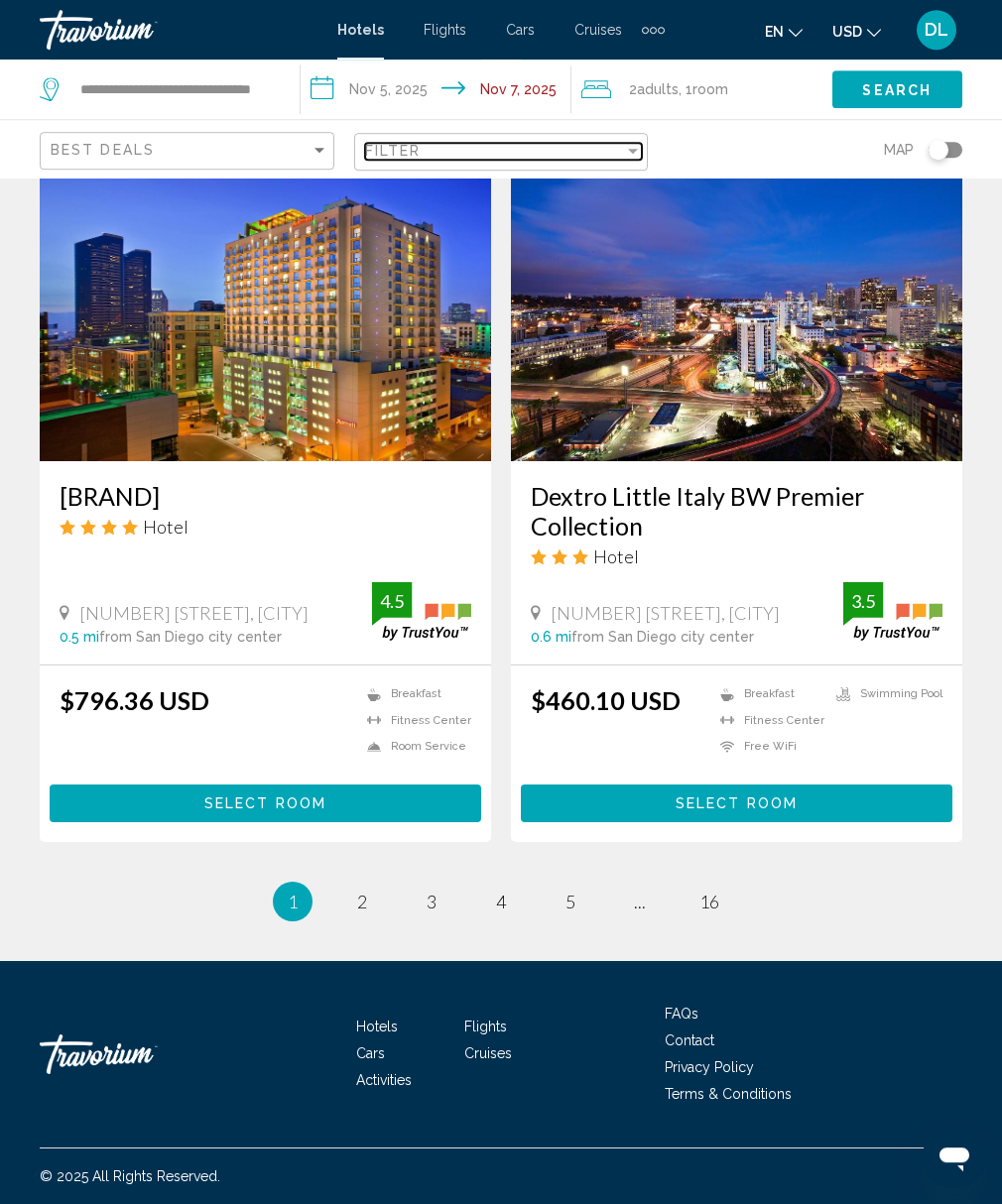 click on "Filter" at bounding box center [495, 151] 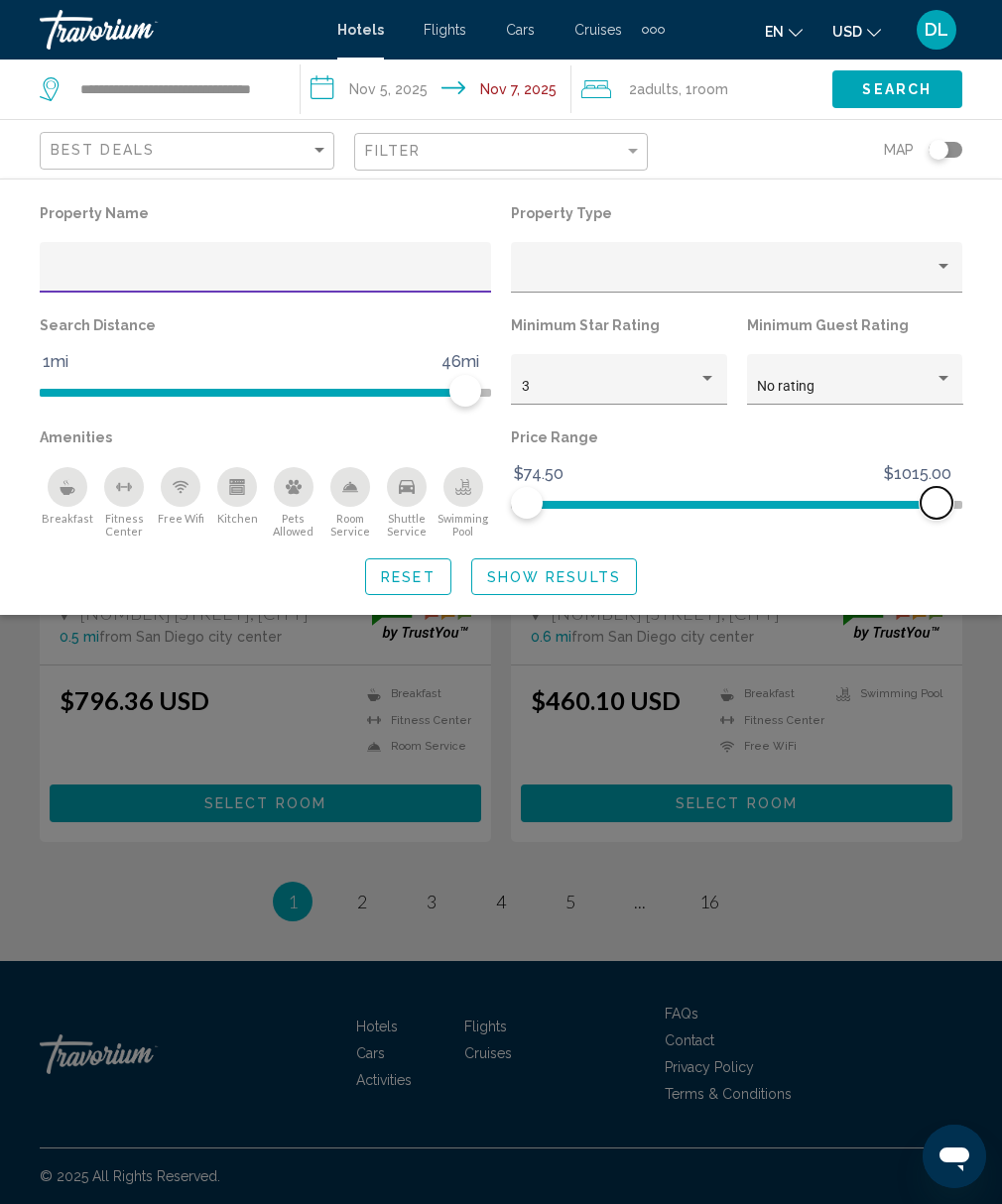 scroll, scrollTop: 3932, scrollLeft: 0, axis: vertical 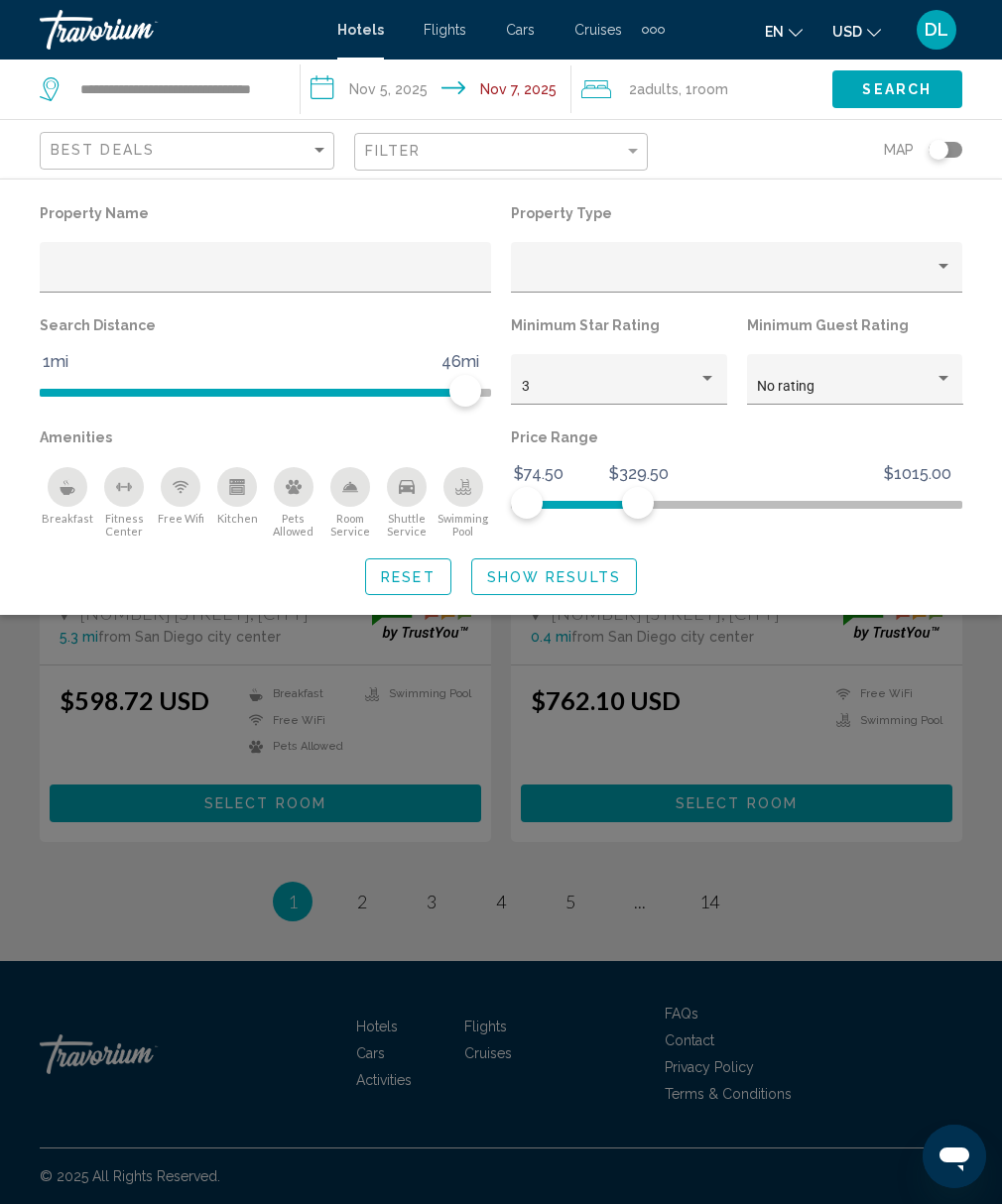 click on "Show Results" 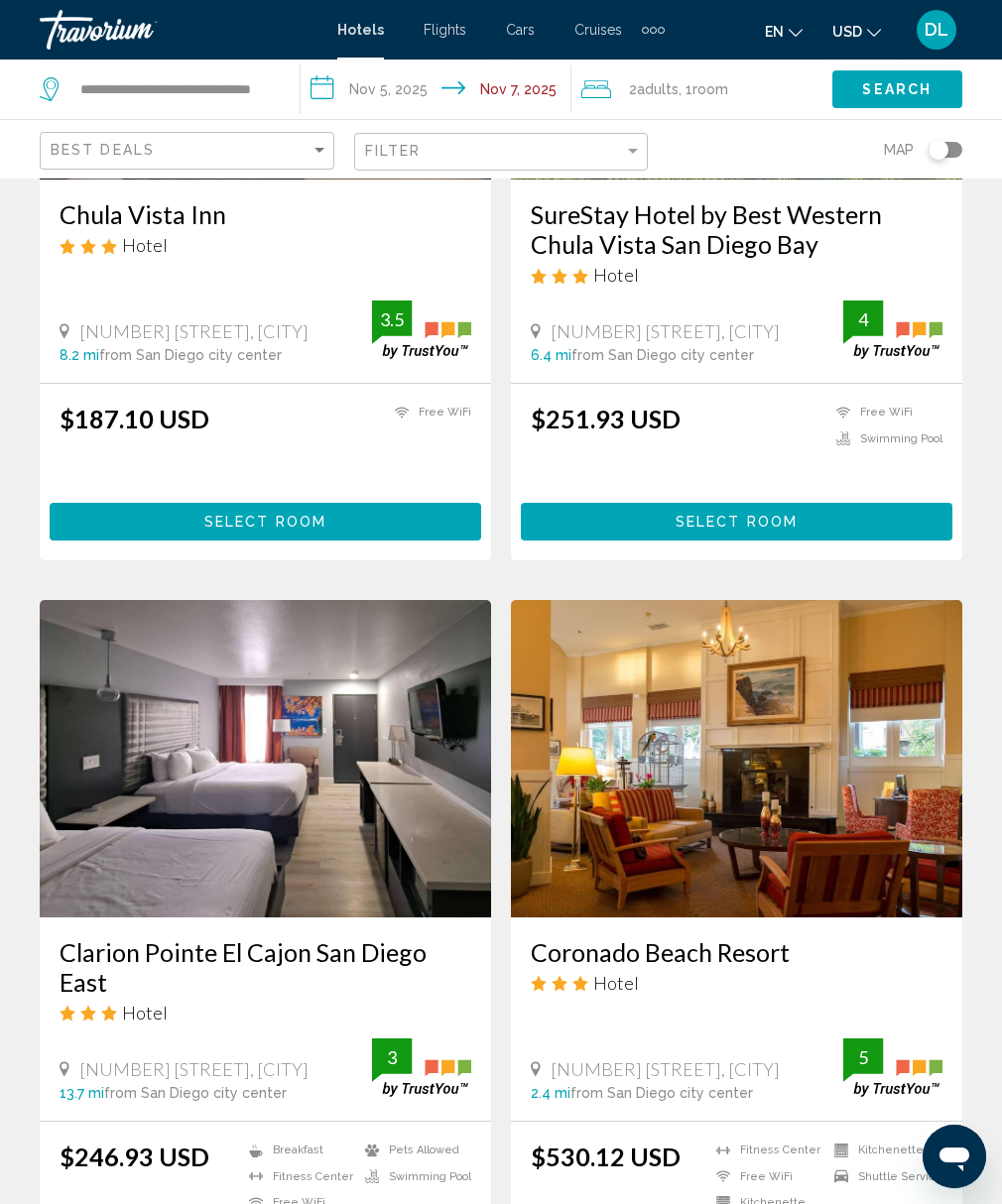 scroll, scrollTop: 0, scrollLeft: 0, axis: both 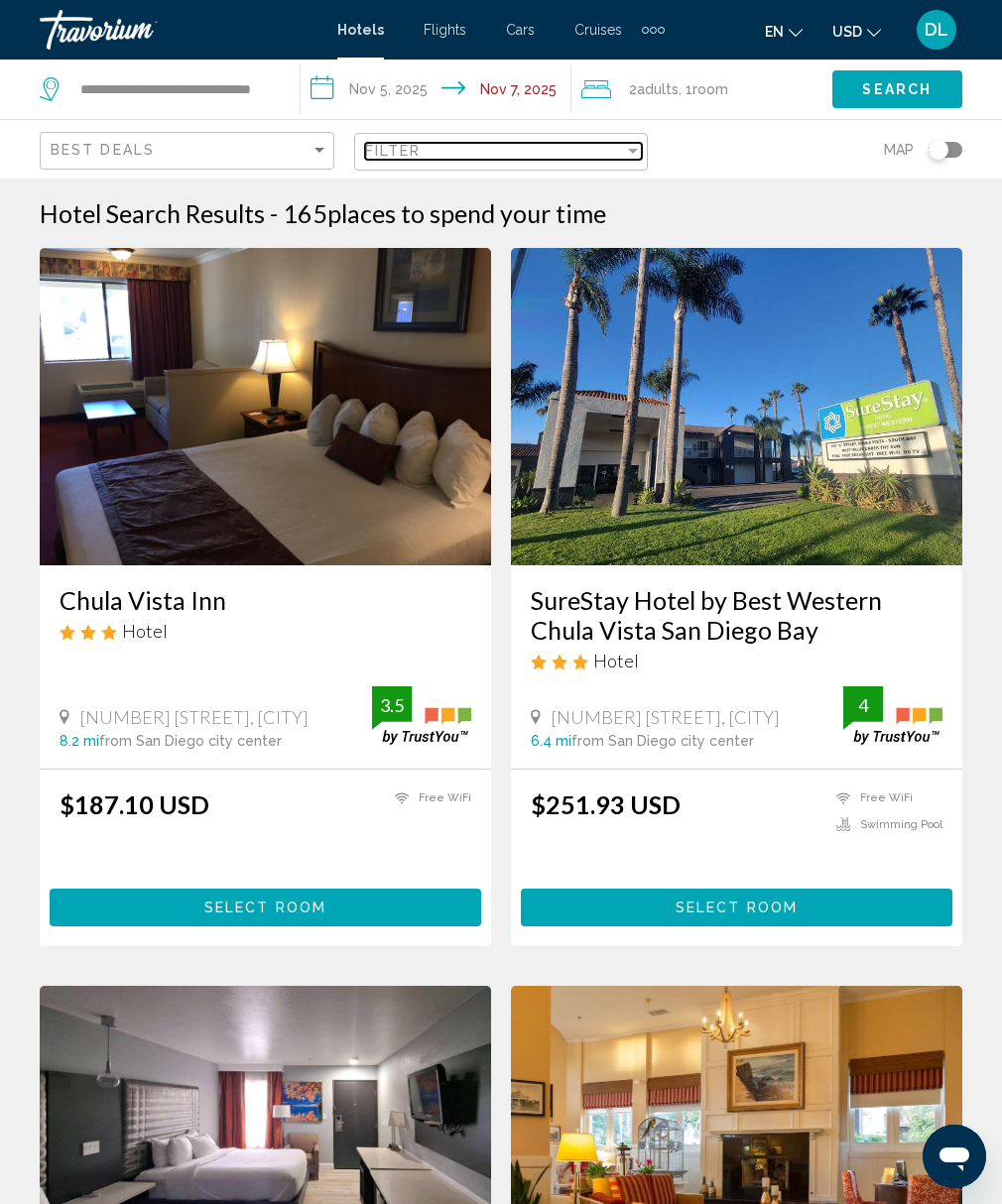 click on "Filter" at bounding box center [393, 151] 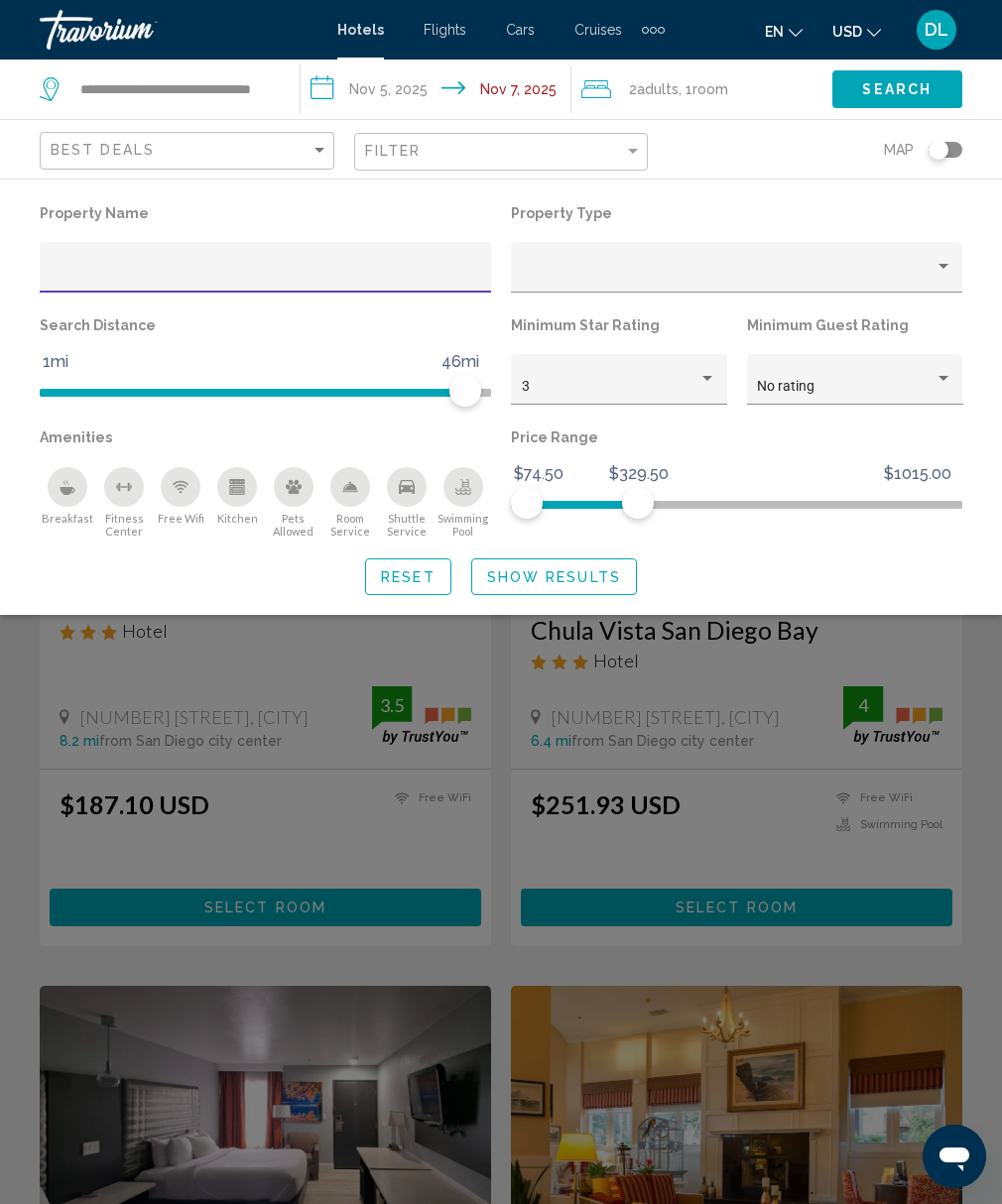 click on "Show Results" 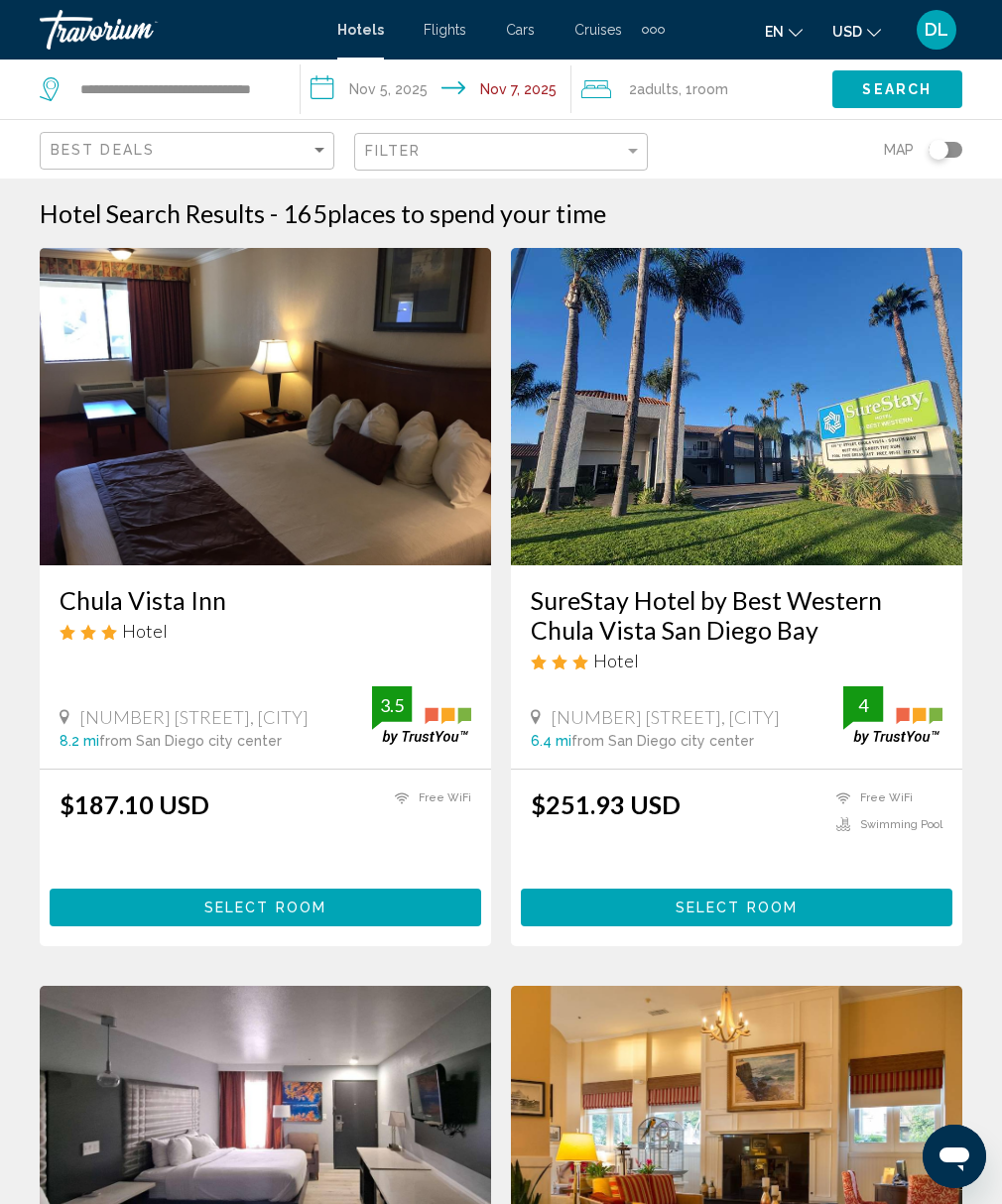 click at bounding box center [265, 407] 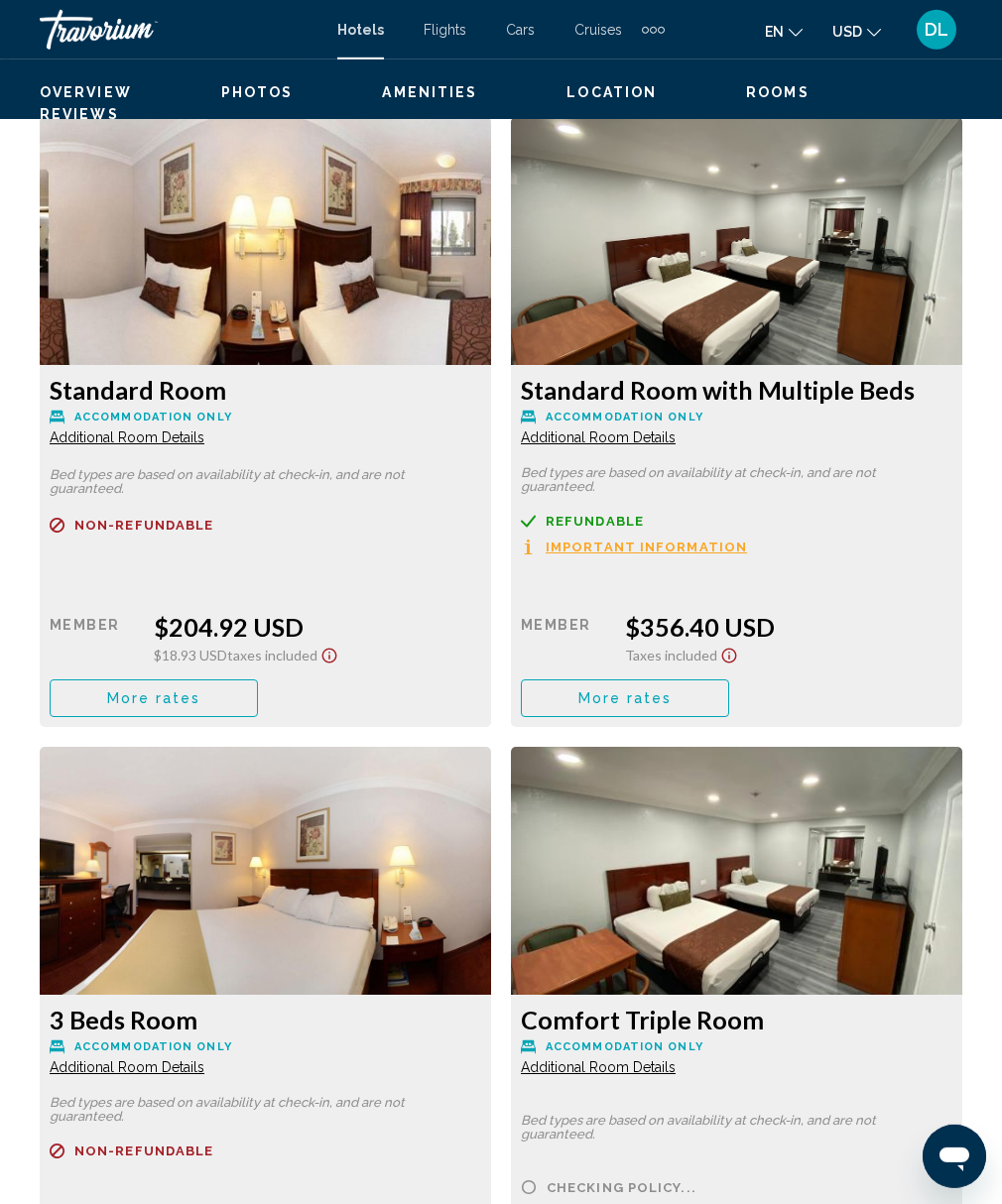 scroll, scrollTop: 3923, scrollLeft: 0, axis: vertical 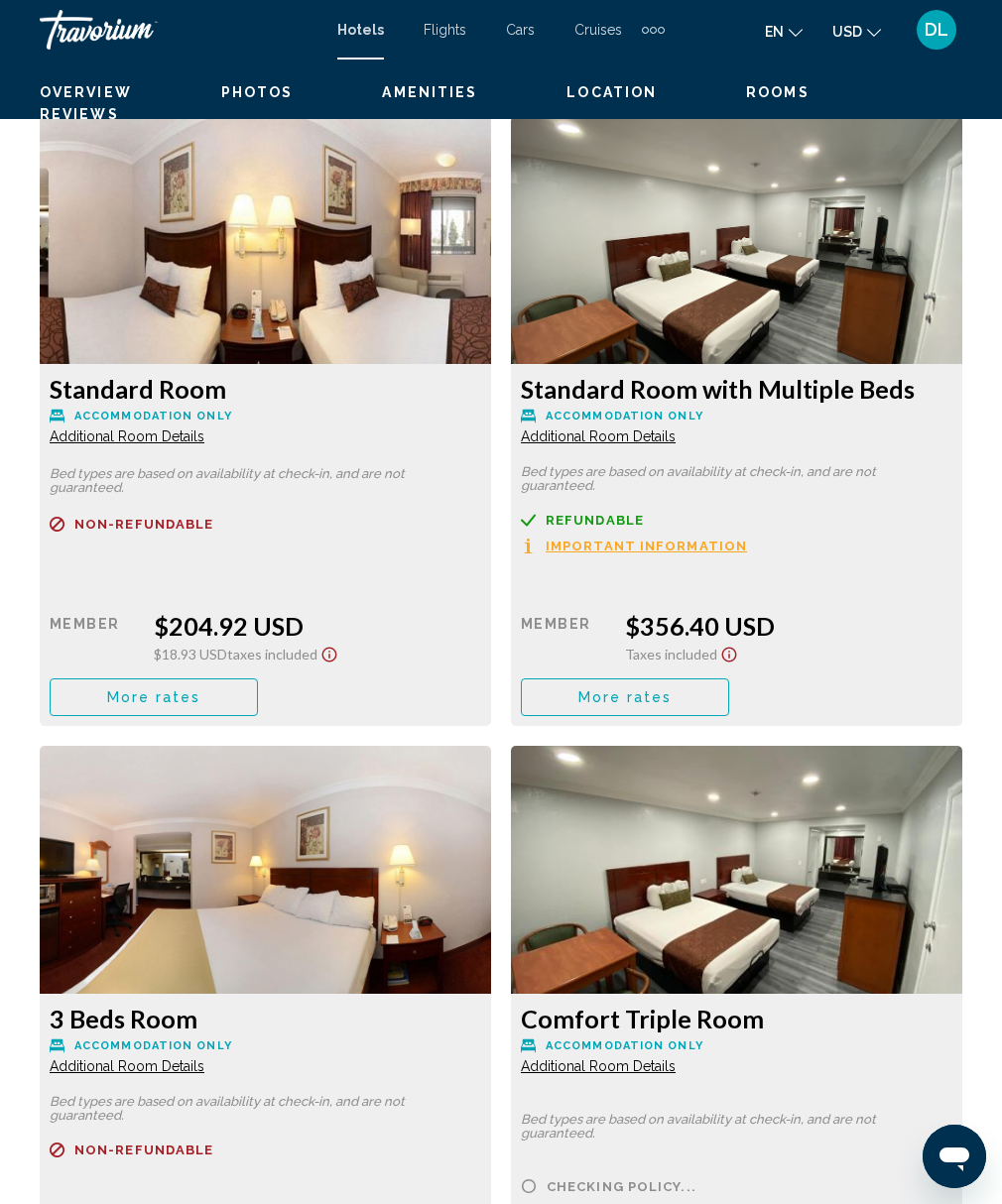 click on "More rates" at bounding box center (154, 68) 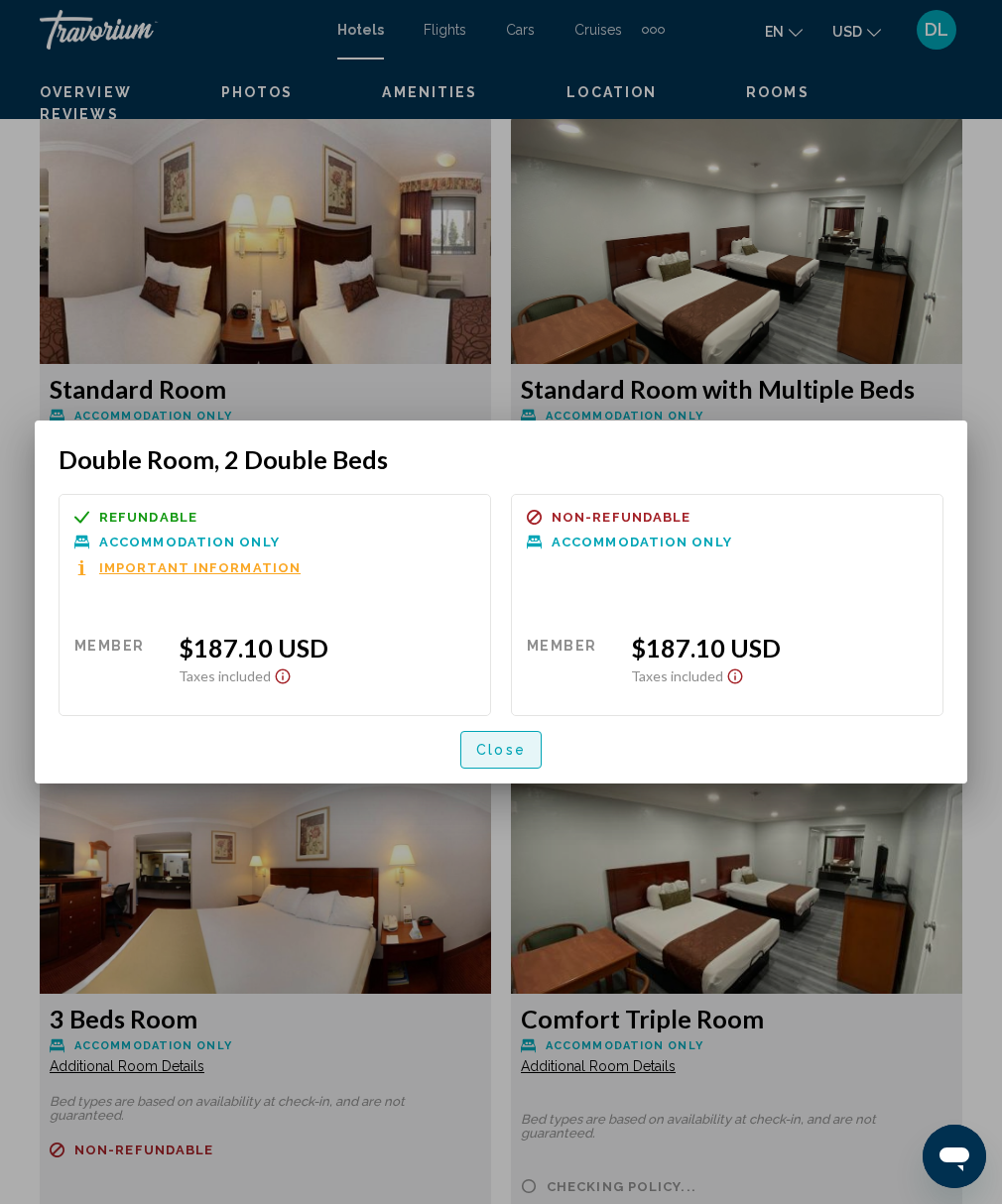 click on "Close" at bounding box center (501, 749) 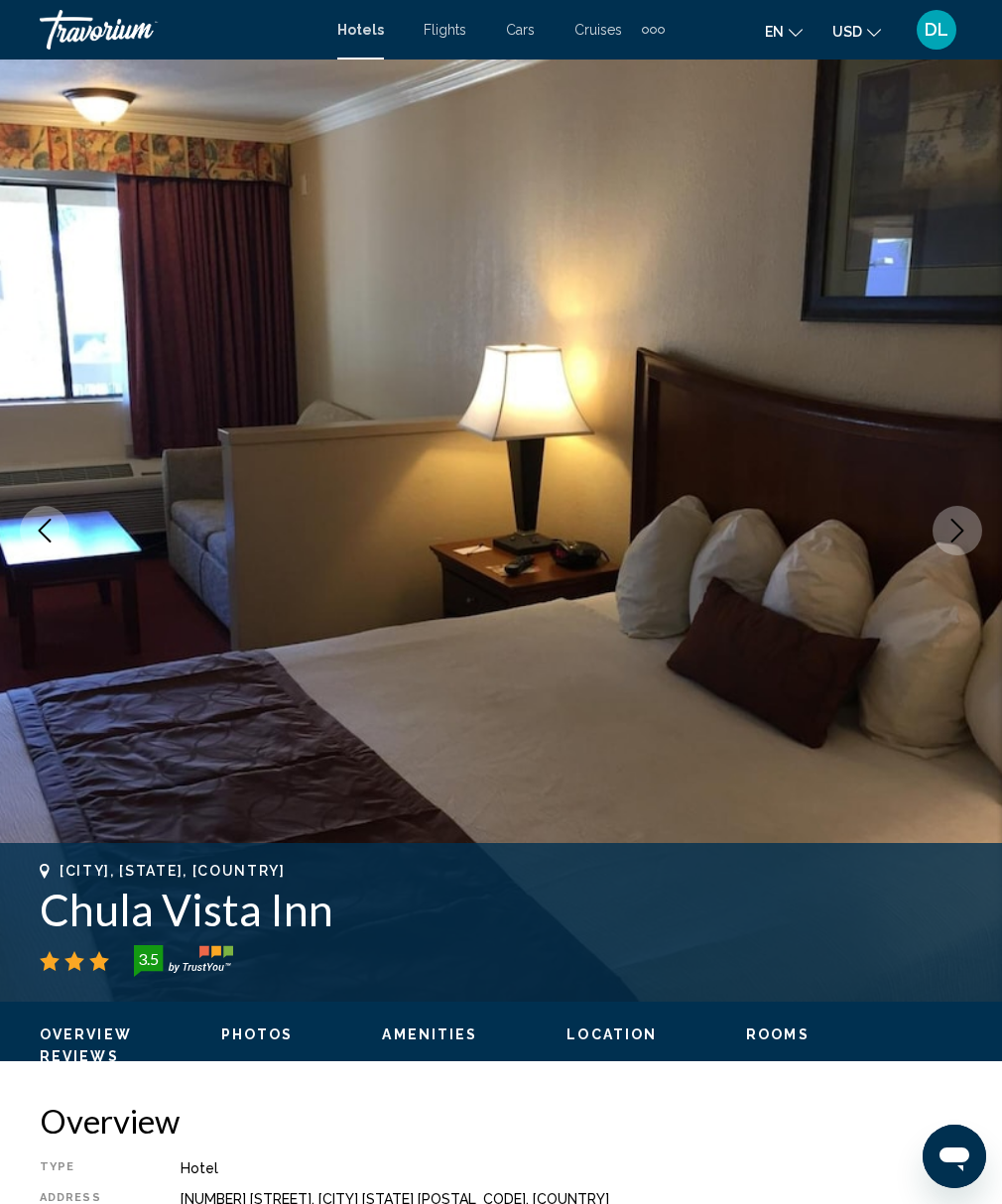scroll, scrollTop: 3923, scrollLeft: 0, axis: vertical 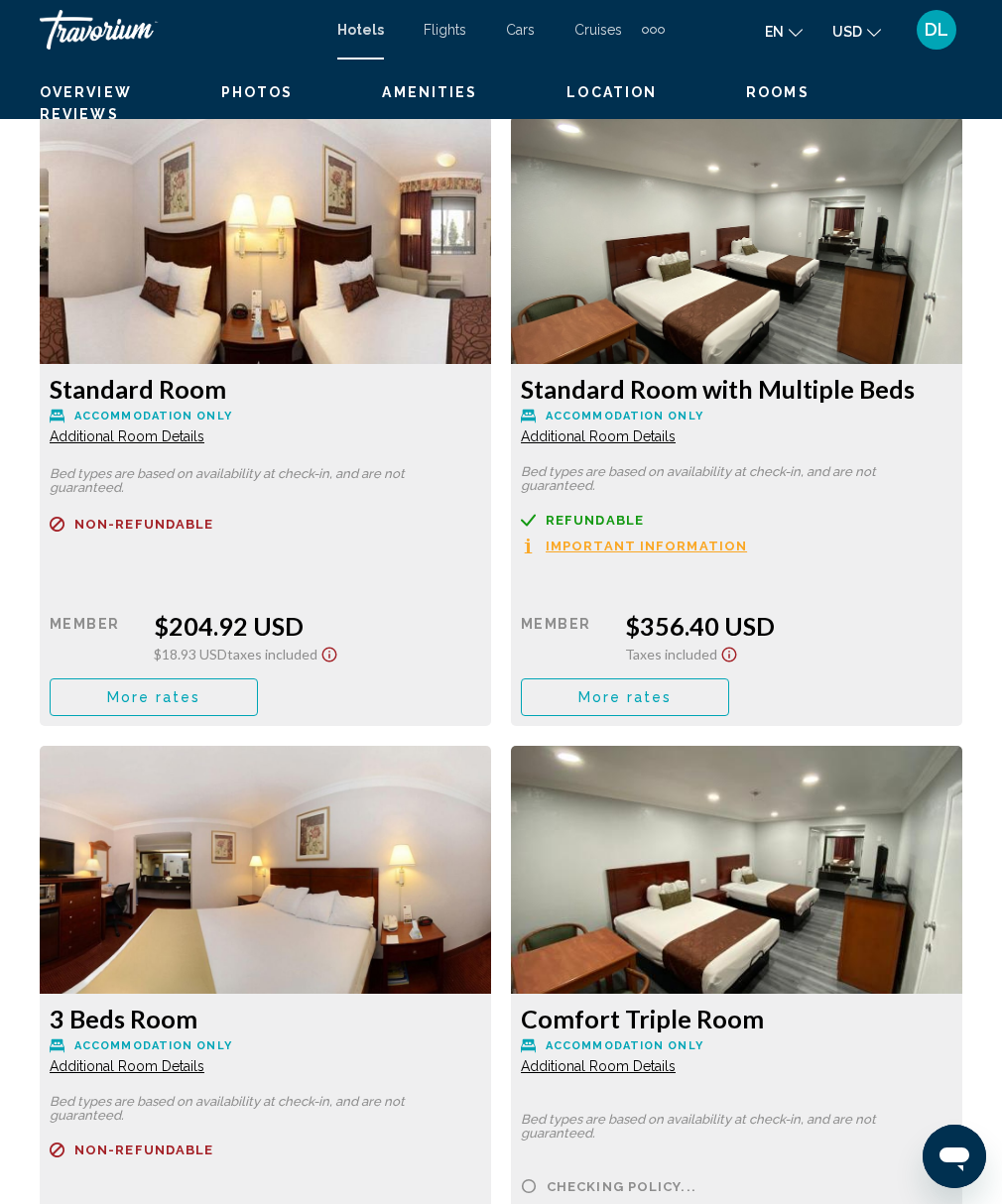 click on "Double Room, 2 Double Beds" at bounding box center (265, -240) 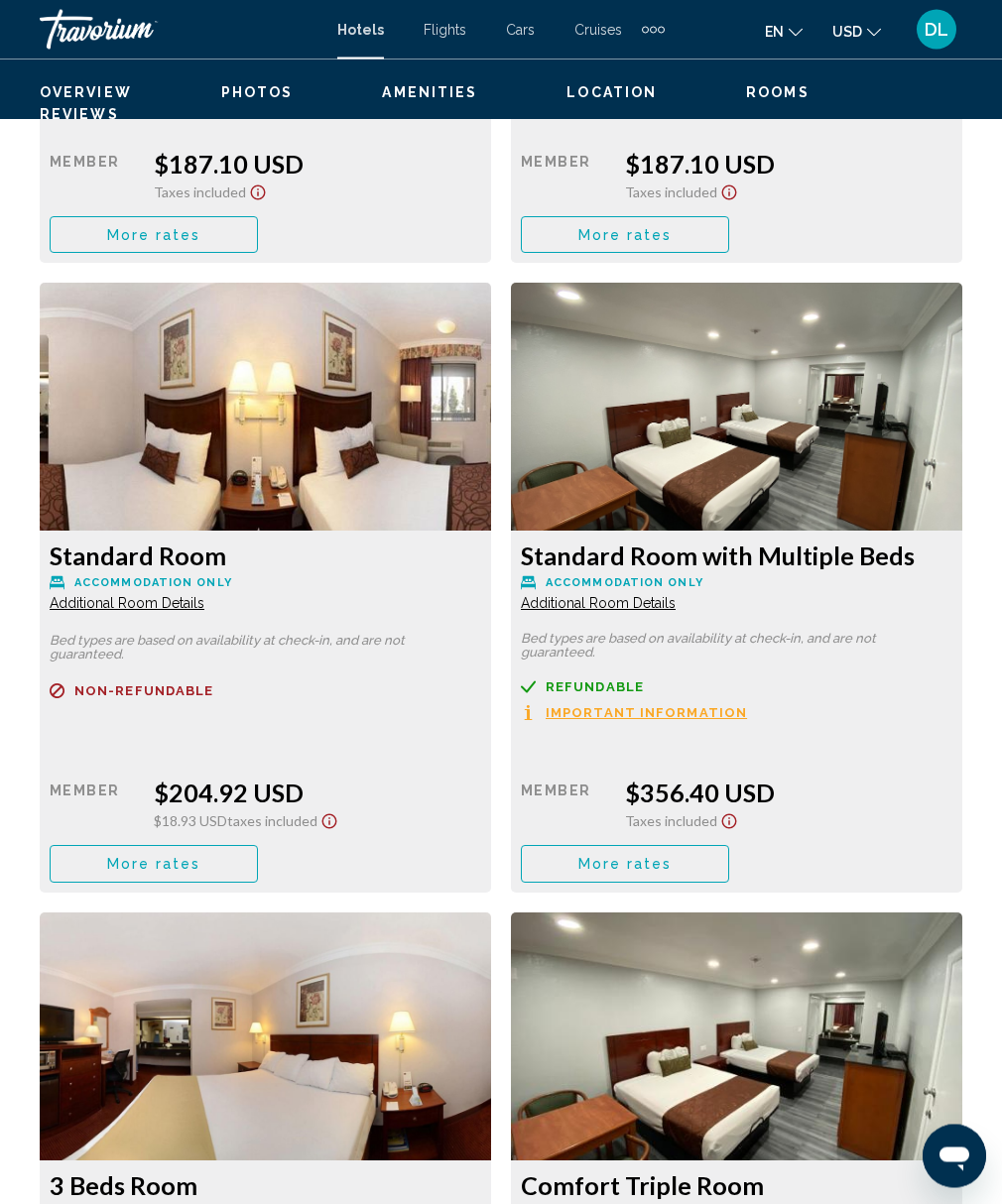 scroll, scrollTop: 3756, scrollLeft: 0, axis: vertical 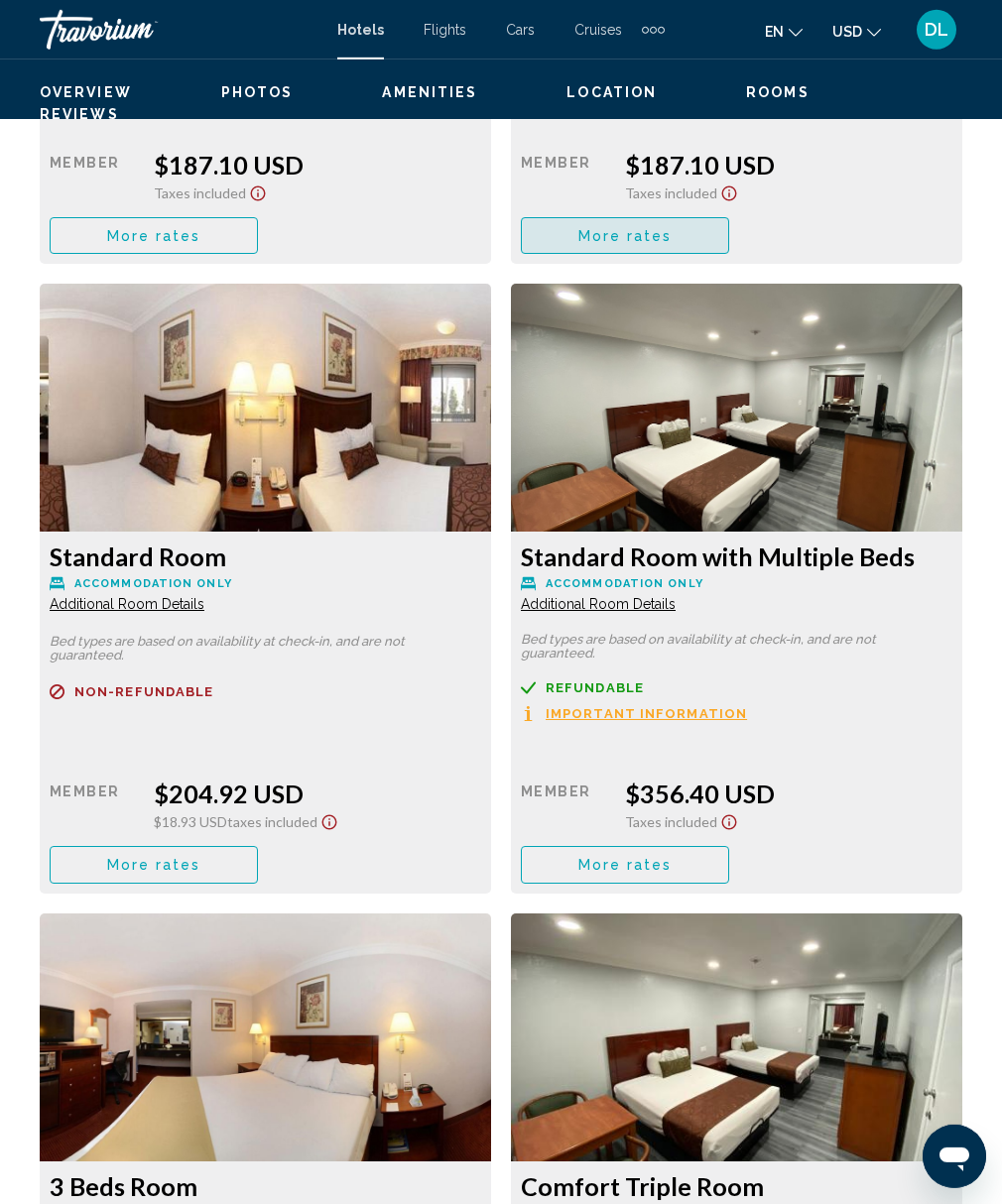 click on "More rates" at bounding box center (154, 236) 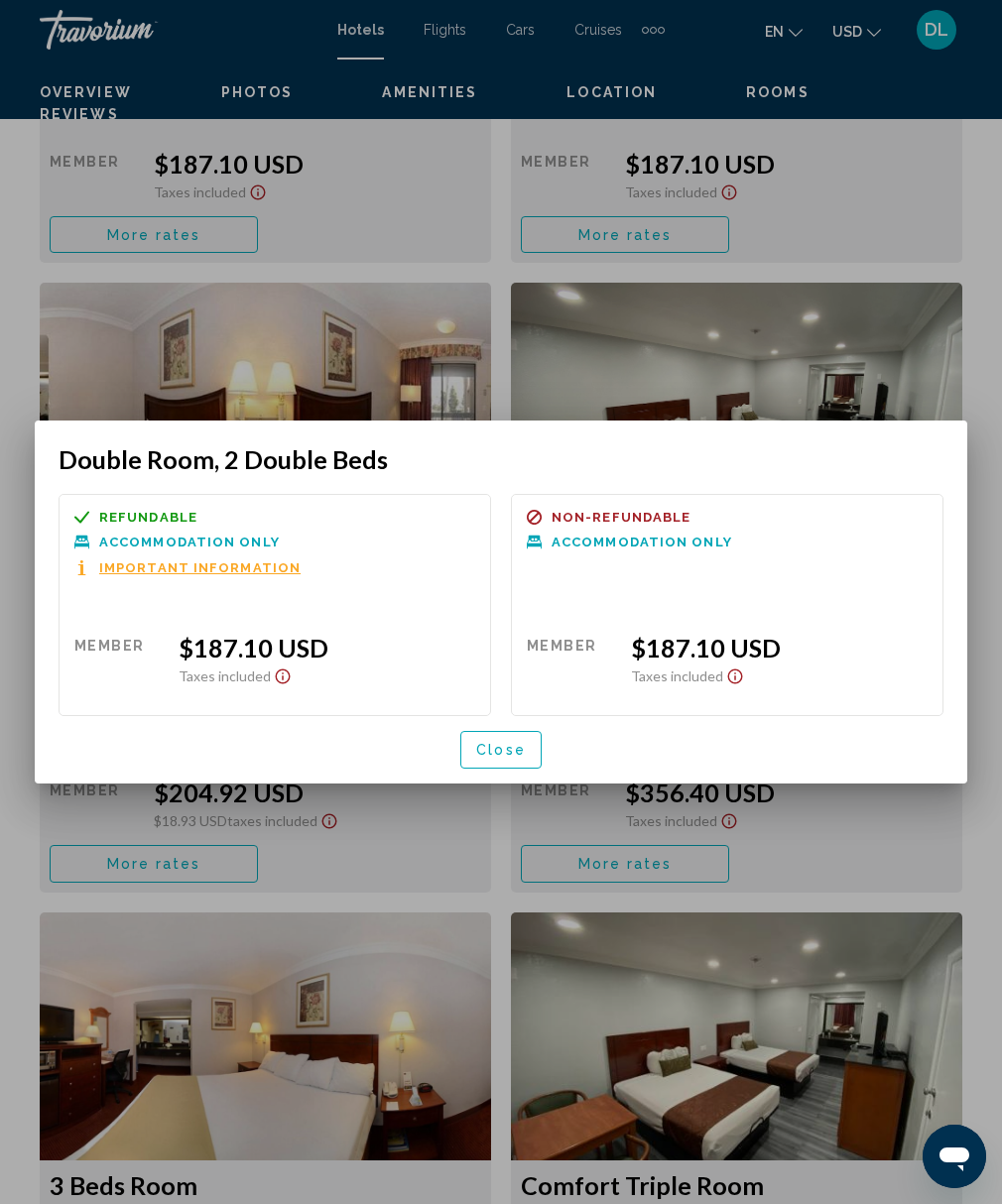 click on "Refundable" at bounding box center [148, 517] 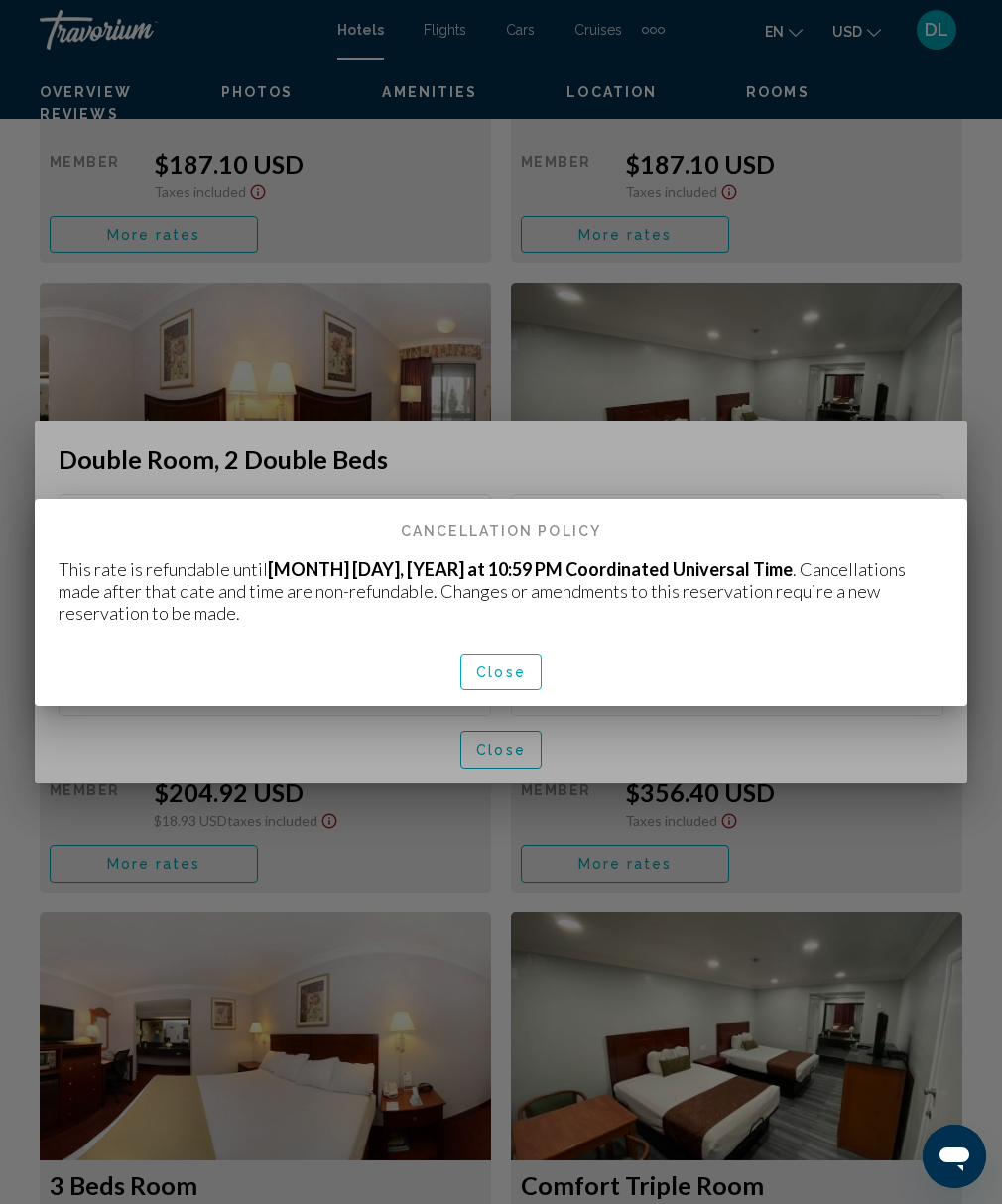 click on "Close" at bounding box center [501, 672] 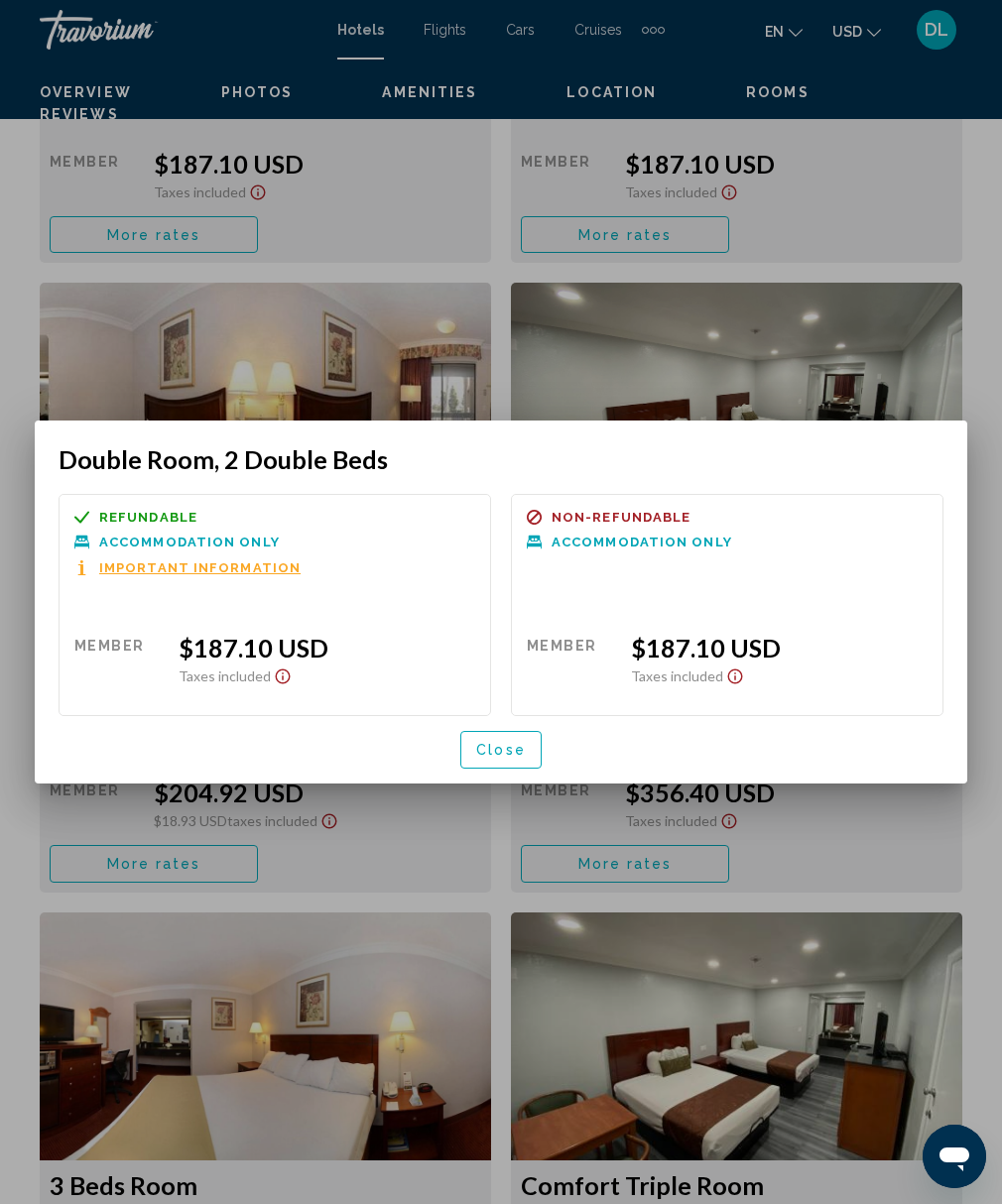 click on "Taxes included" at bounding box center [326, 673] 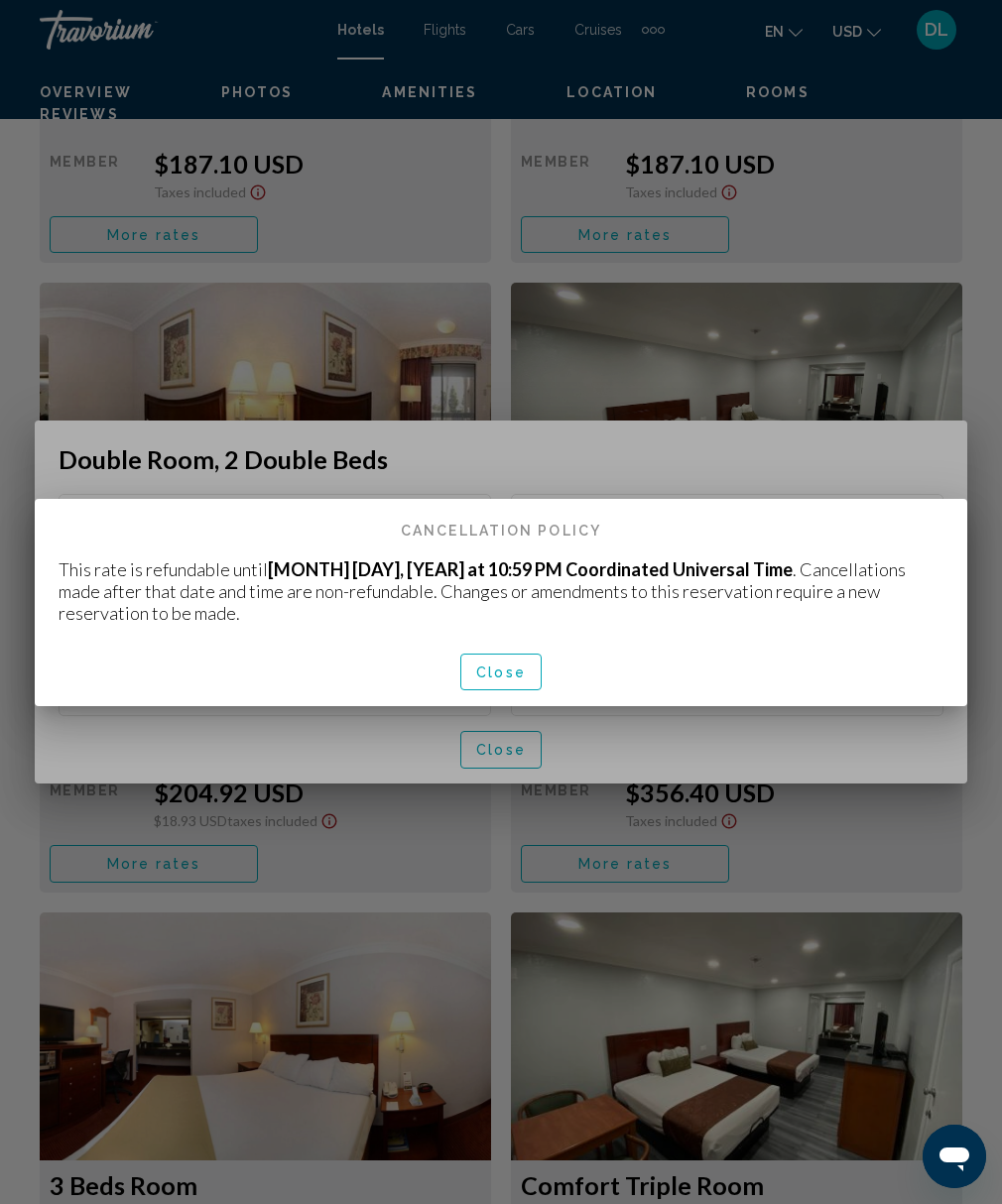 click at bounding box center (501, 602) 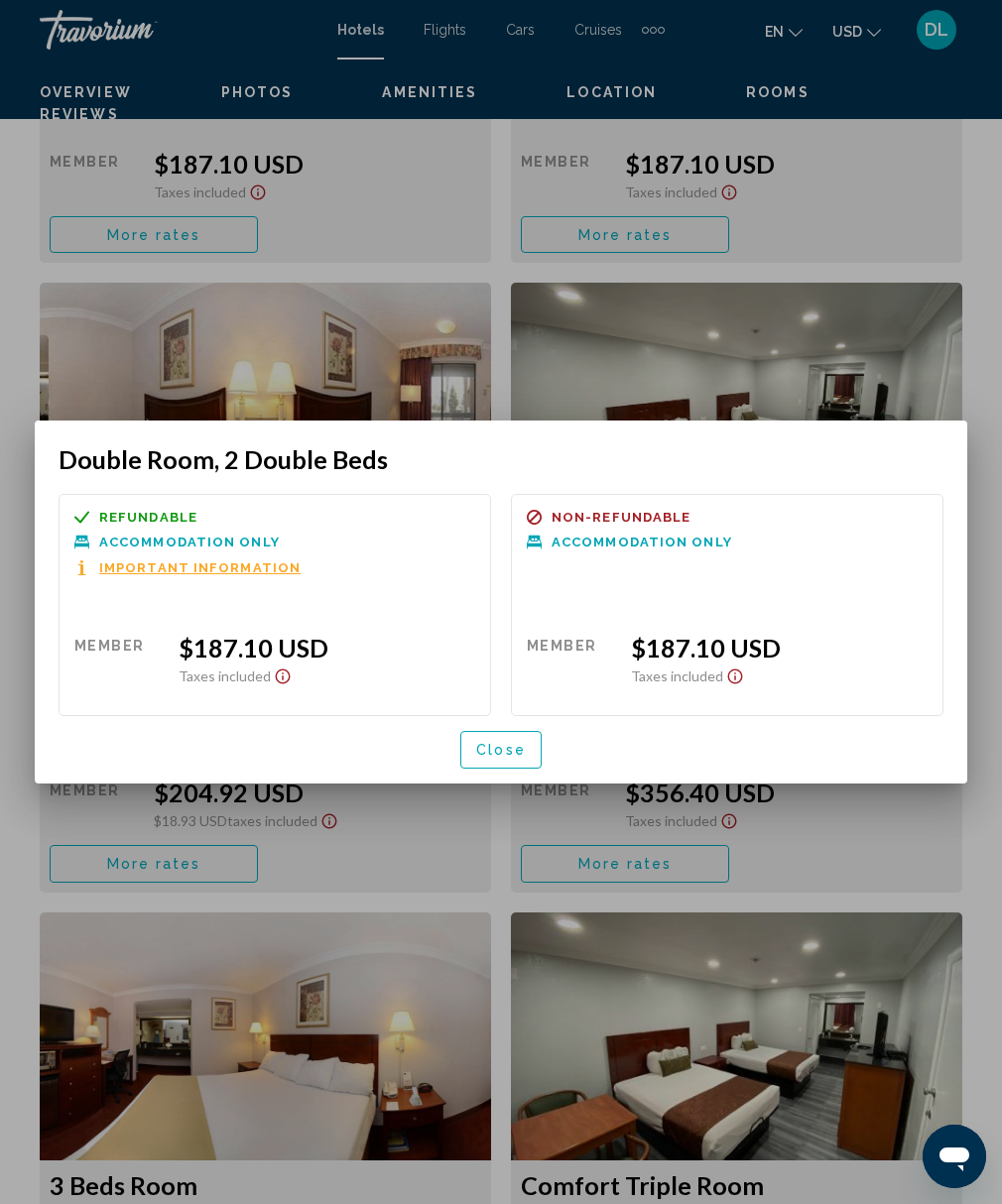 click on "Refundable
Non-refundable
Non-refundable
Accommodation Only
Important Information" at bounding box center [275, 542] 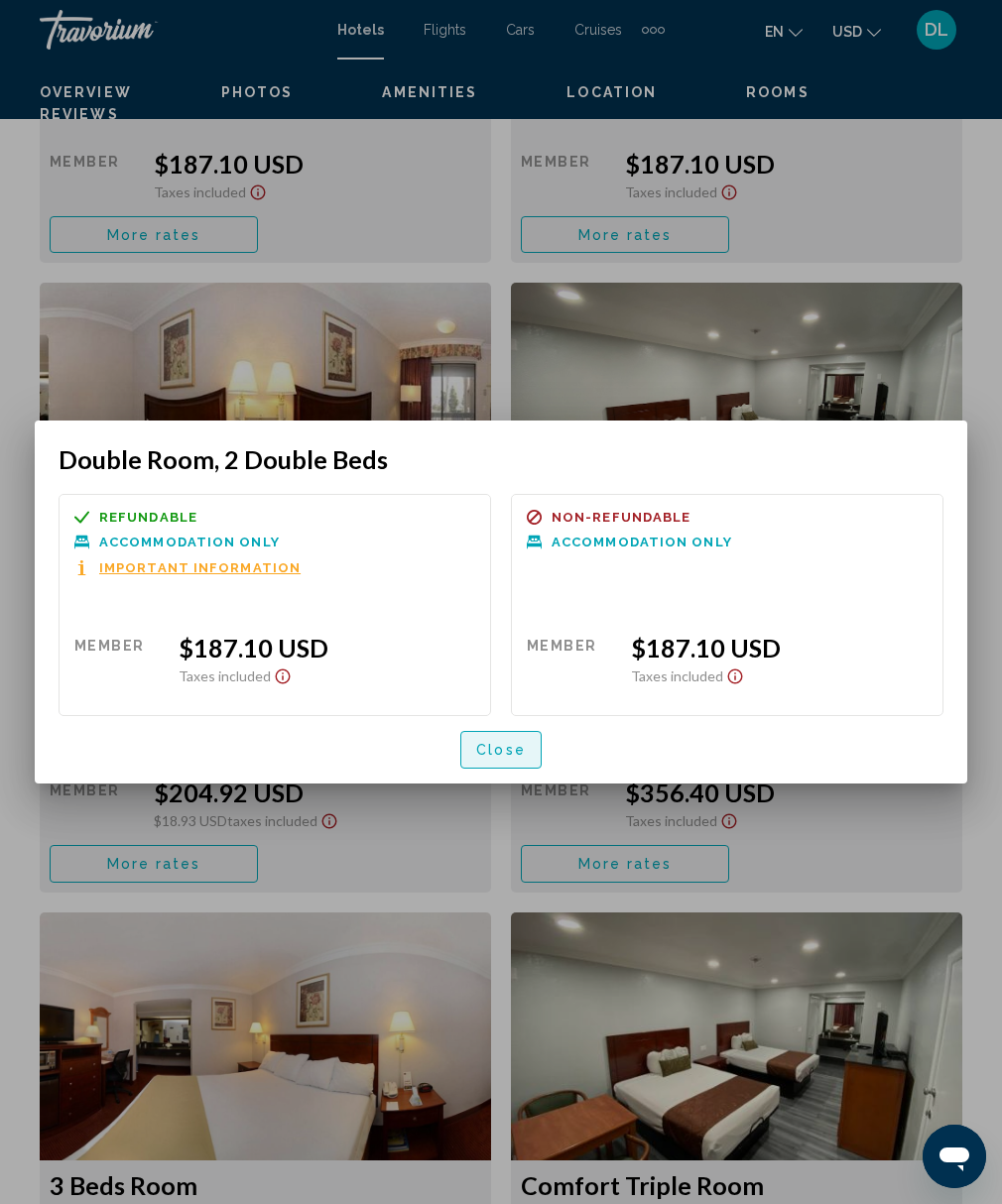 click on "Close" at bounding box center [501, 749] 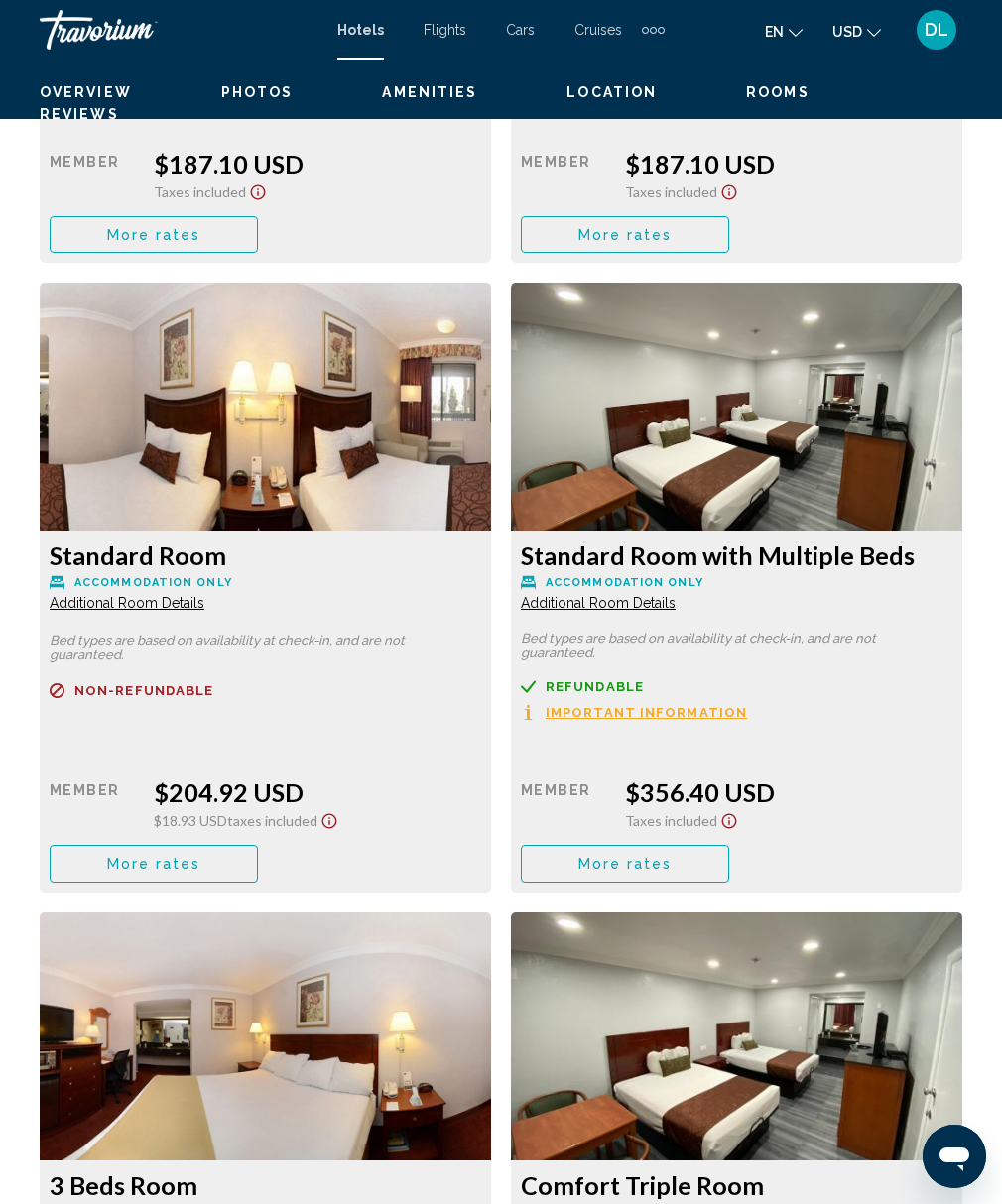 click on "More rates" at bounding box center [154, 234] 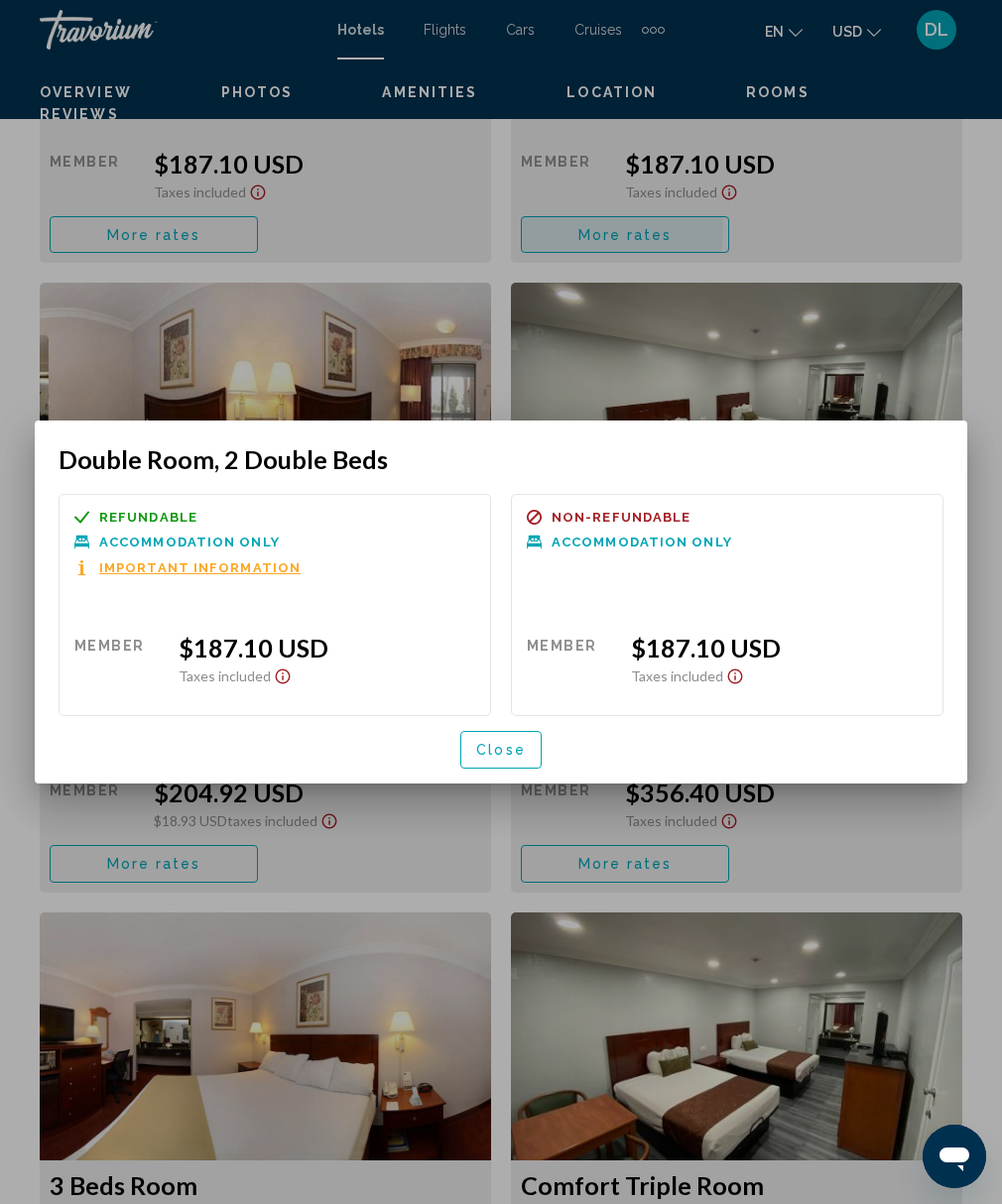 scroll, scrollTop: 0, scrollLeft: 0, axis: both 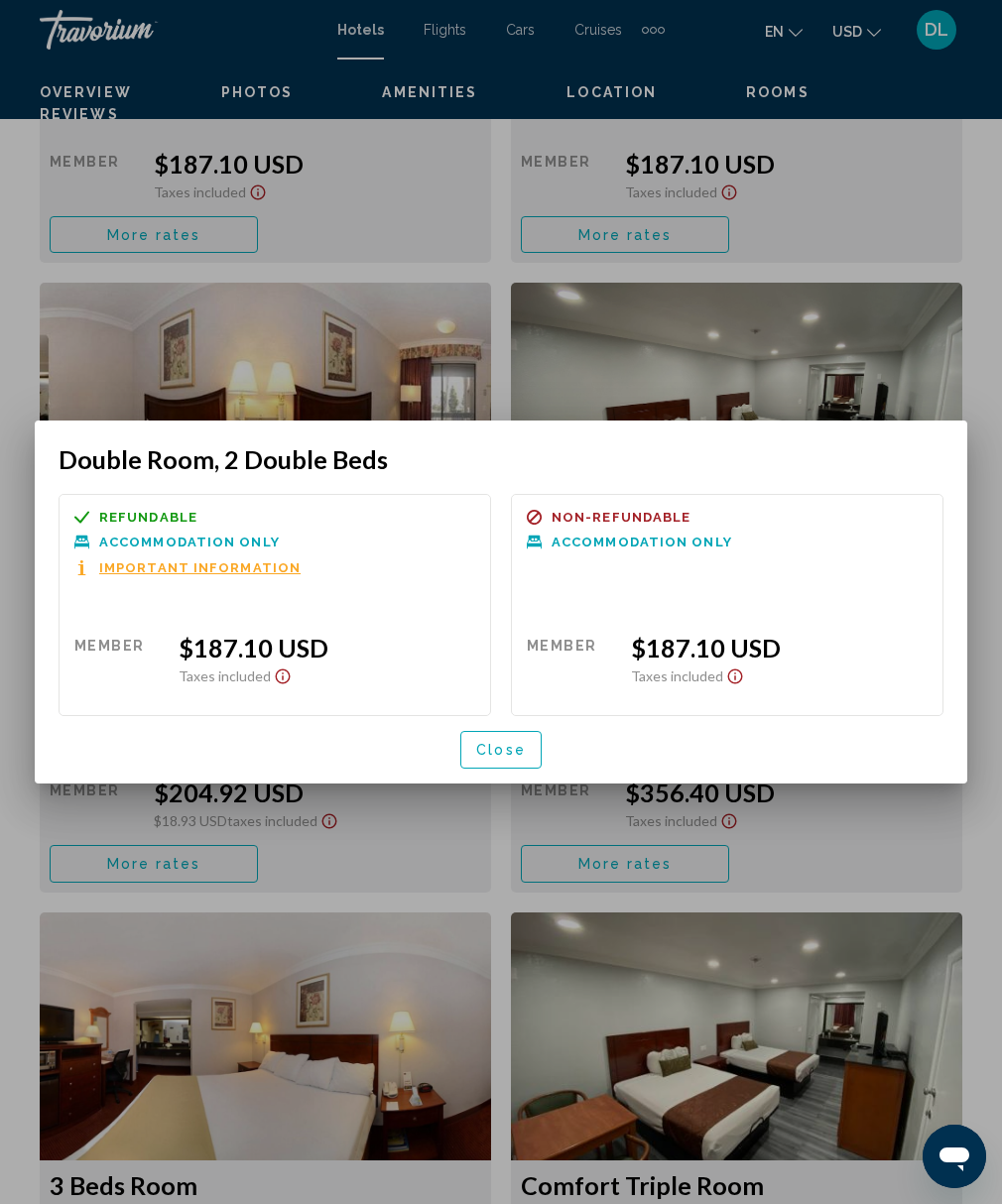 click on "Refundable
Non-refundable
Non-refundable
Accommodation Only
Important Information Retail  $0.00  when you redeem    Member  $187.10 USD  Taxes included
You earn" at bounding box center (275, 605) 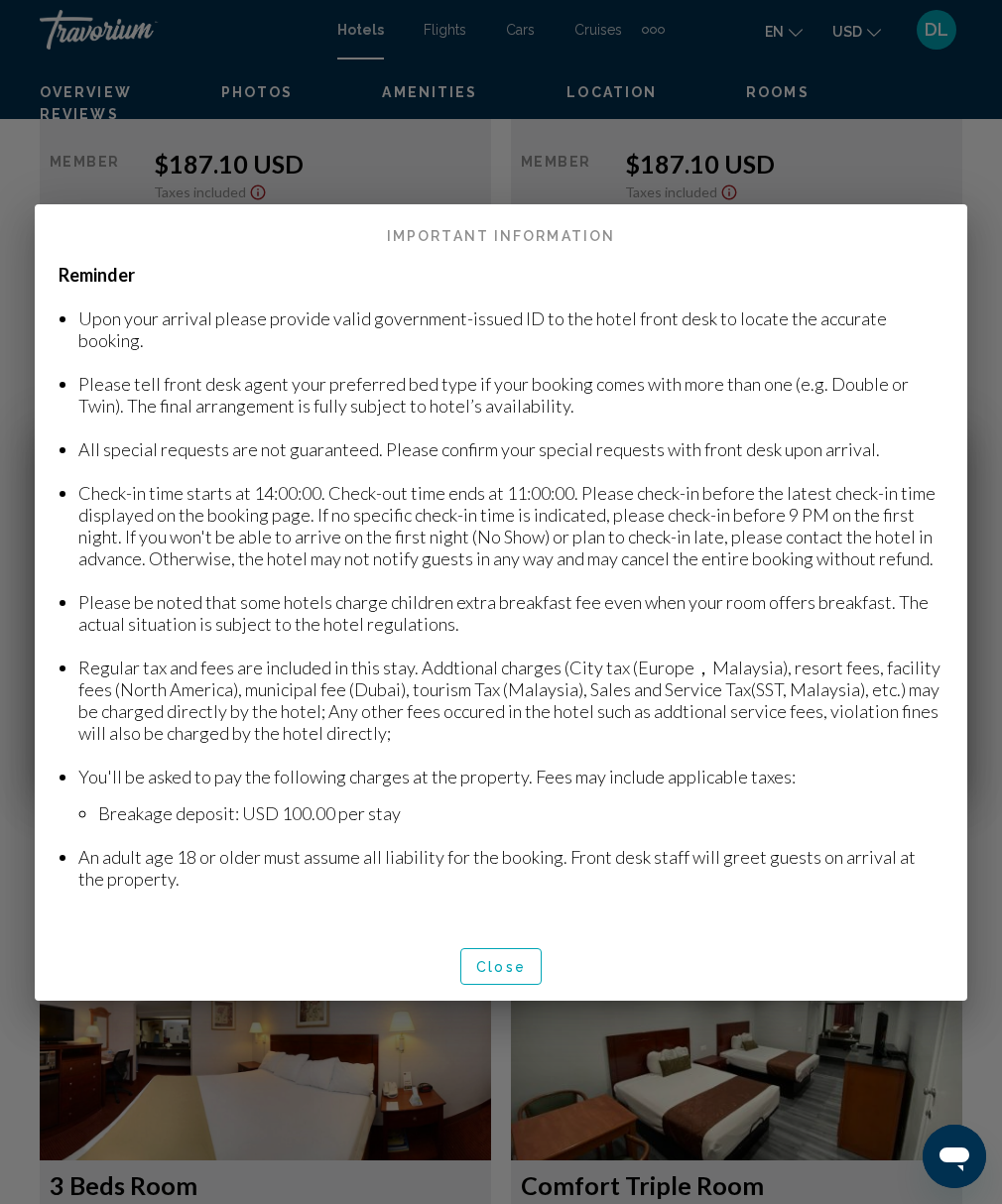click on "Reminder   Upon your arrival please provide valid government-issued ID to the hotel front desk to locate the accurate booking.   Please tell front desk agent your preferred bed type if your booking comes with more than one (e.g. Double or Twin). The final arrangement is fully subject to hotel’s availability.   All special requests are not guaranteed. Please confirm your special requests with front desk upon arrival.   Check-in time starts at 14:00:00. Check-out time ends at 11:00:00. Please check-in before the latest check-in time displayed on the booking page. If no specific check-in time is indicated, please check-in before 9 PM on the first night. If you won't be able to arrive on the first night (No Show) or plan to check-in late, please contact the hotel in advance. Otherwise, the hotel may not notify guests in any way and may cancel the entire booking without refund.       You'll be asked to pay the following charges at the property. Fees may include applicable taxes:" at bounding box center (501, 598) 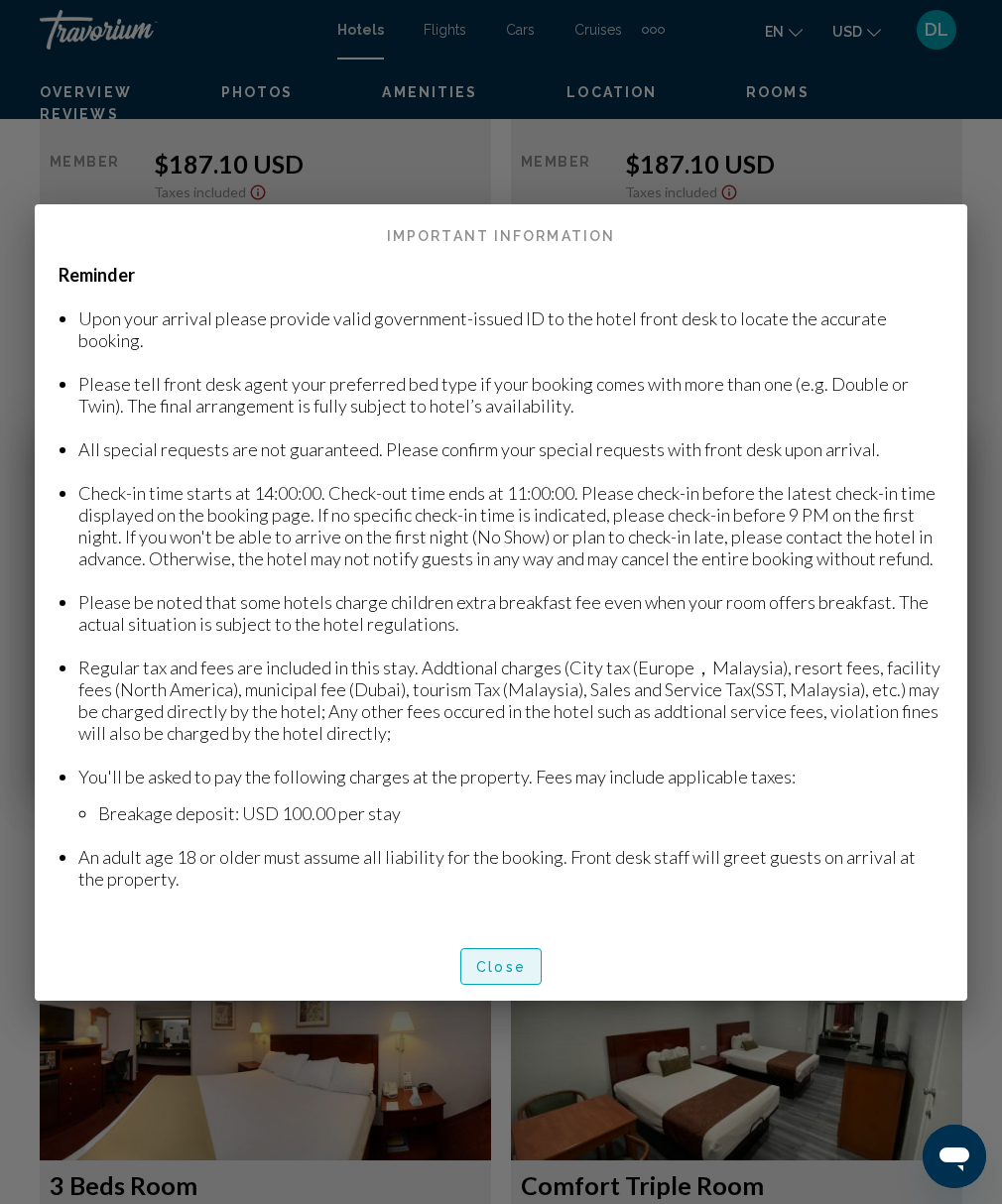 click on "Close" at bounding box center [501, 966] 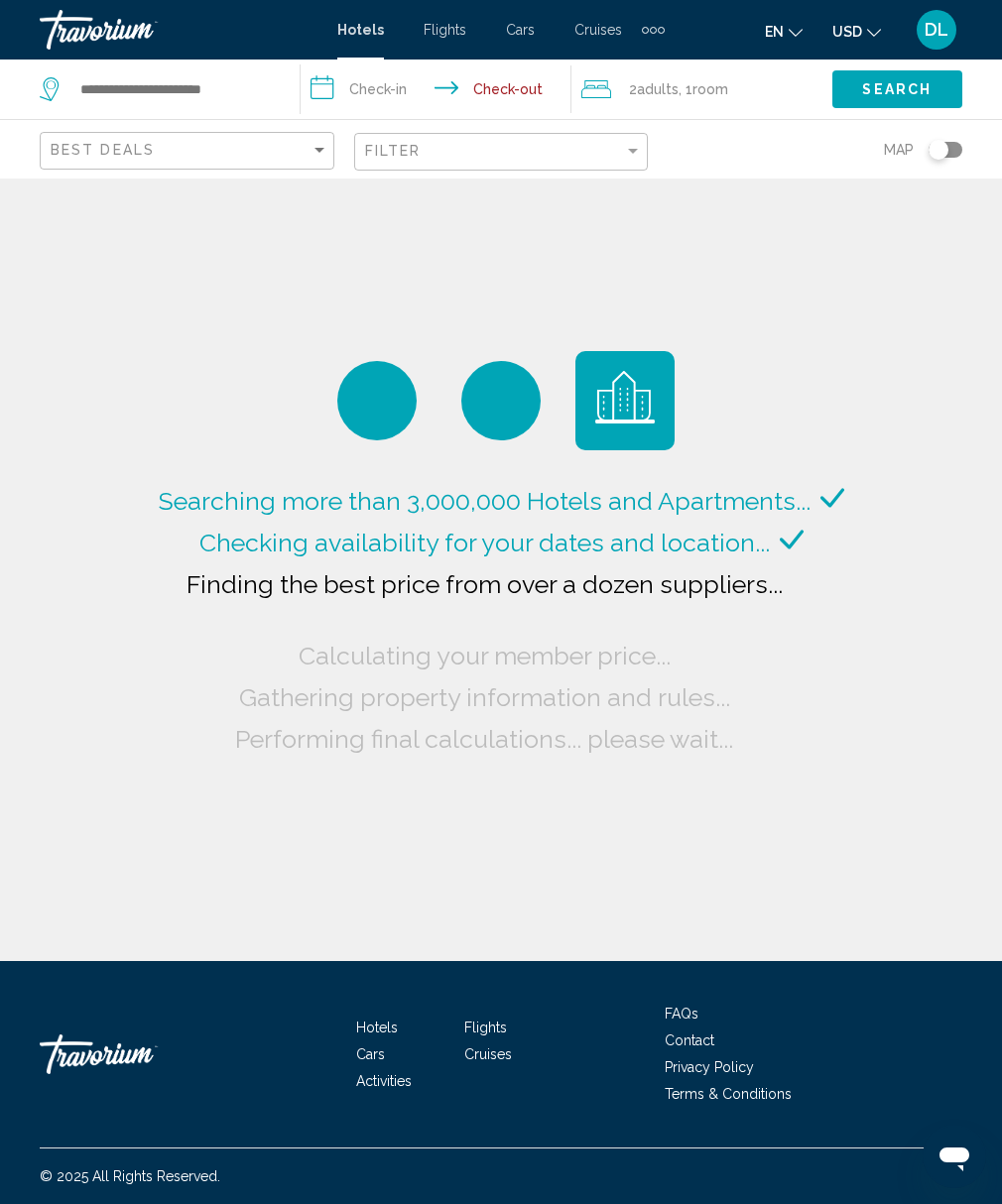 click at bounding box center [139, 30] 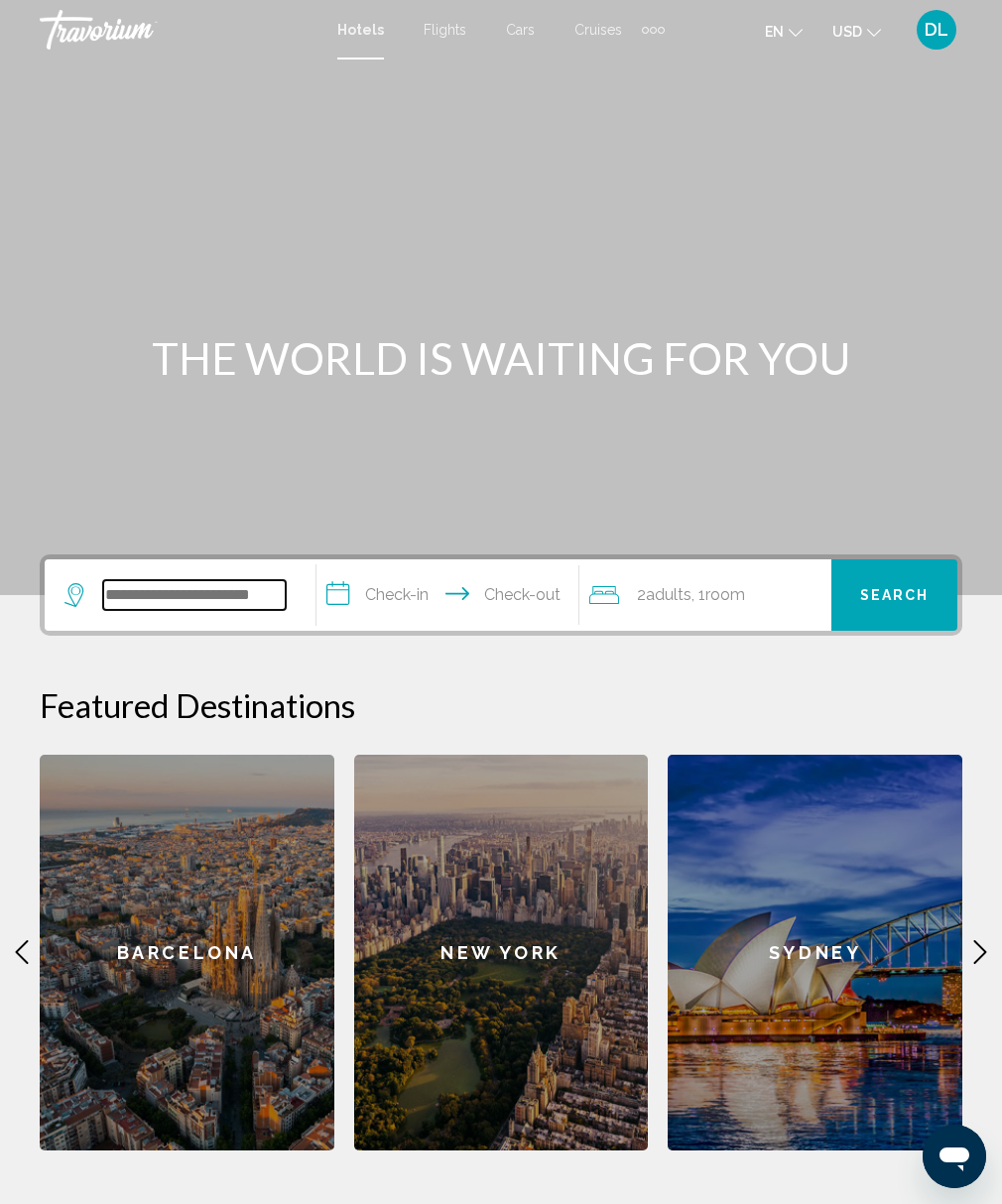 click at bounding box center [194, 595] 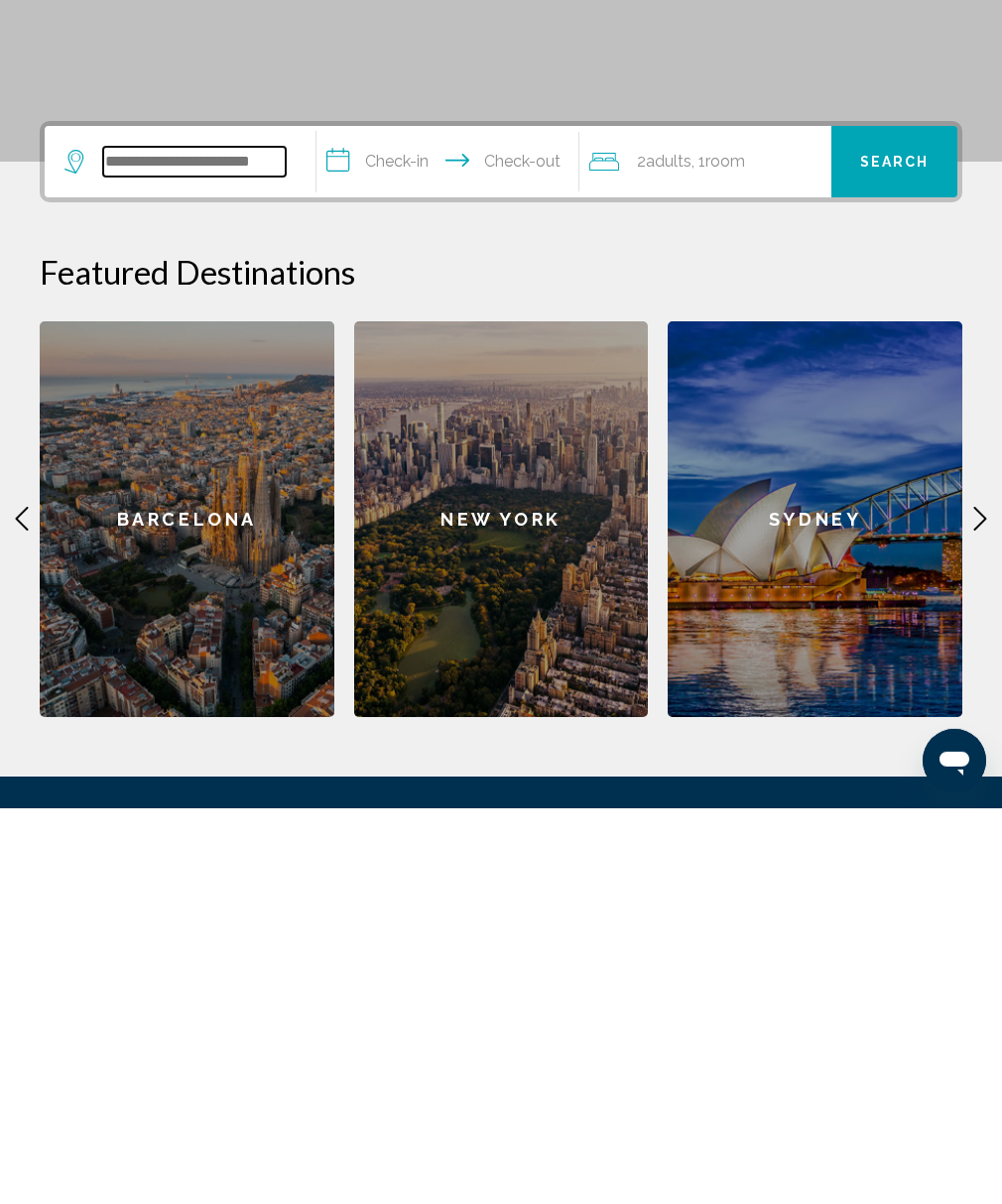 scroll, scrollTop: 54, scrollLeft: 0, axis: vertical 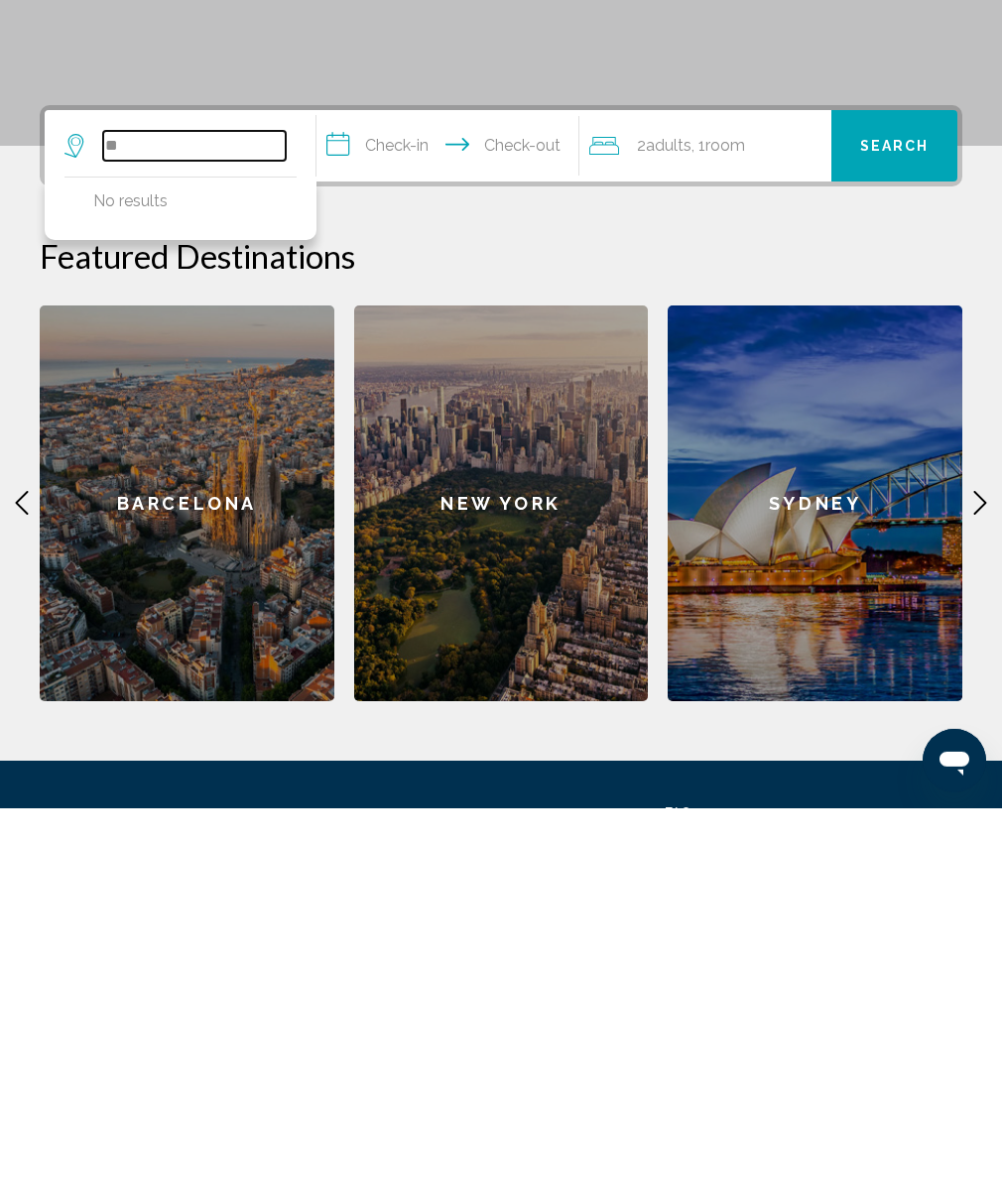 type on "*" 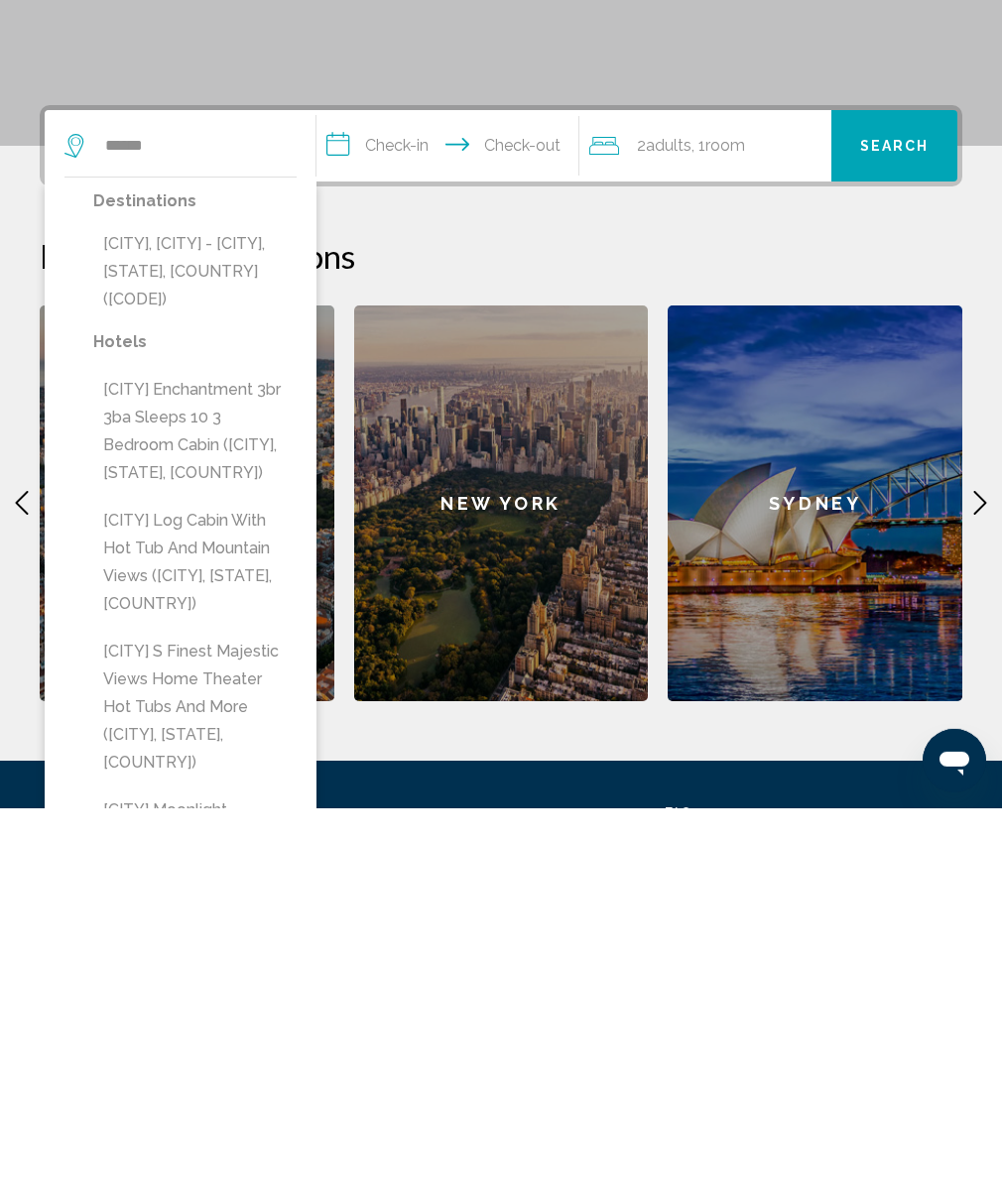 click on "[CITY], [CITY] - [CITY], [STATE], [COUNTRY] ([CODE])" at bounding box center [194, 667] 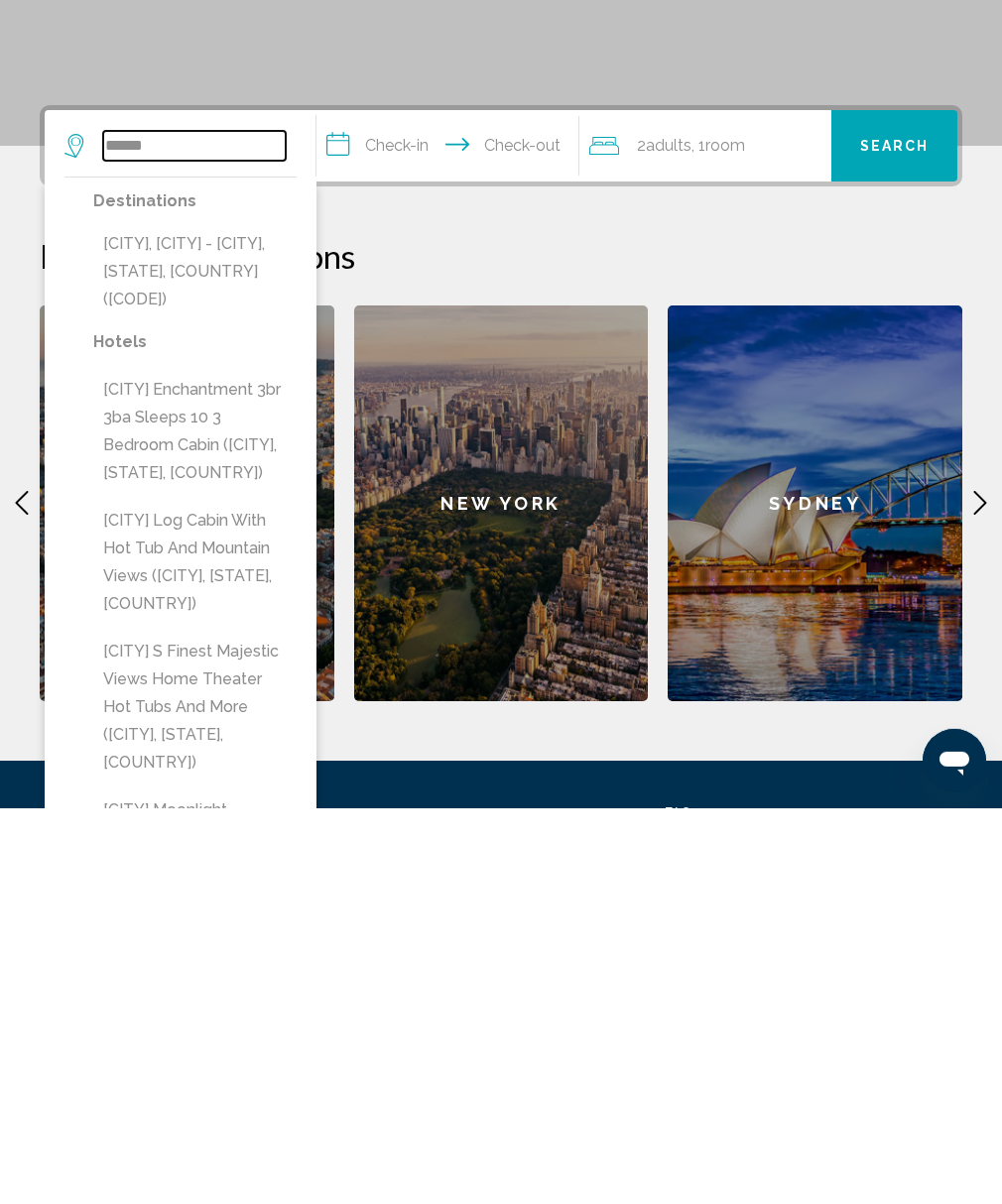 type on "**********" 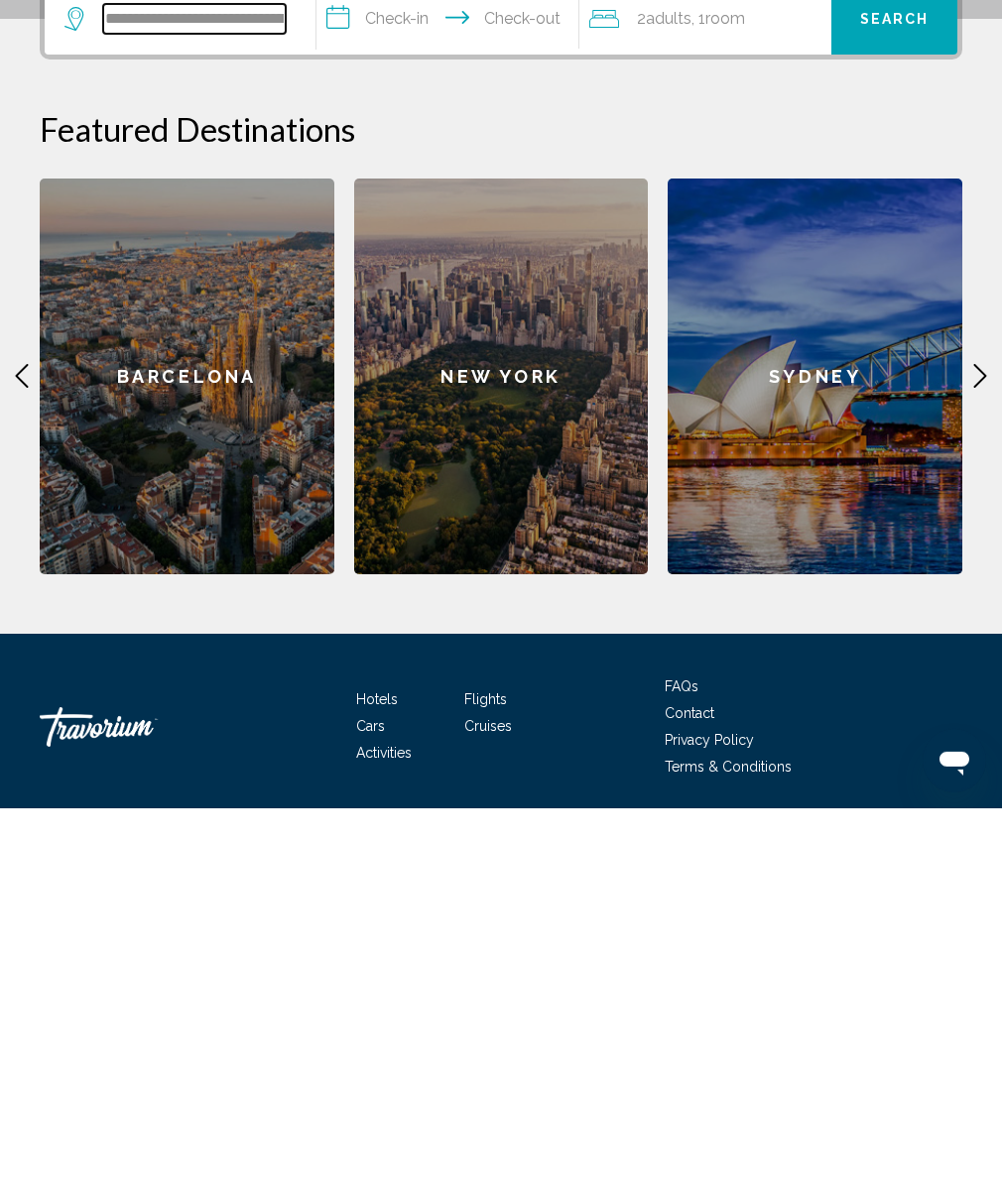 scroll, scrollTop: 191, scrollLeft: 0, axis: vertical 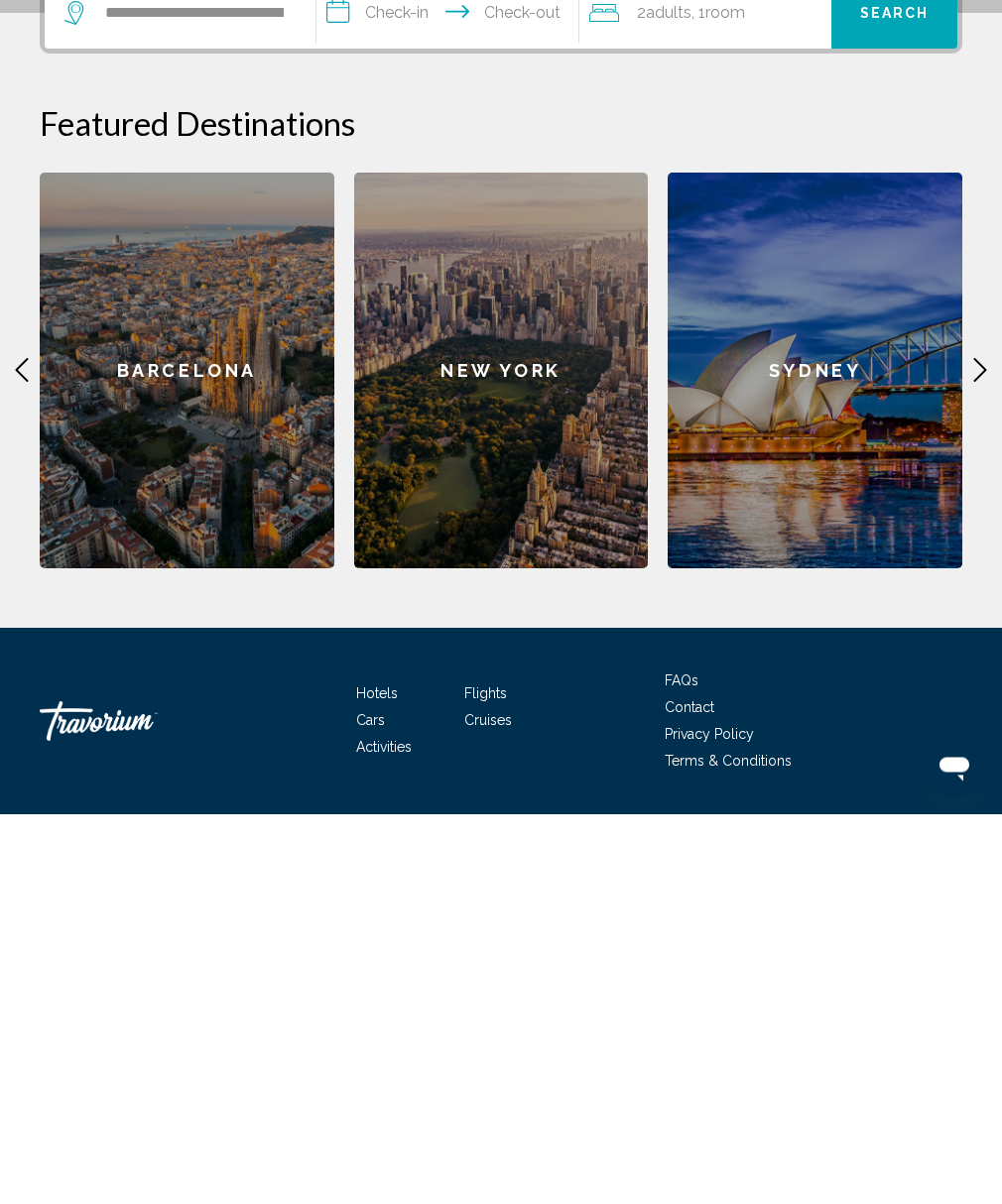 click on "**********" at bounding box center (451, 407) 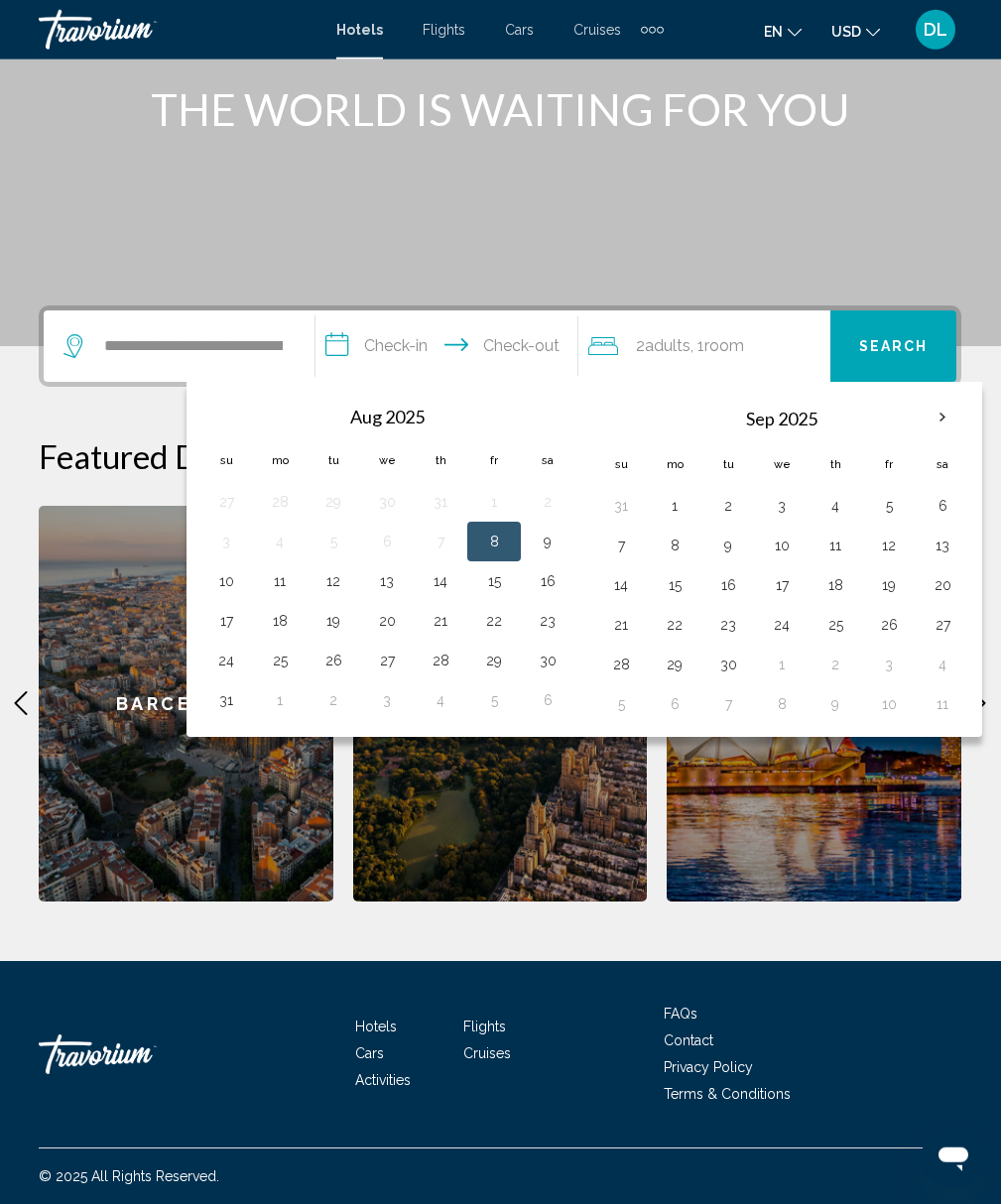 scroll, scrollTop: 450, scrollLeft: 47, axis: both 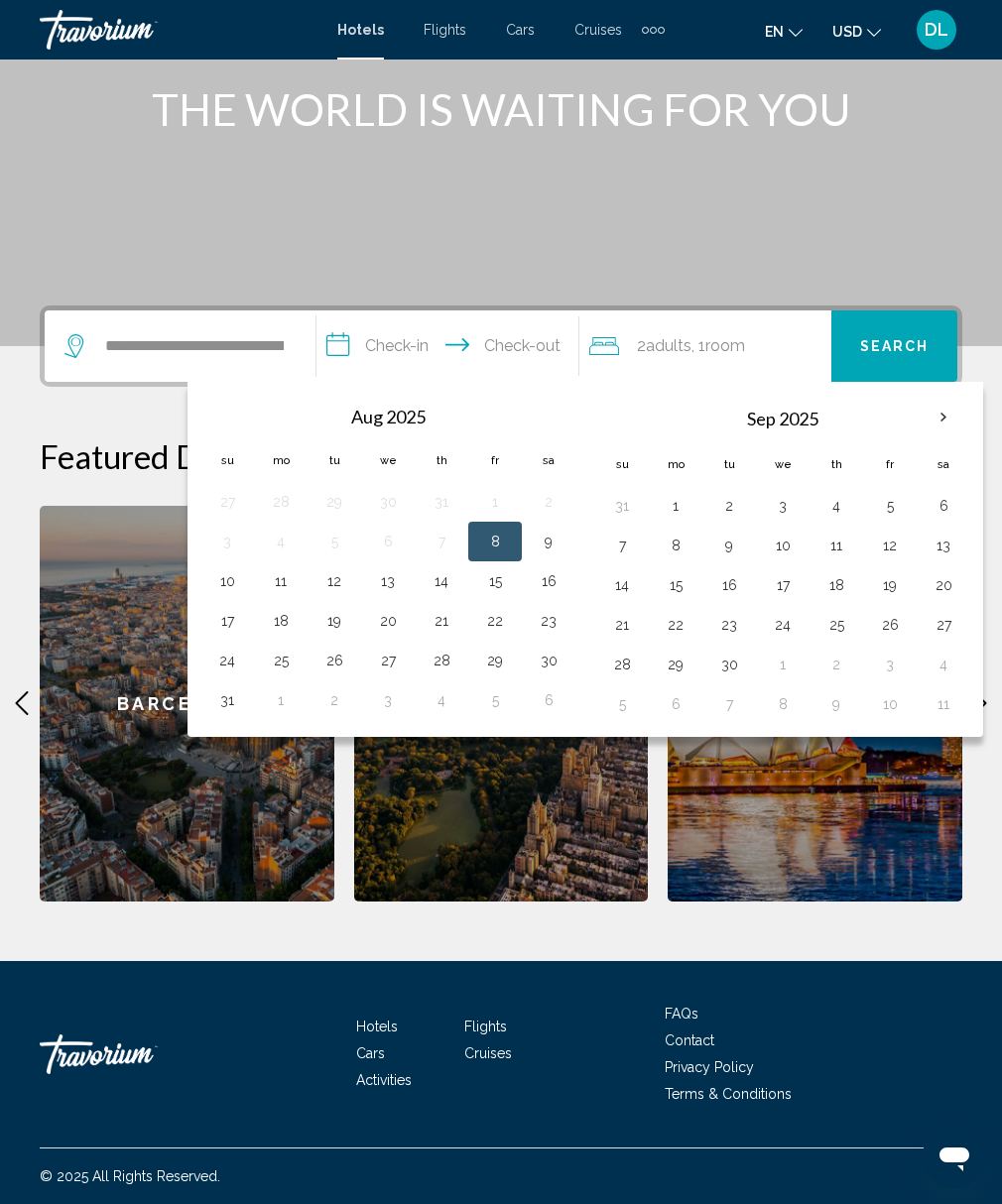 click at bounding box center [943, 418] 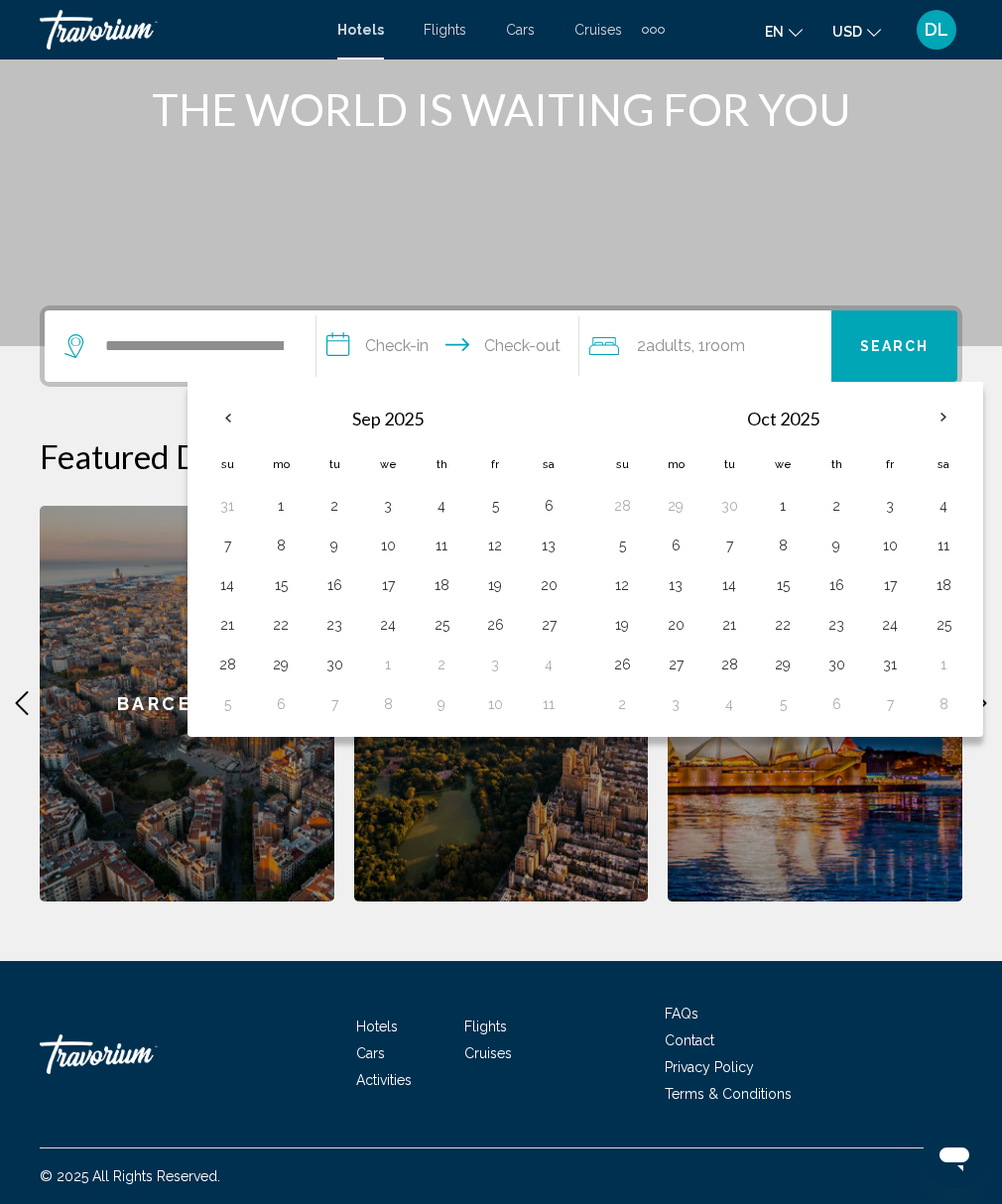 click at bounding box center [943, 418] 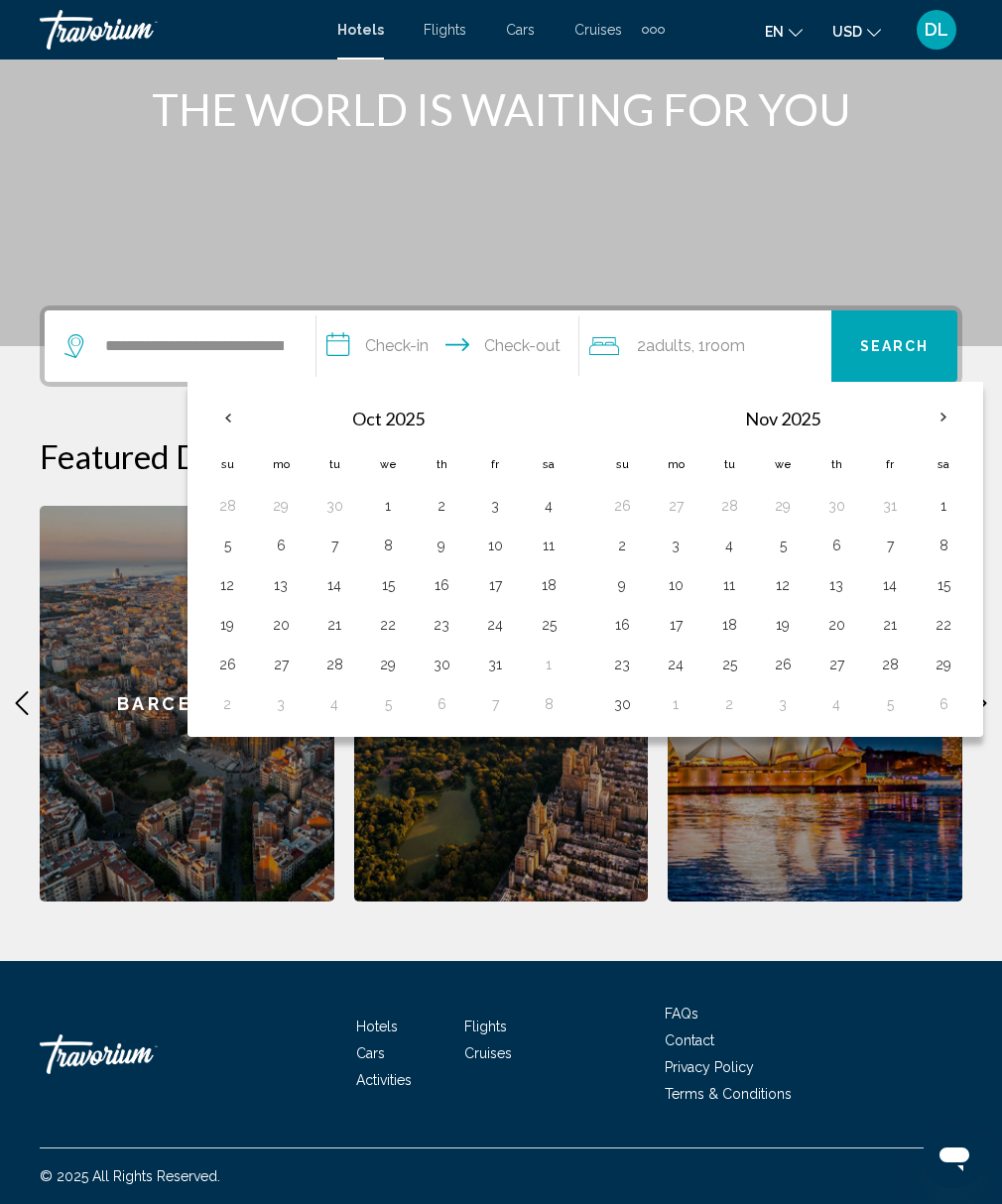 click on "19" at bounding box center [783, 625] 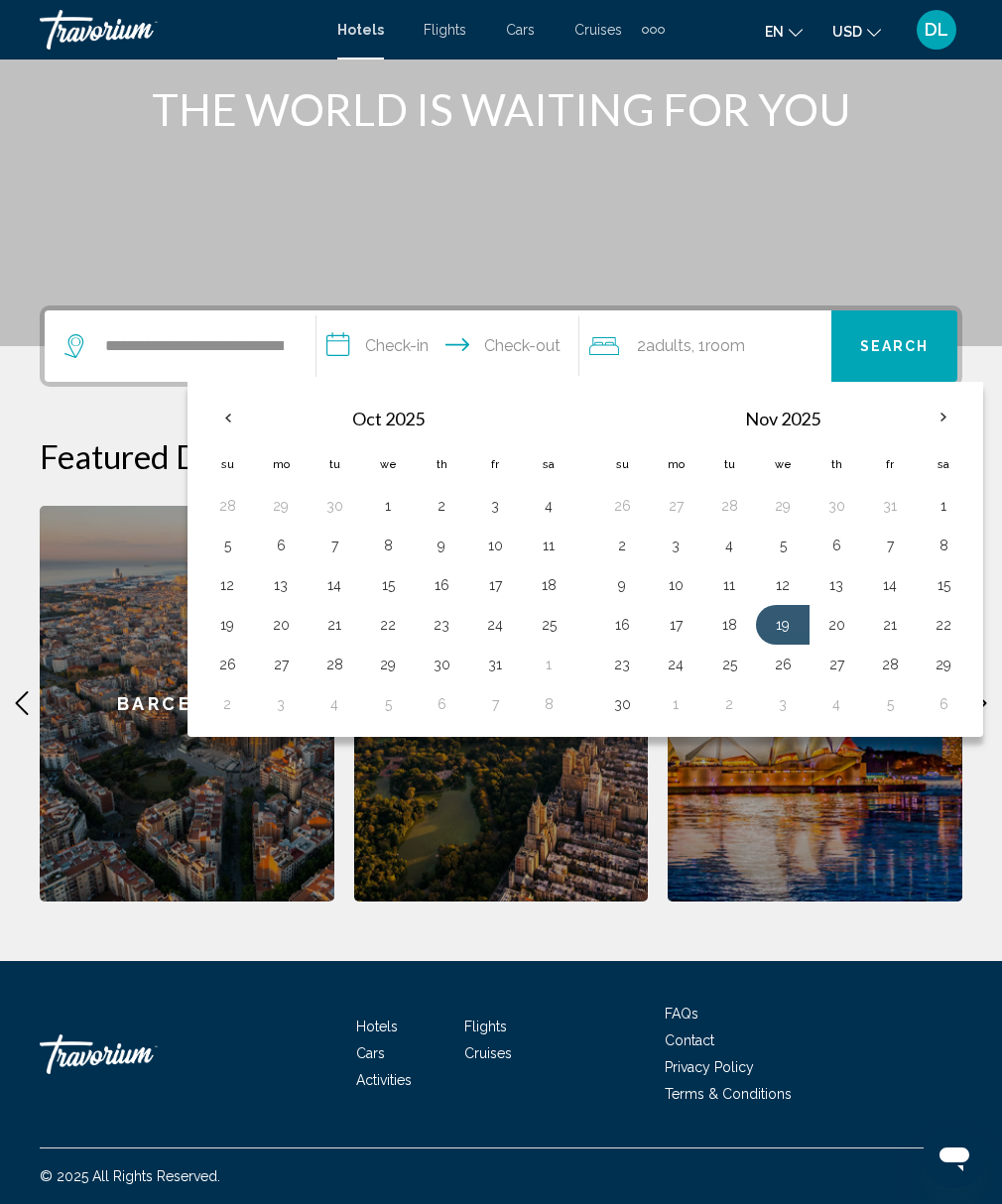 click on "23" at bounding box center [622, 664] 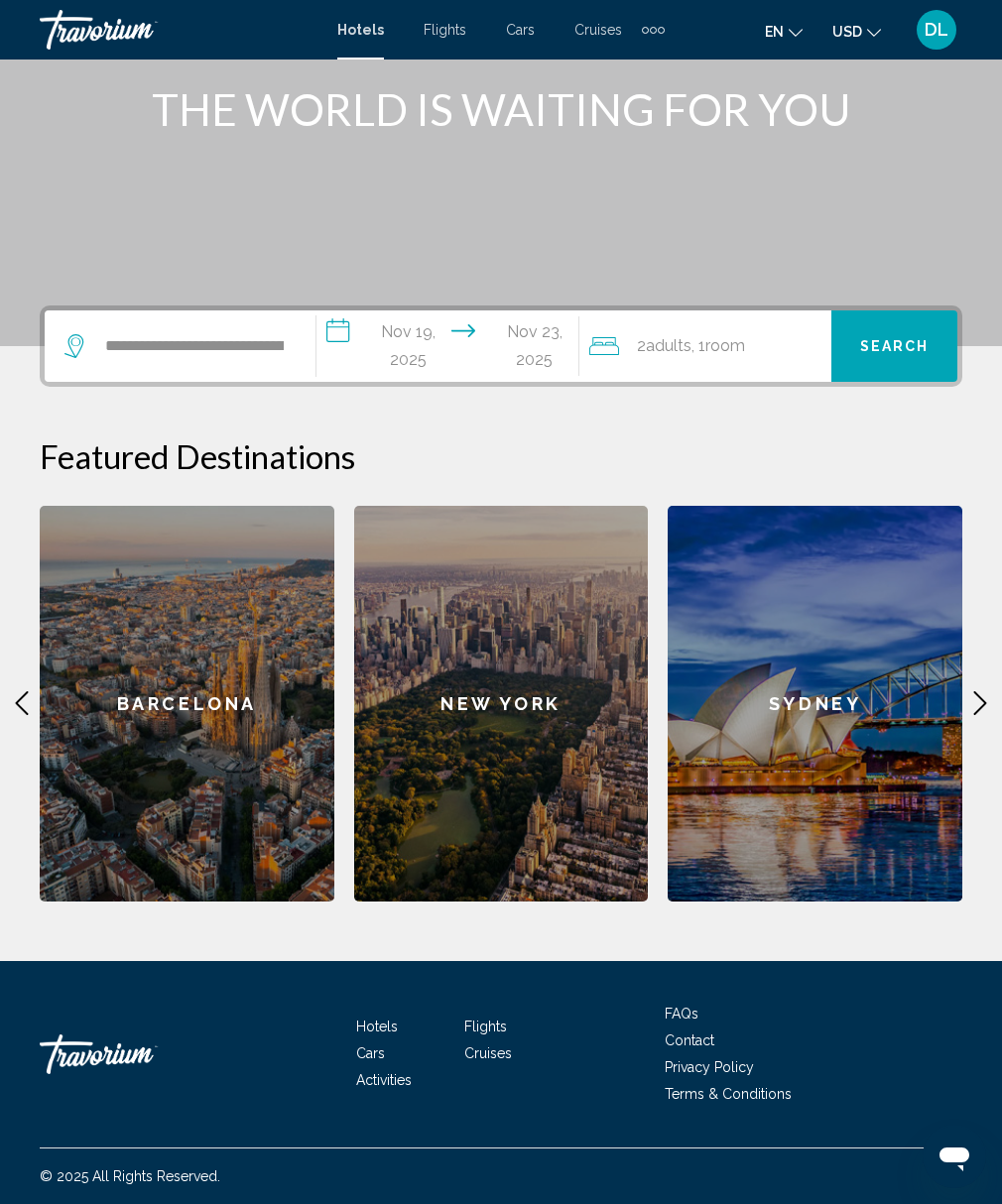 type on "**********" 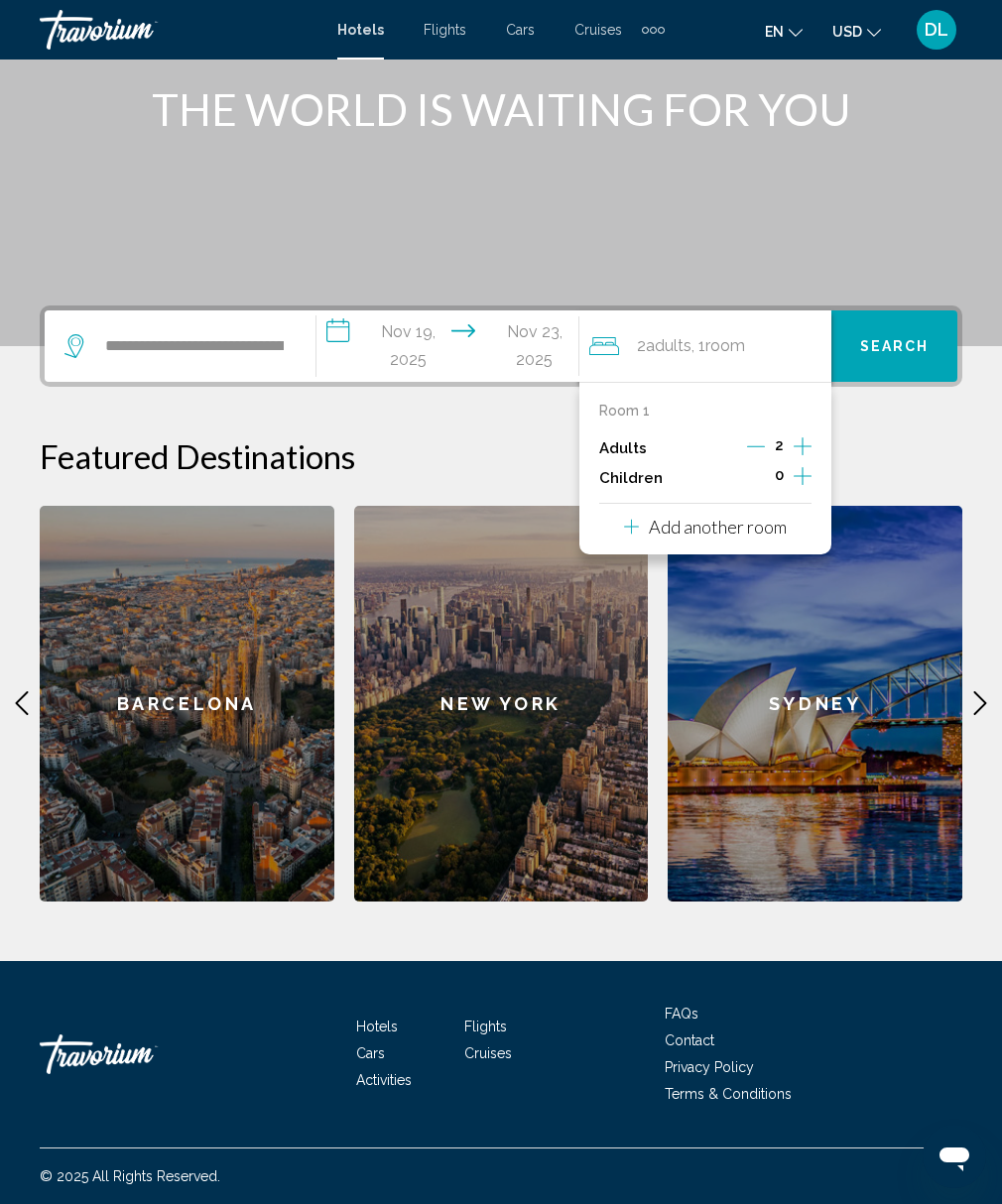 click 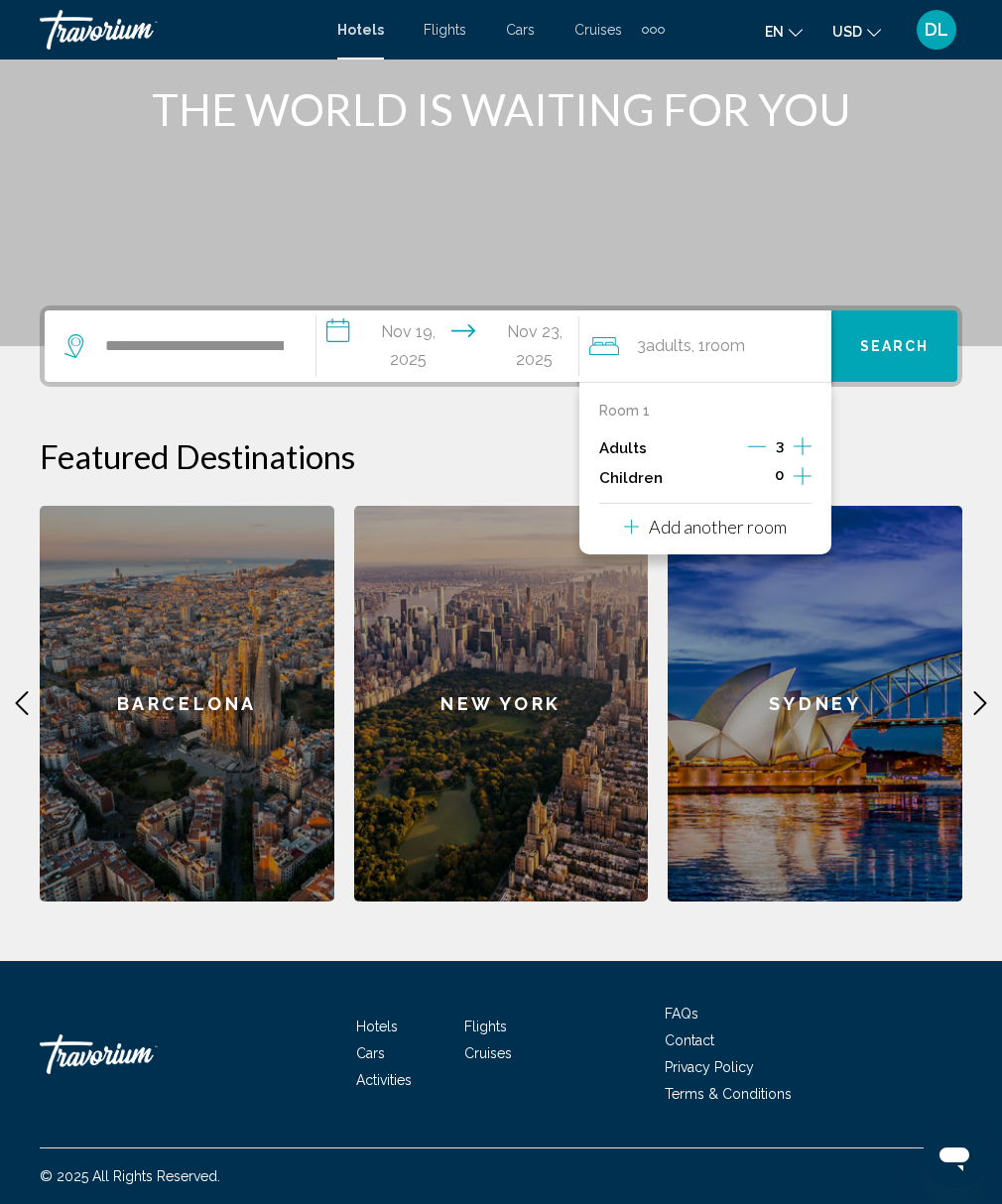 click on "Add another room" at bounding box center (705, 527) 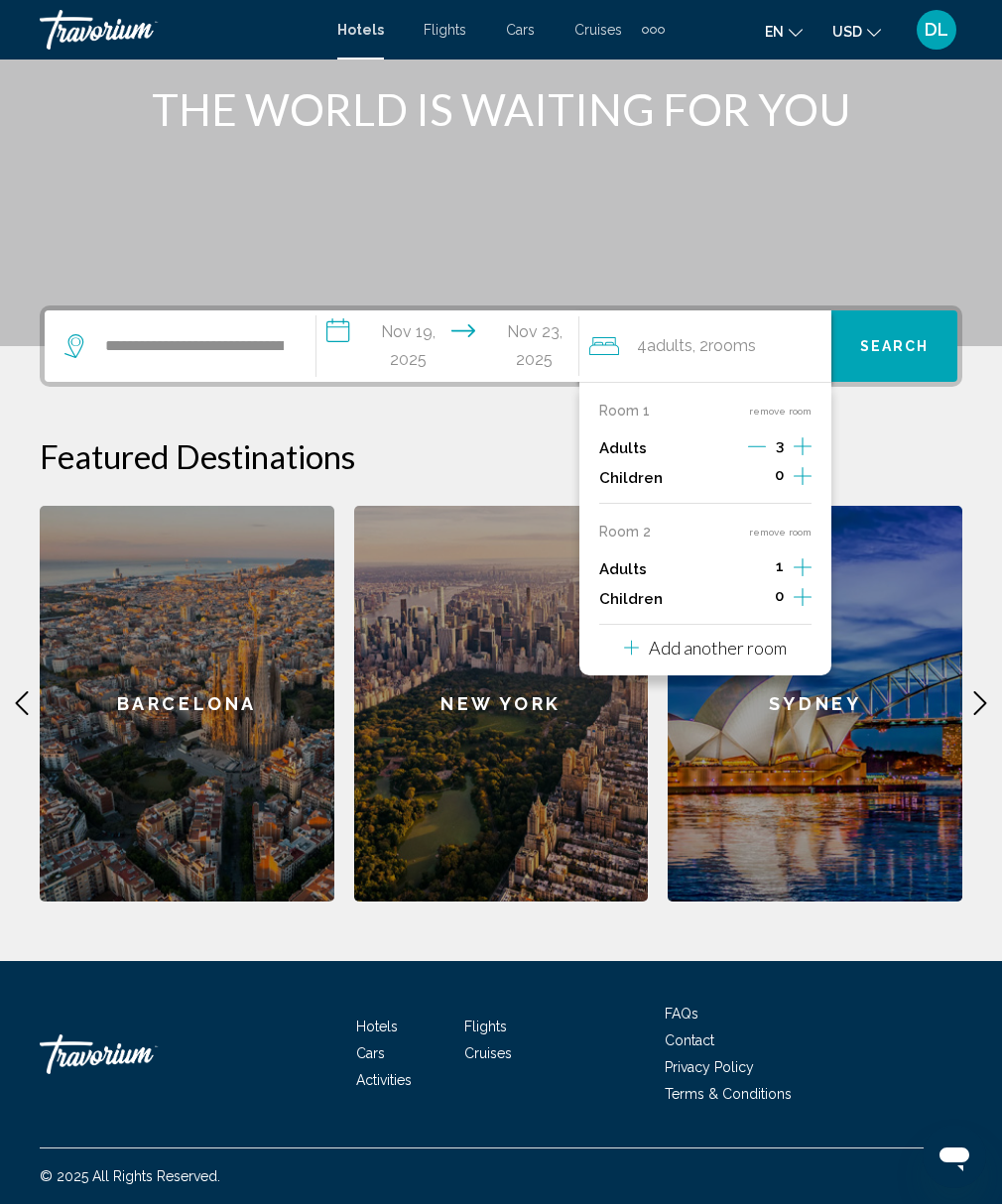 click on "Room 1  remove room  Adults
3
Children
0" at bounding box center (705, 453) 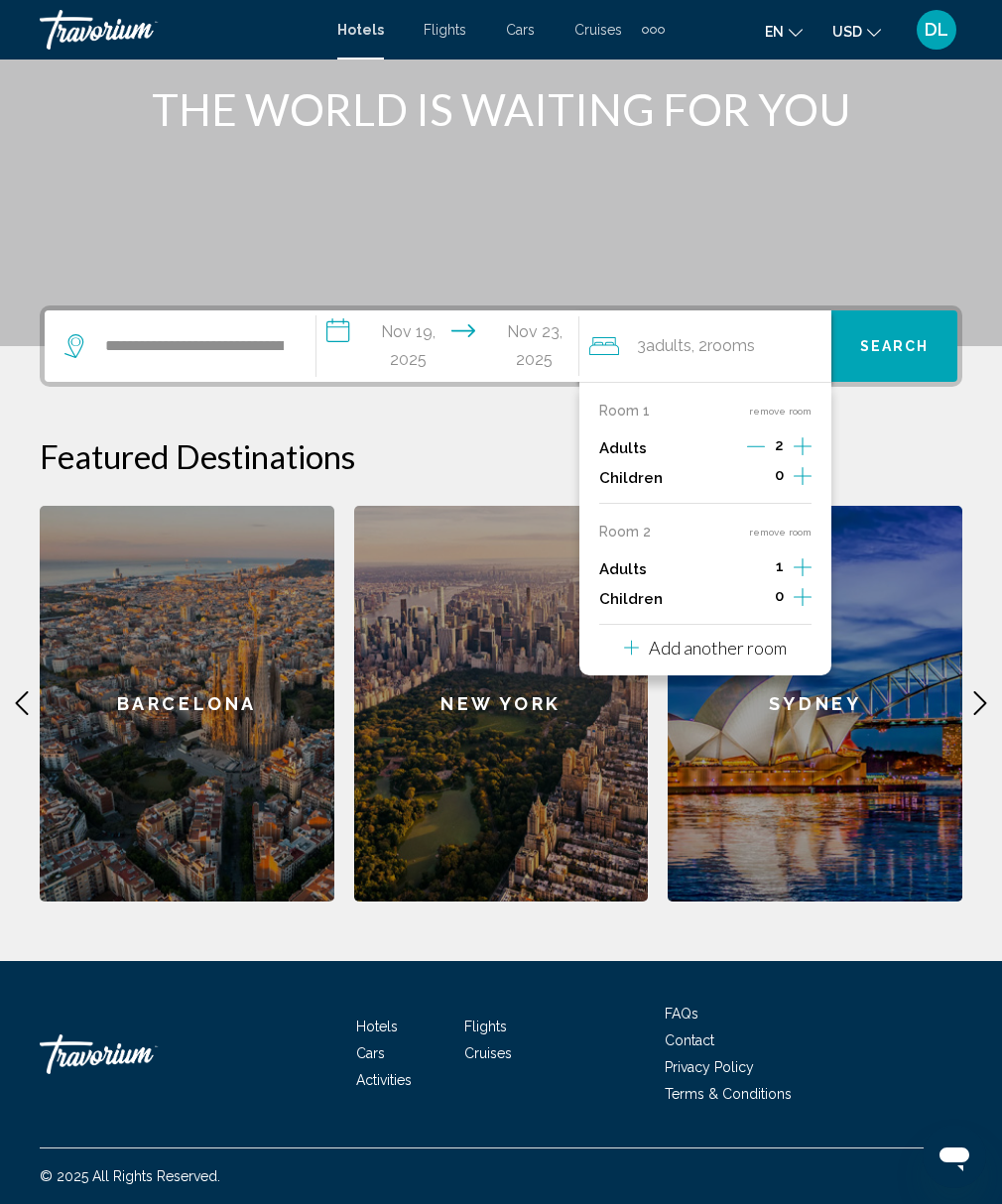 click 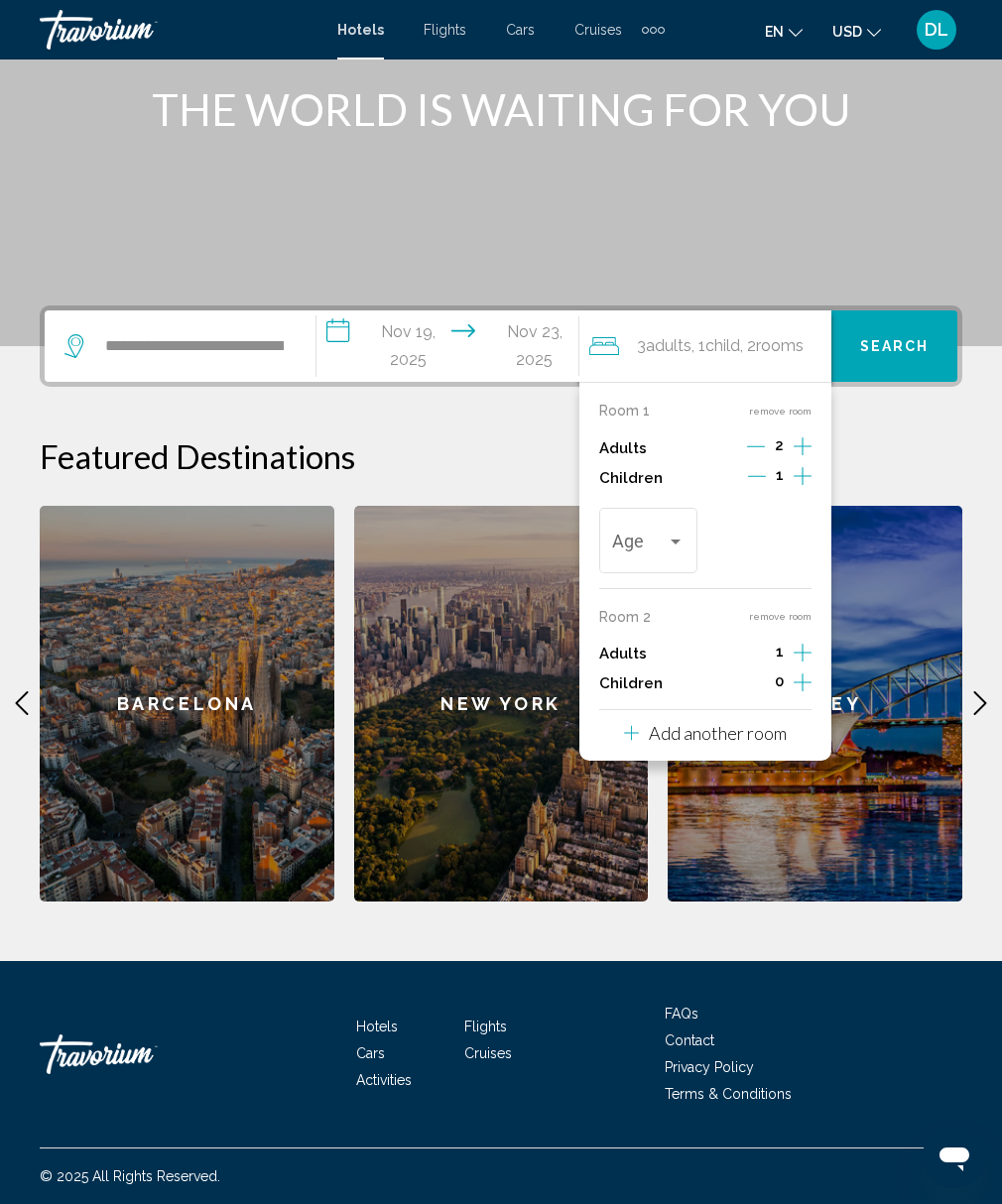 click 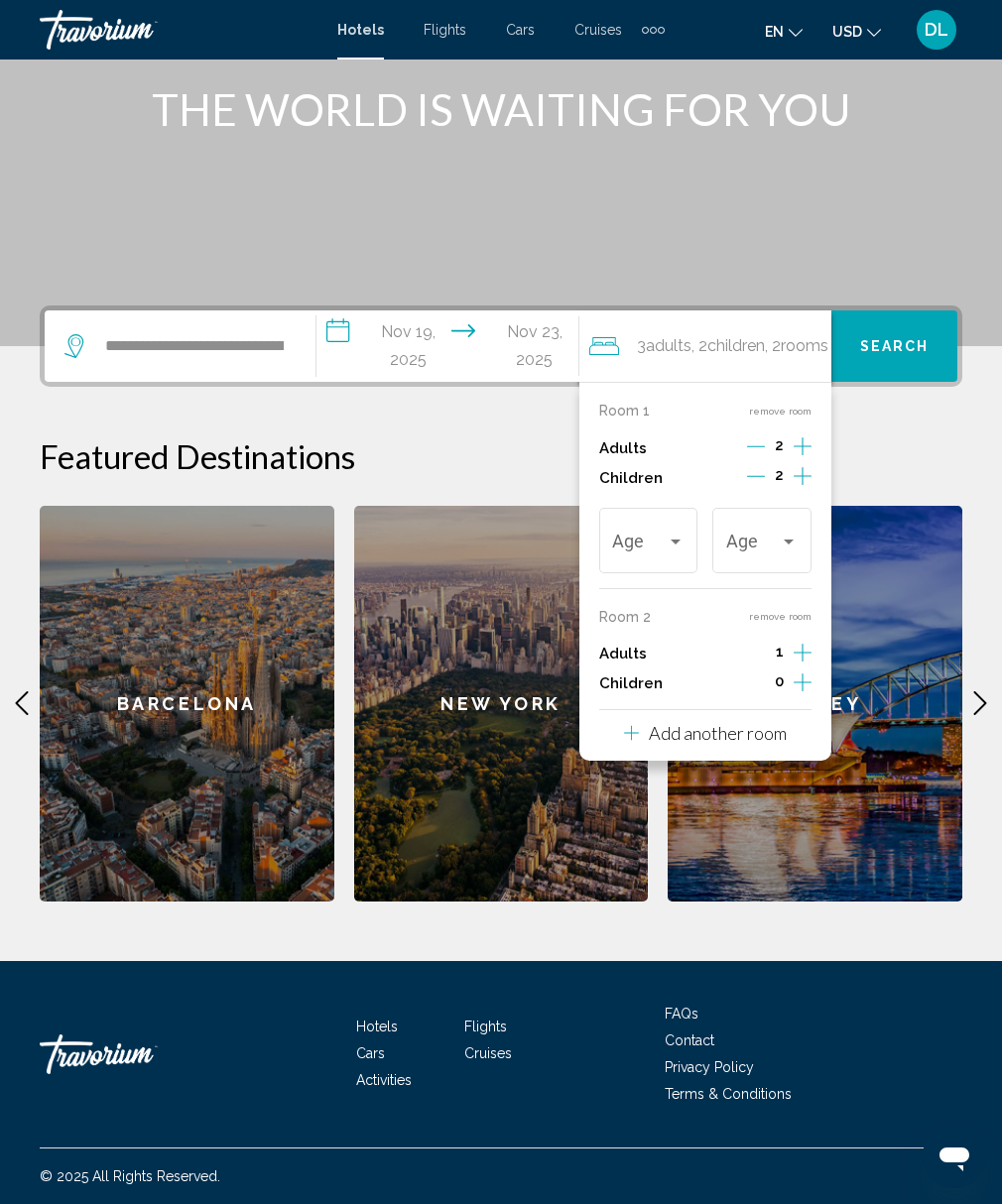 click 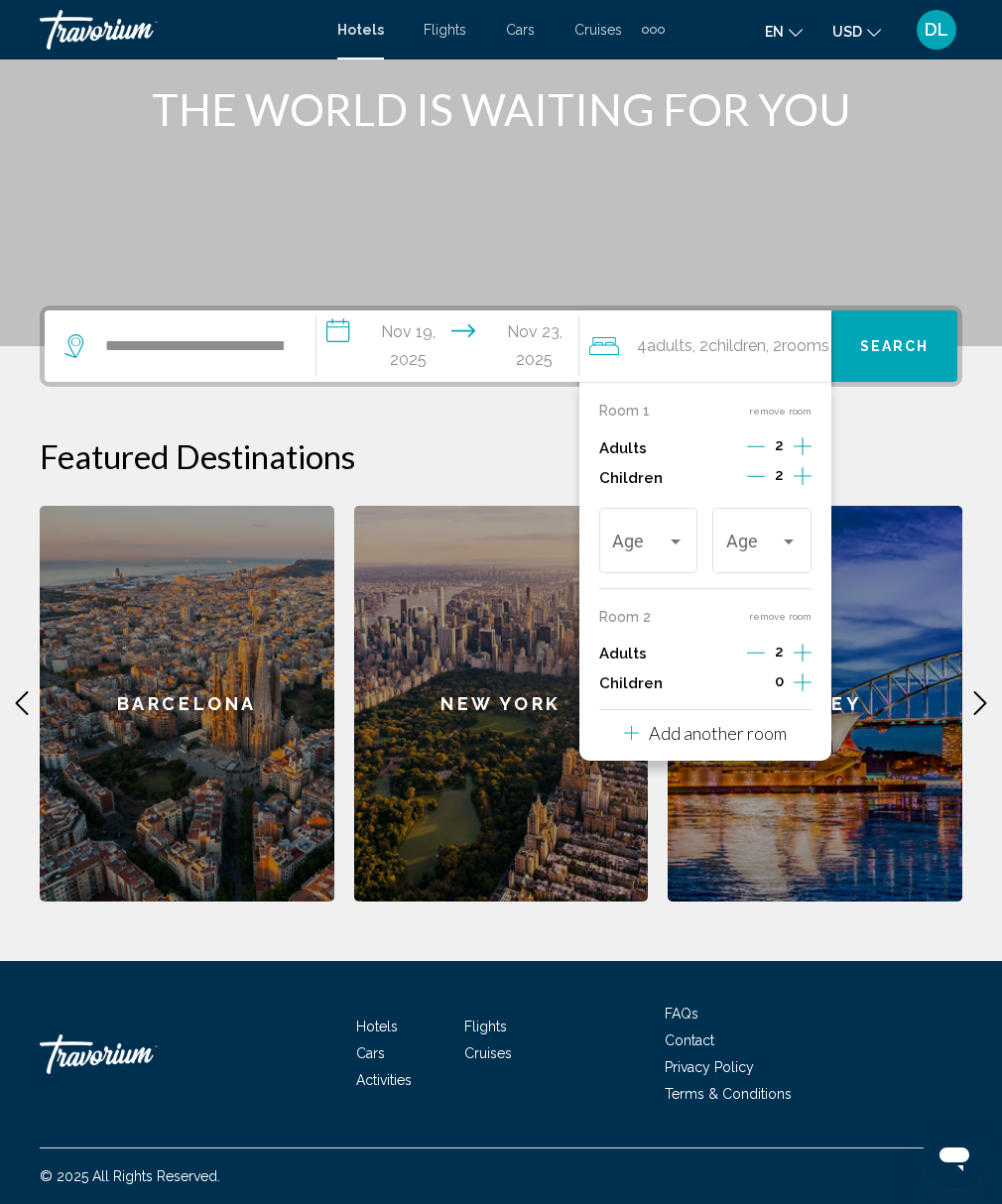click 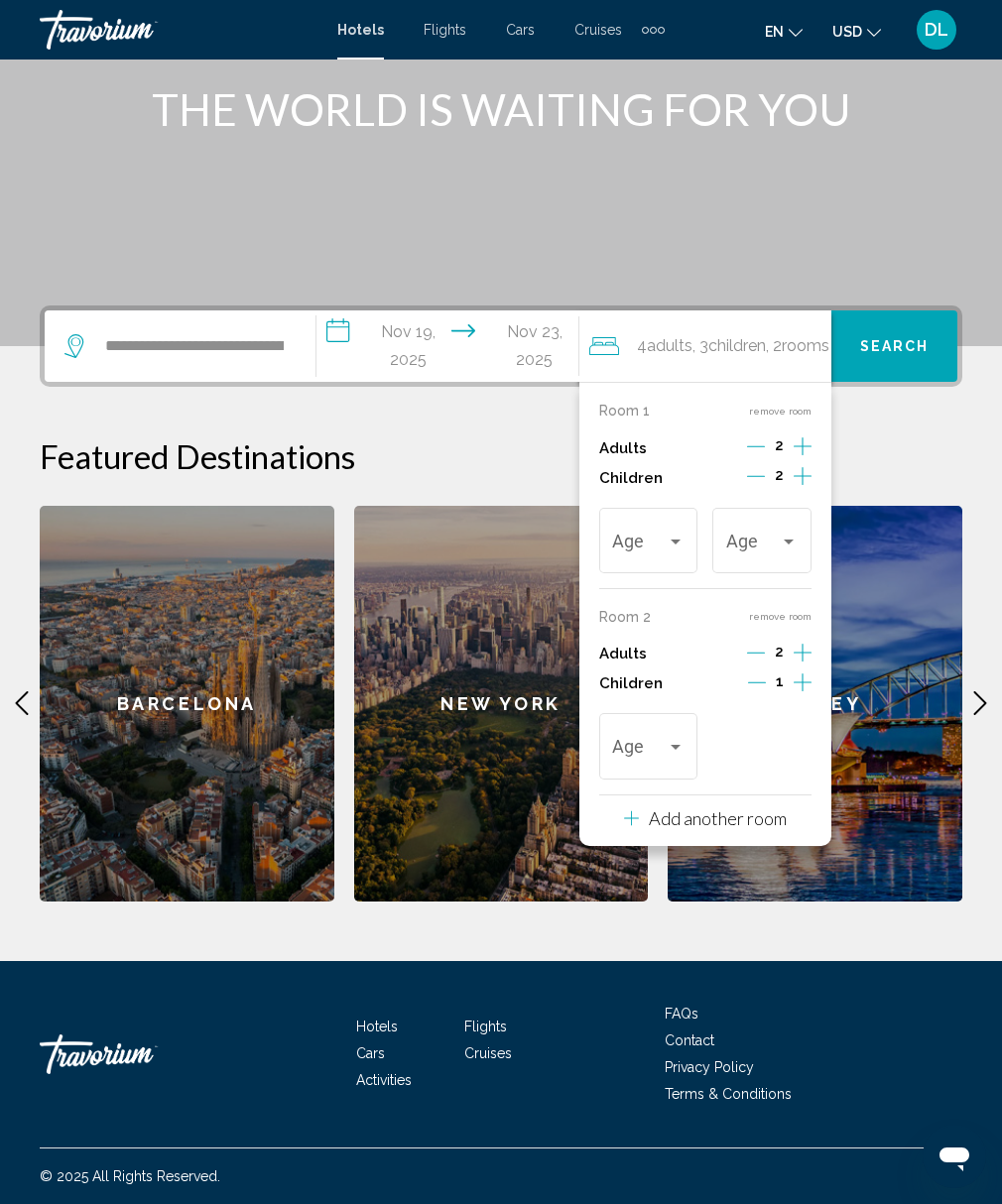 click 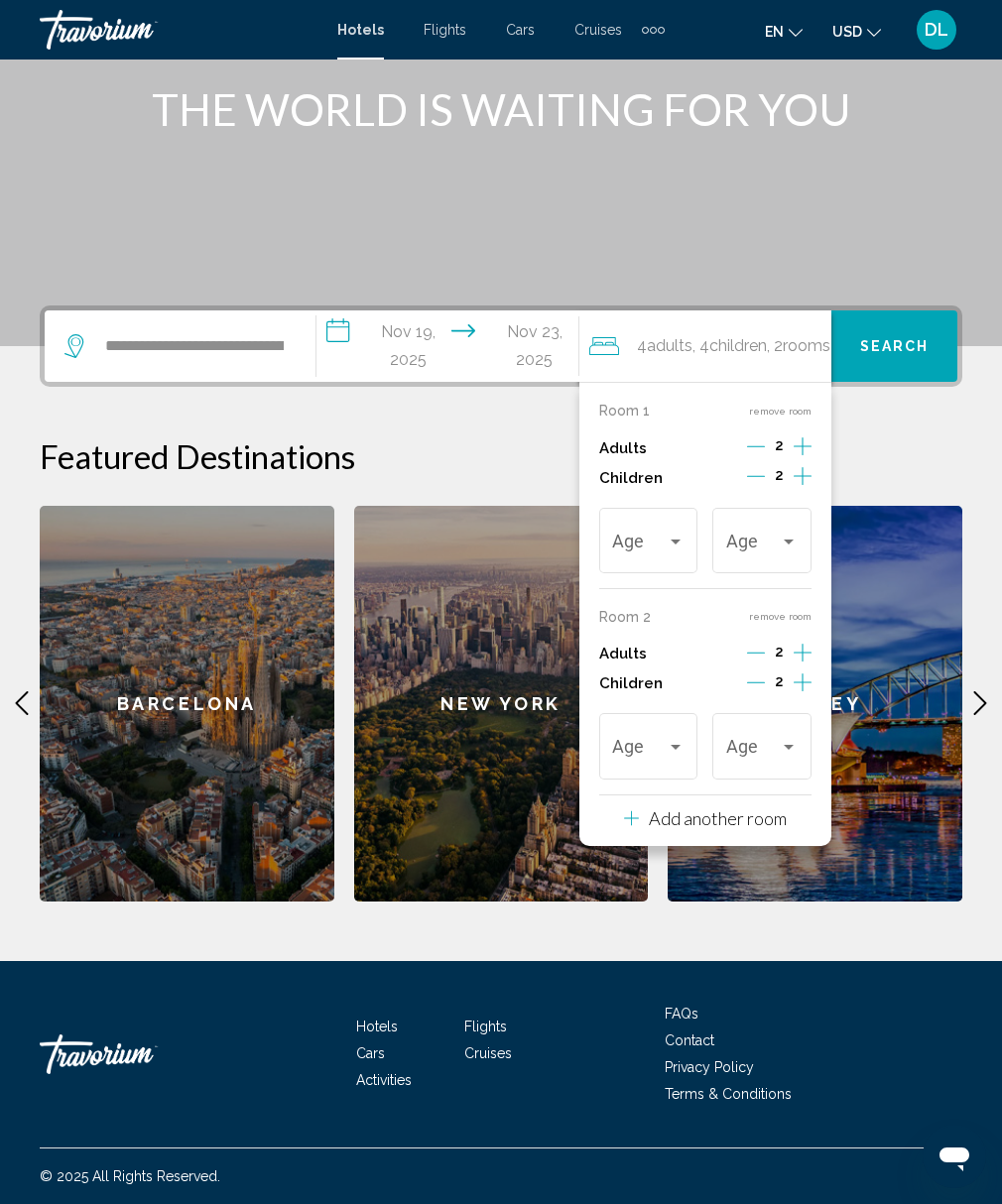 click at bounding box center [639, 545] 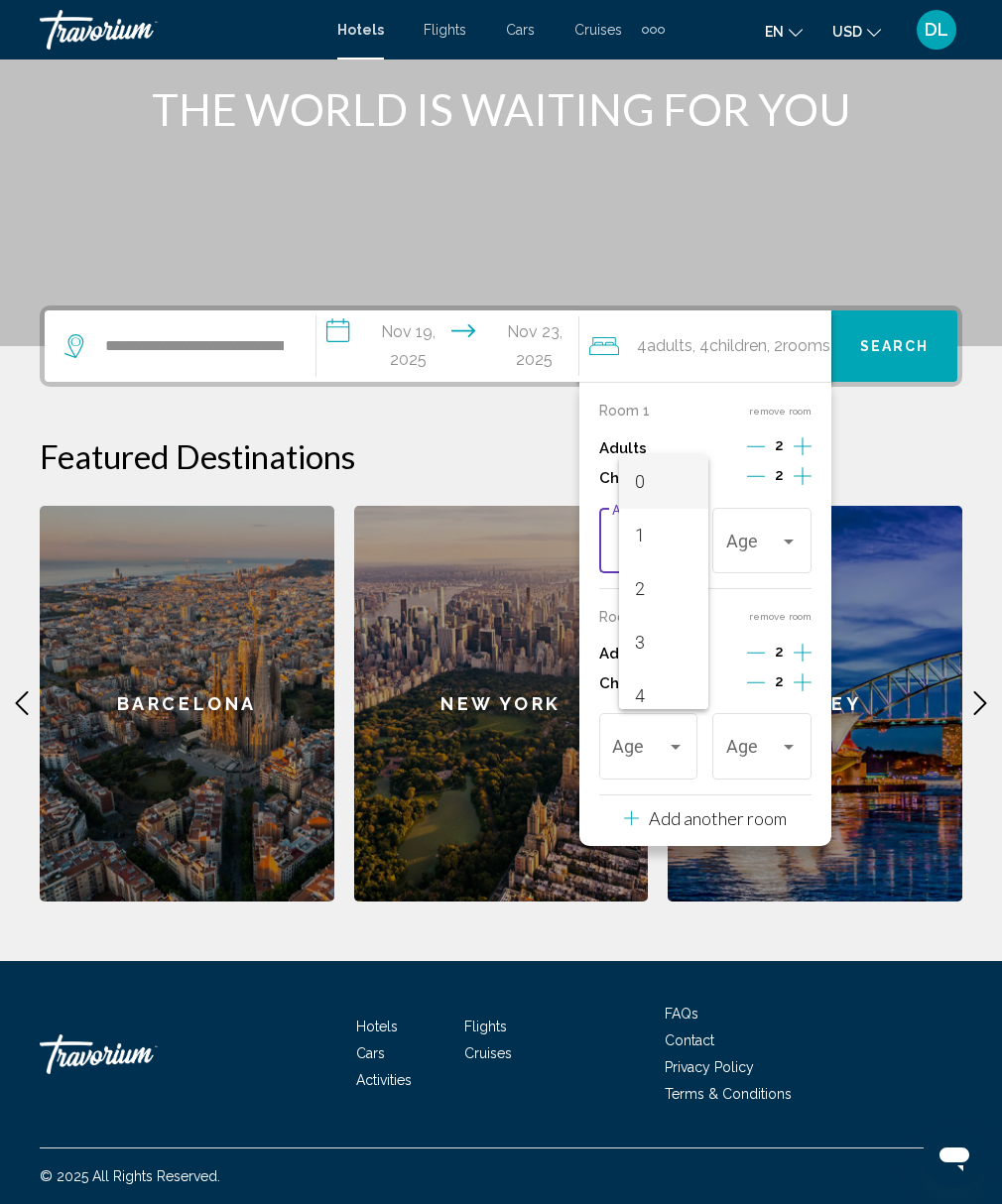 click at bounding box center (501, 602) 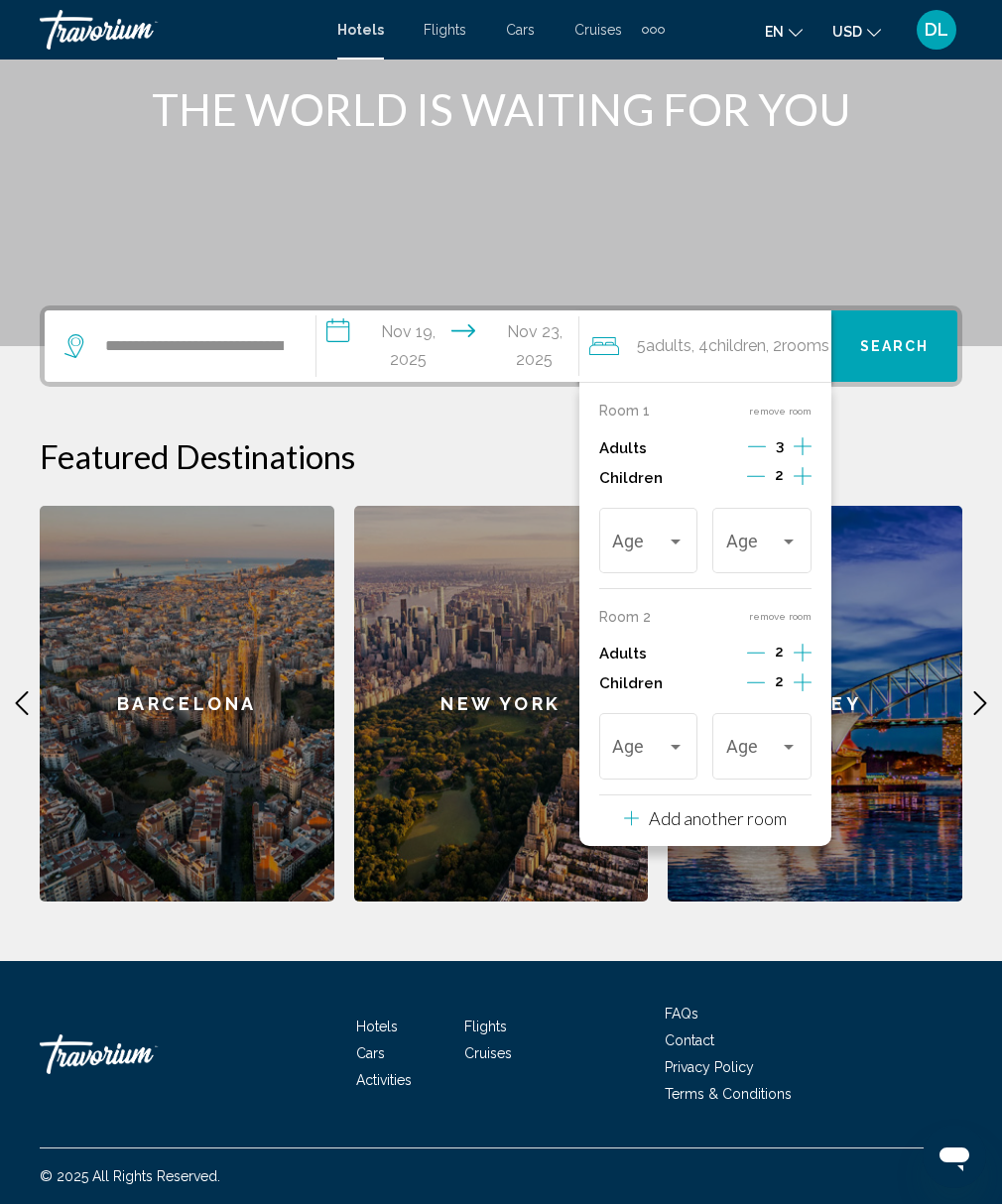 click on "Room 1  remove room  Adults
3
Children
2
Age Age Room 2  remove room  Adults
2
Children
2
Age Age
Add another room" at bounding box center [705, 614] 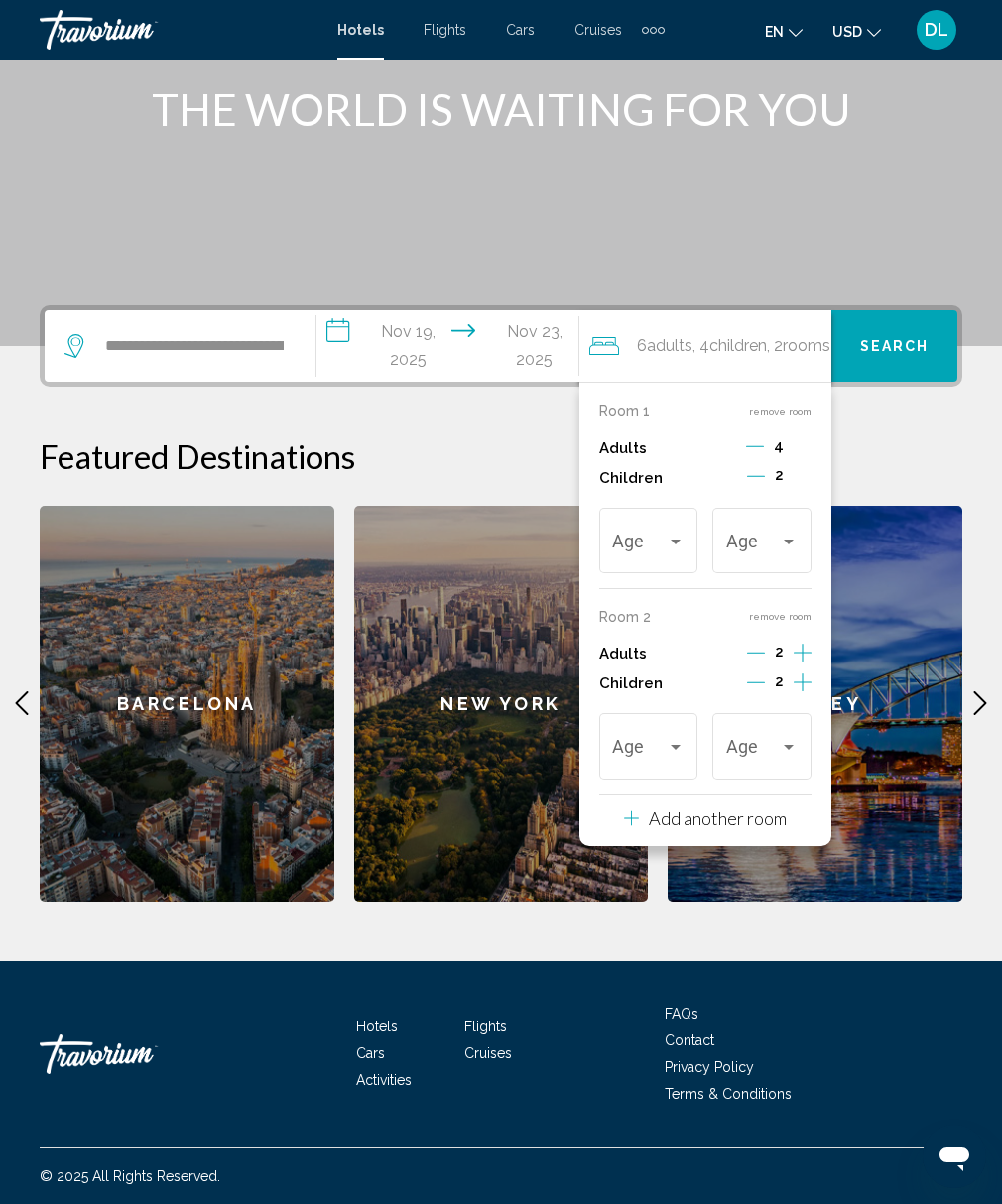 click 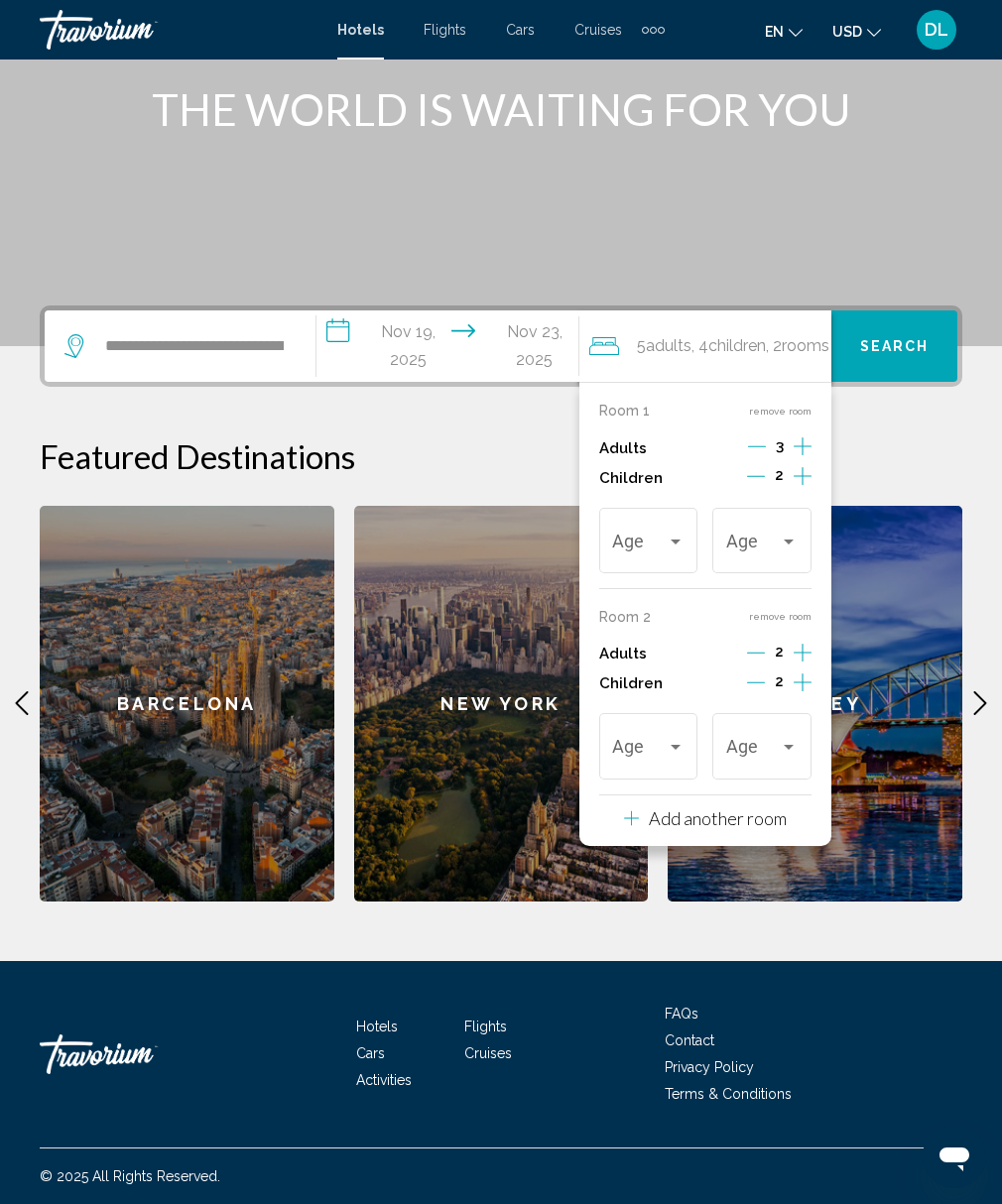 click 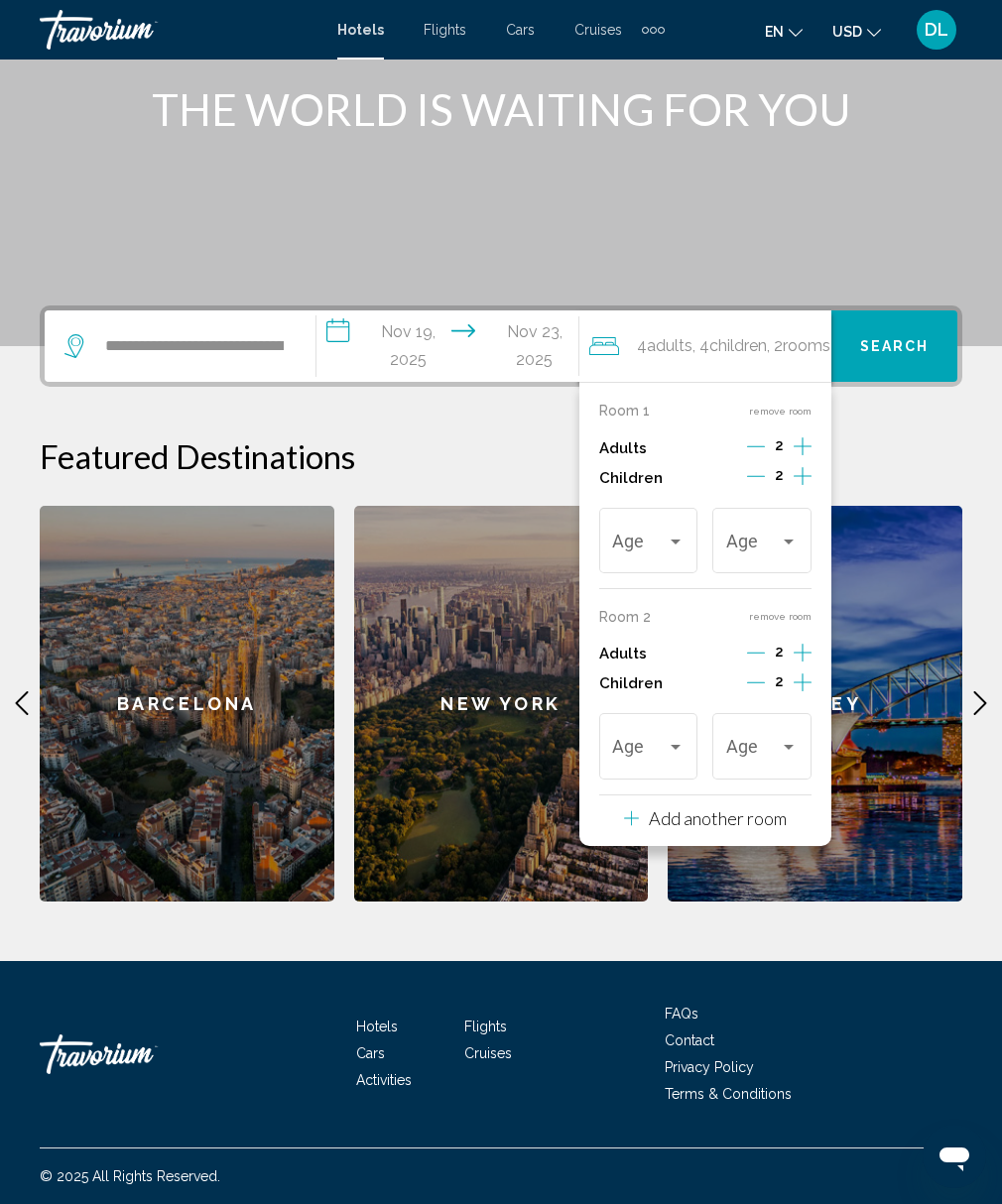 click at bounding box center [676, 542] 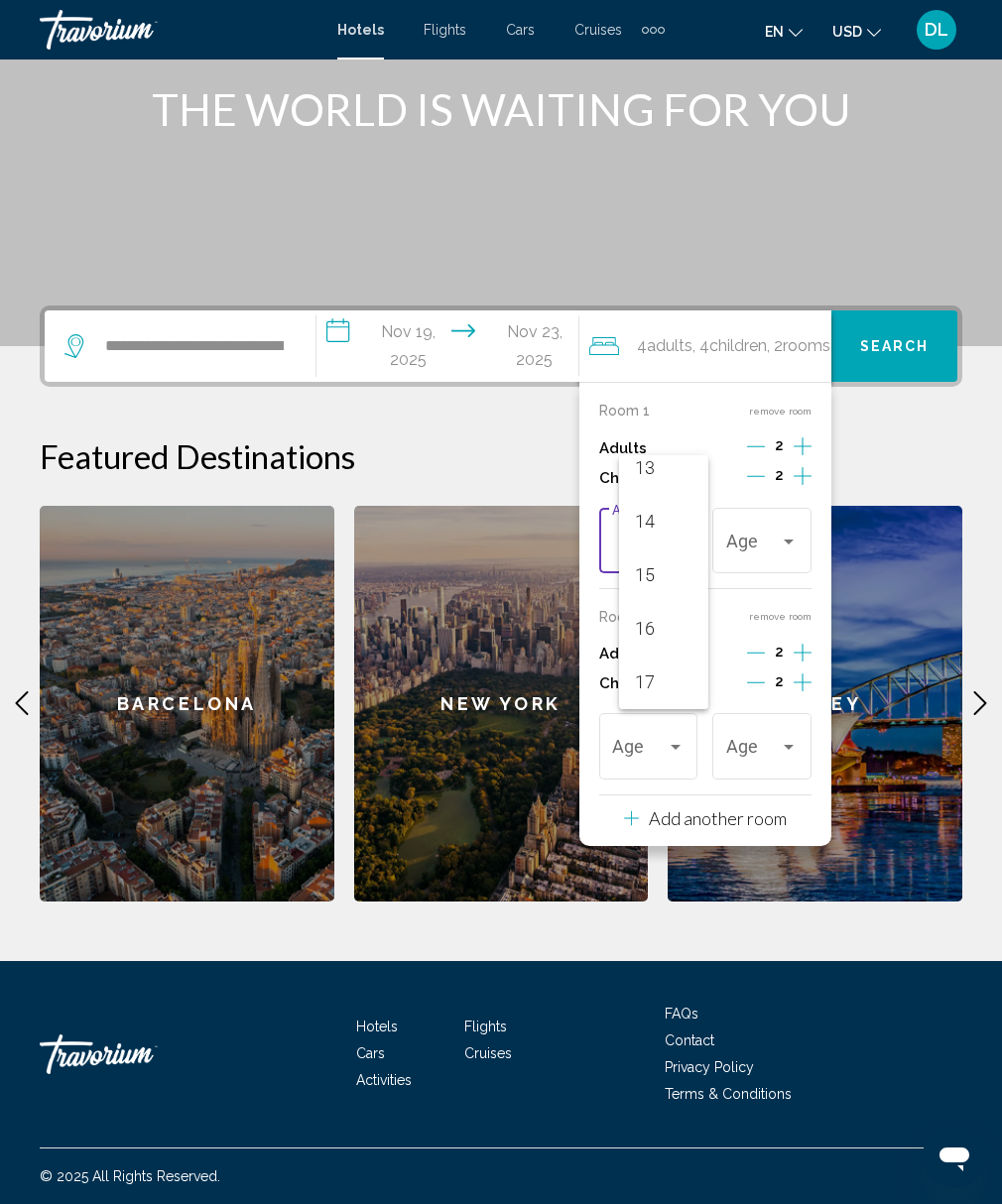 scroll, scrollTop: 710, scrollLeft: 0, axis: vertical 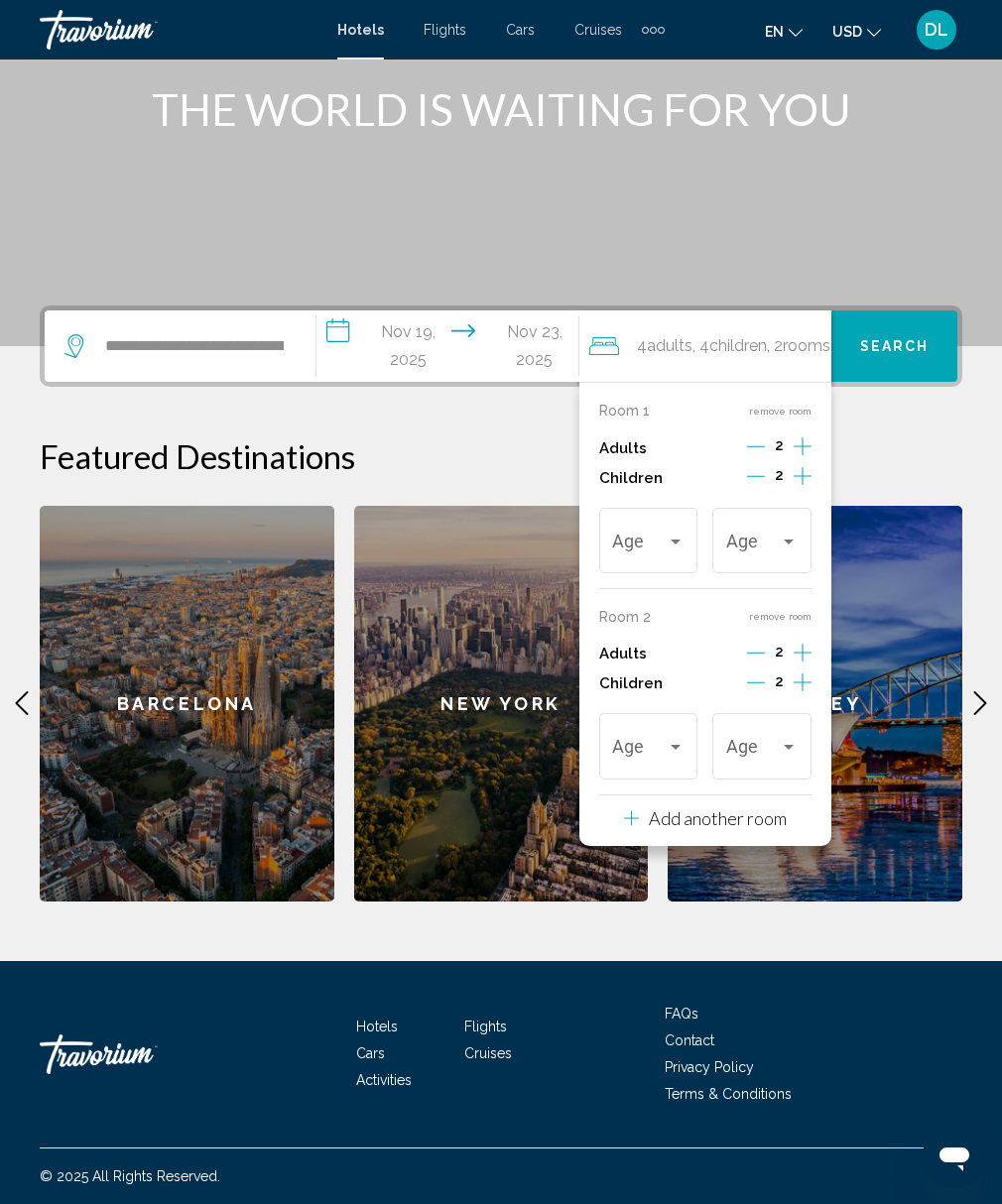 click at bounding box center (676, 542) 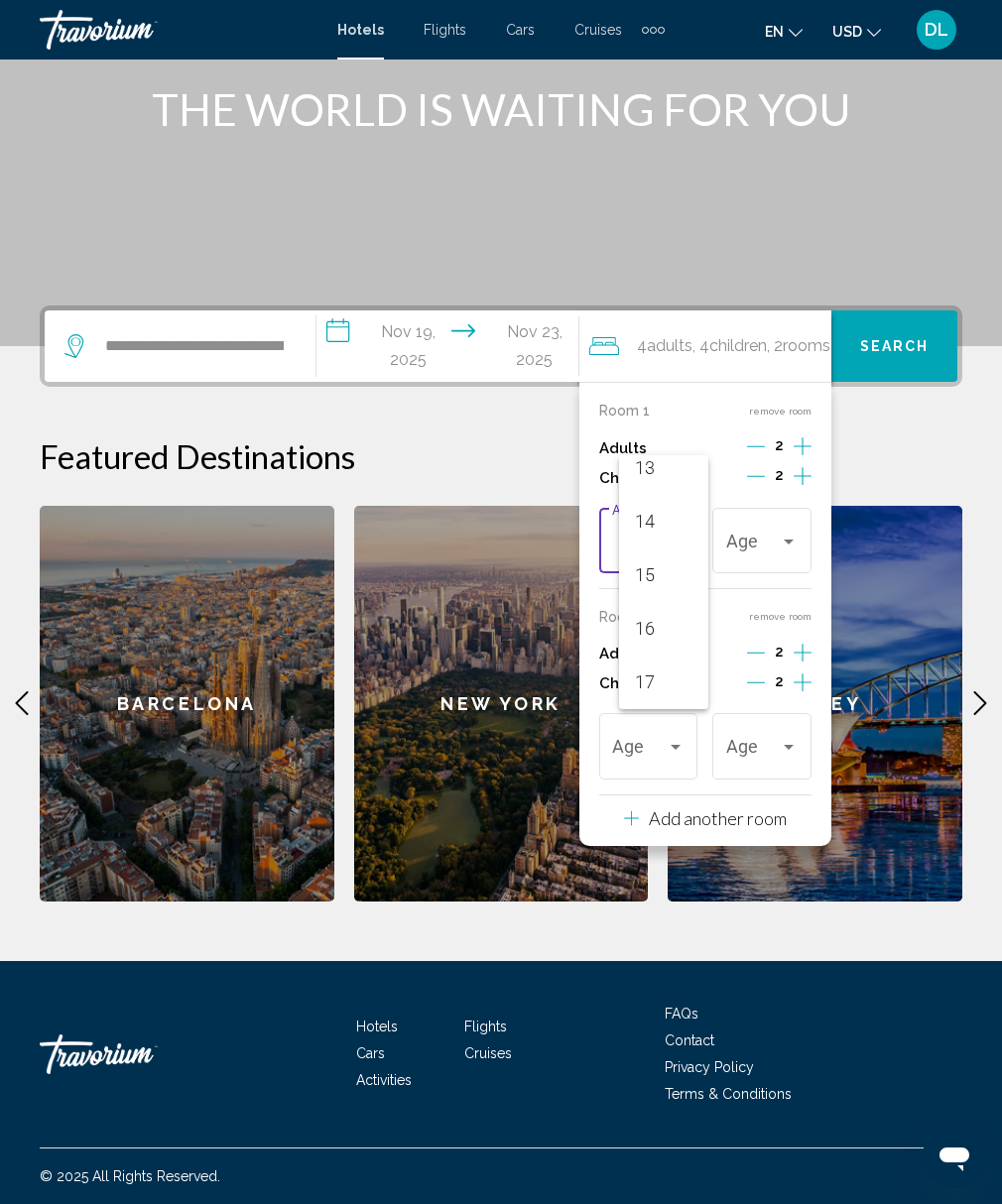 scroll, scrollTop: 710, scrollLeft: 0, axis: vertical 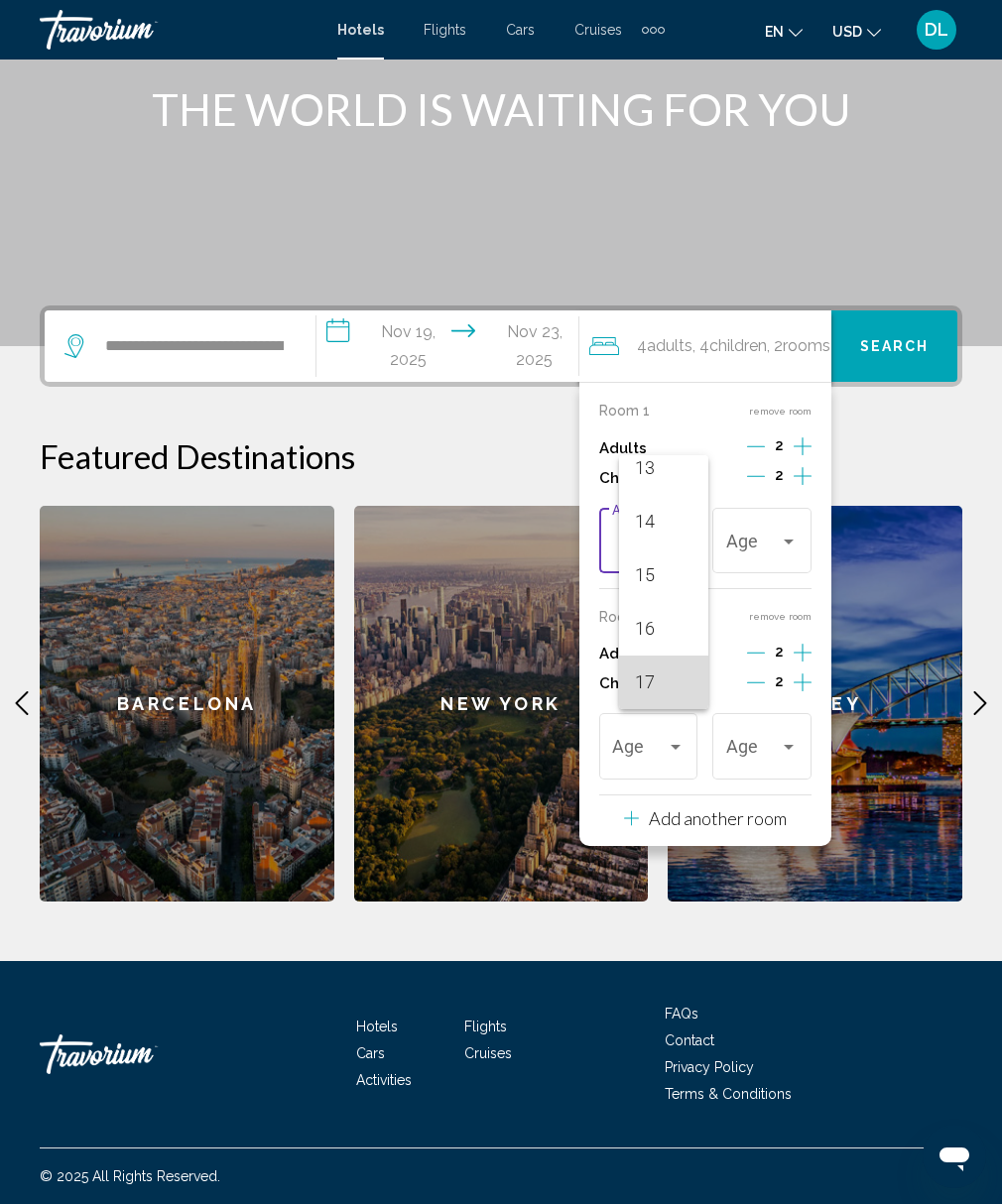 click on "17" at bounding box center (664, 682) 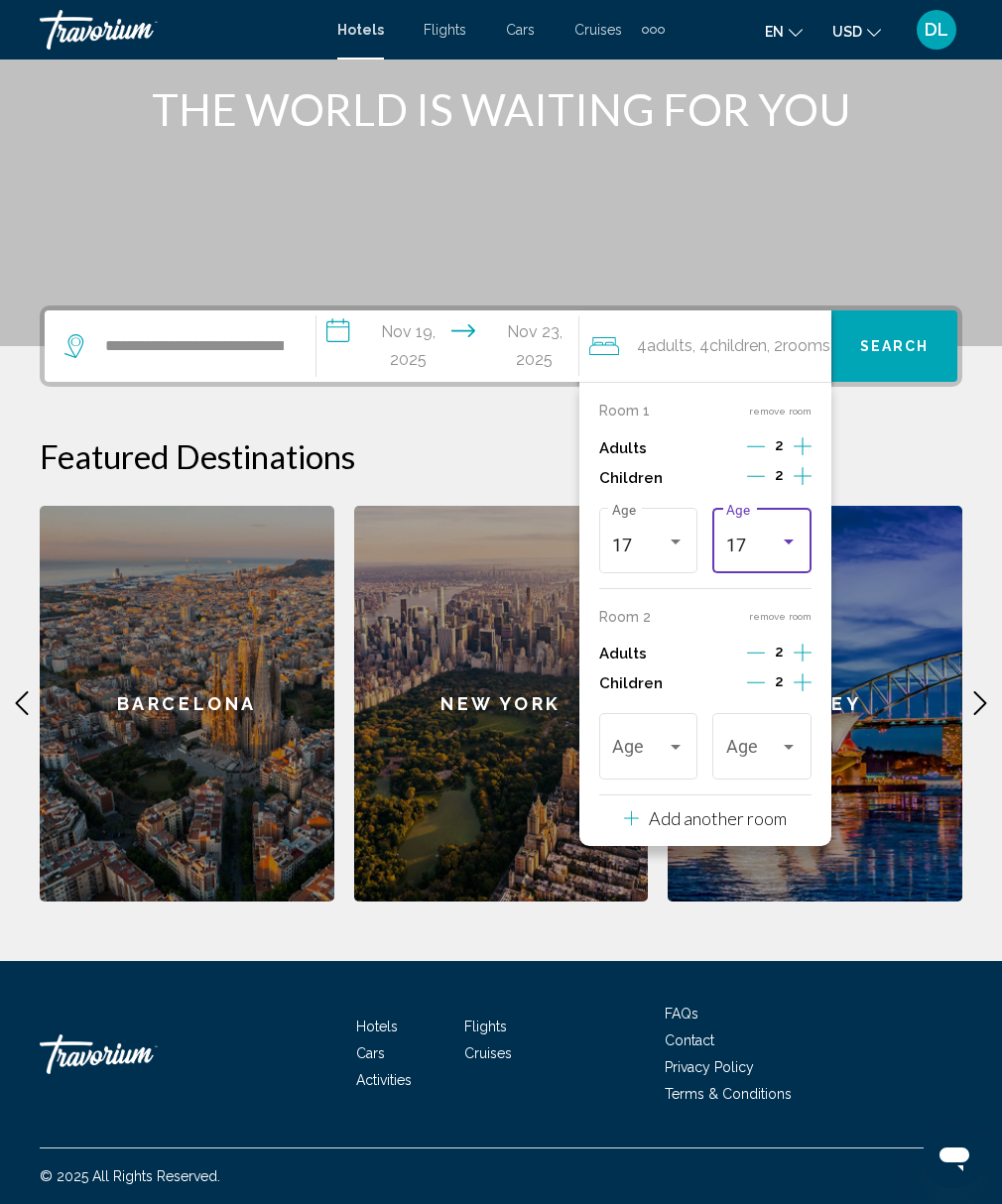 click on "17" at bounding box center (753, 545) 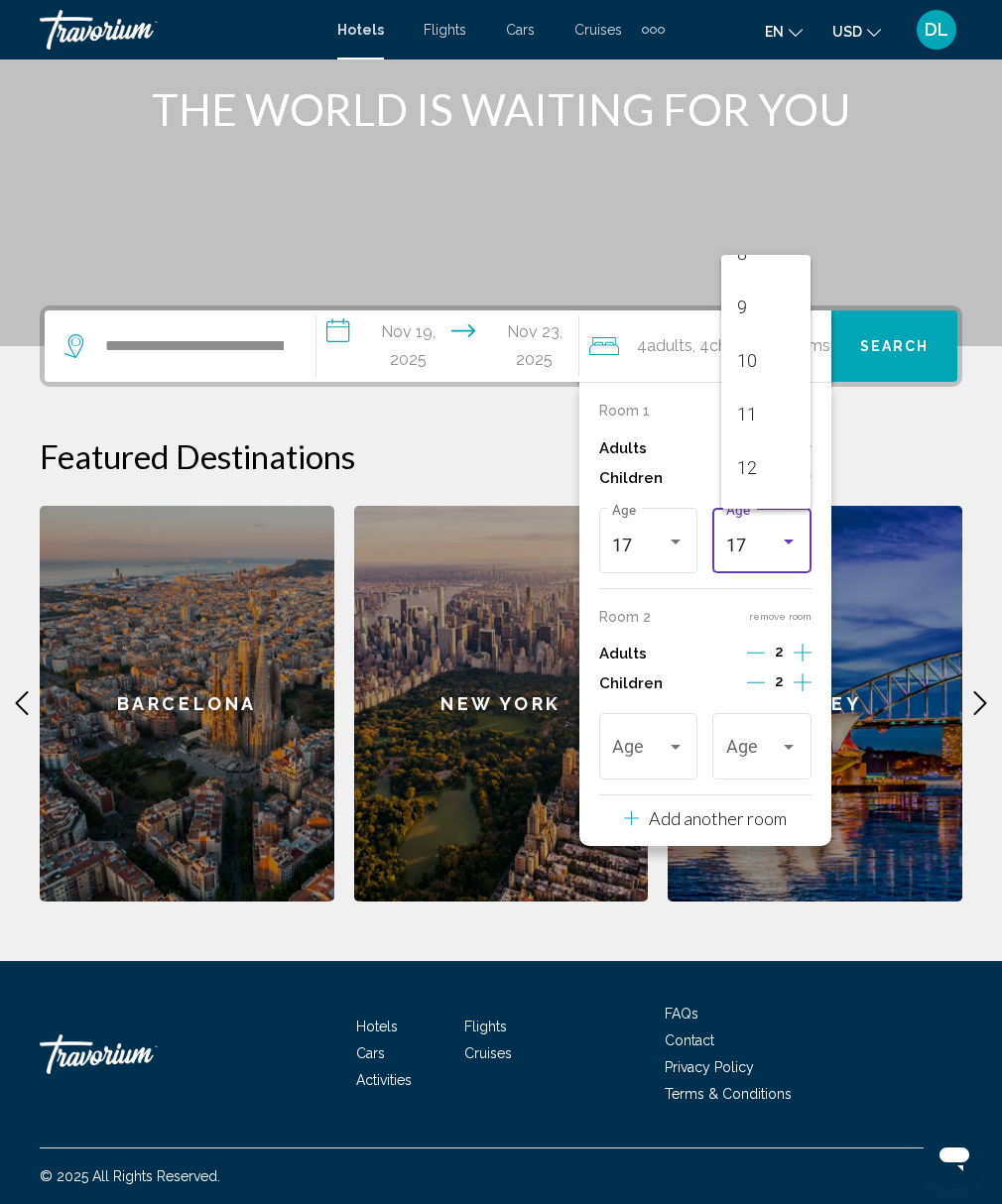 scroll, scrollTop: 440, scrollLeft: 0, axis: vertical 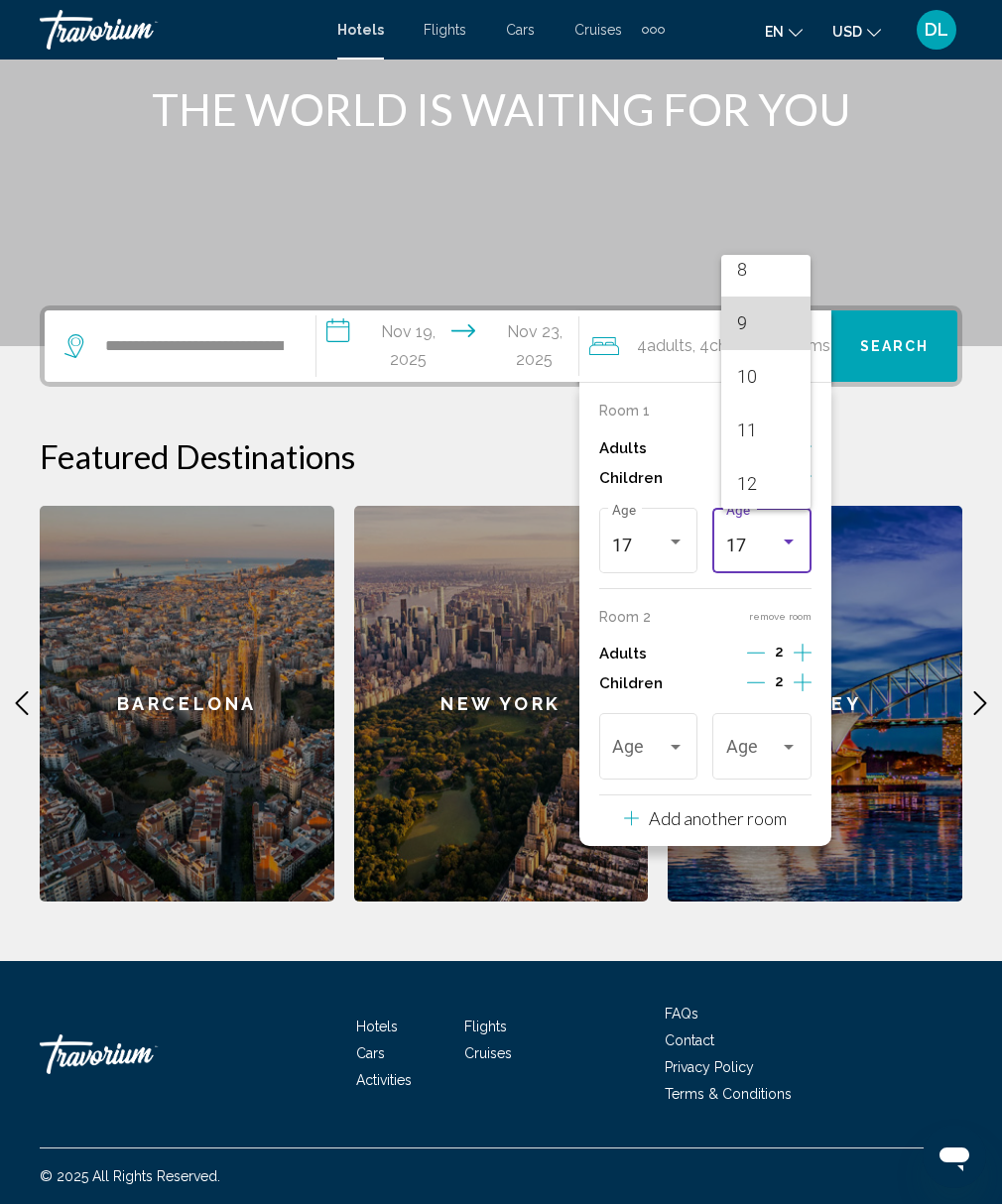 click on "9" at bounding box center [766, 323] 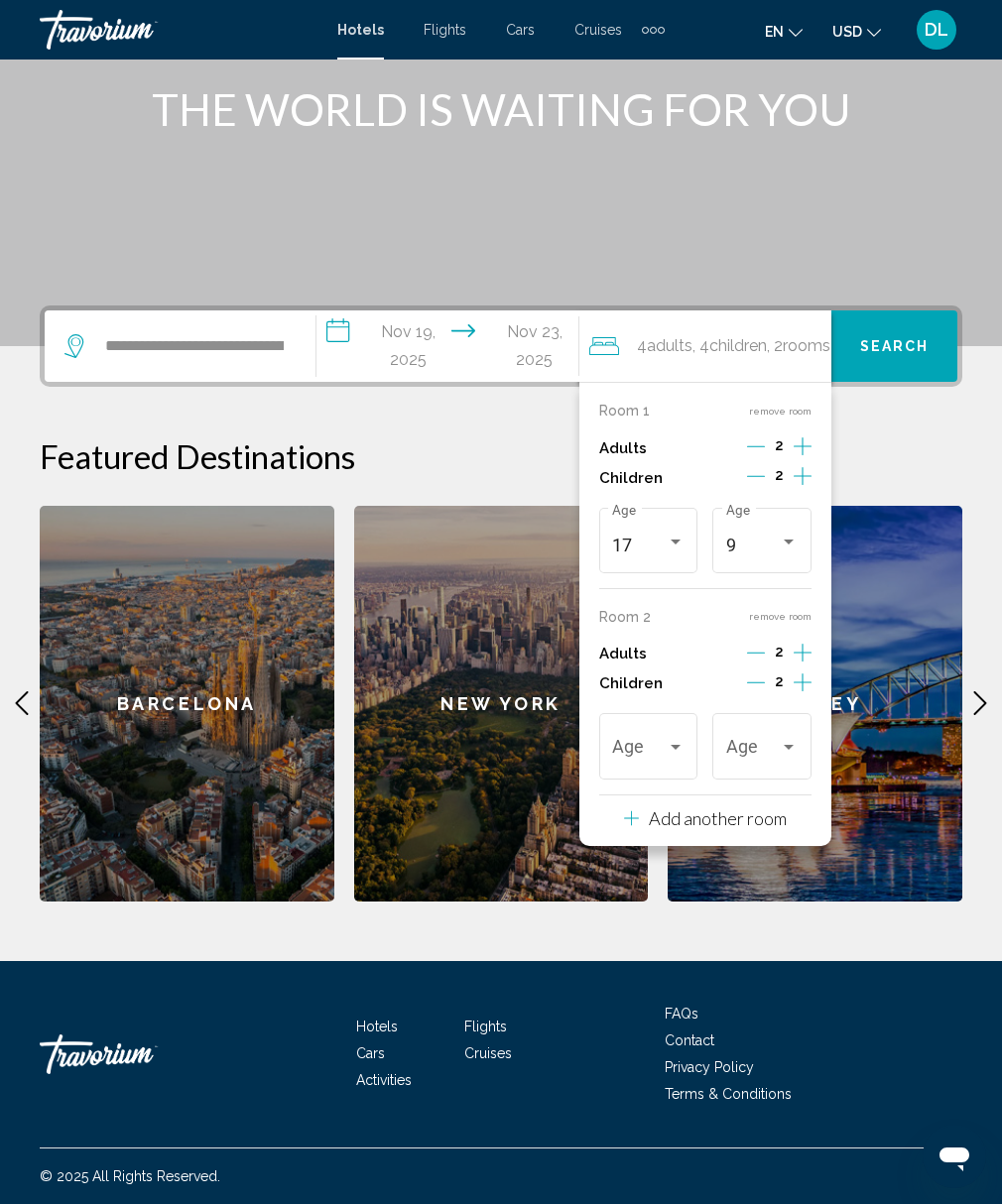 click at bounding box center (639, 752) 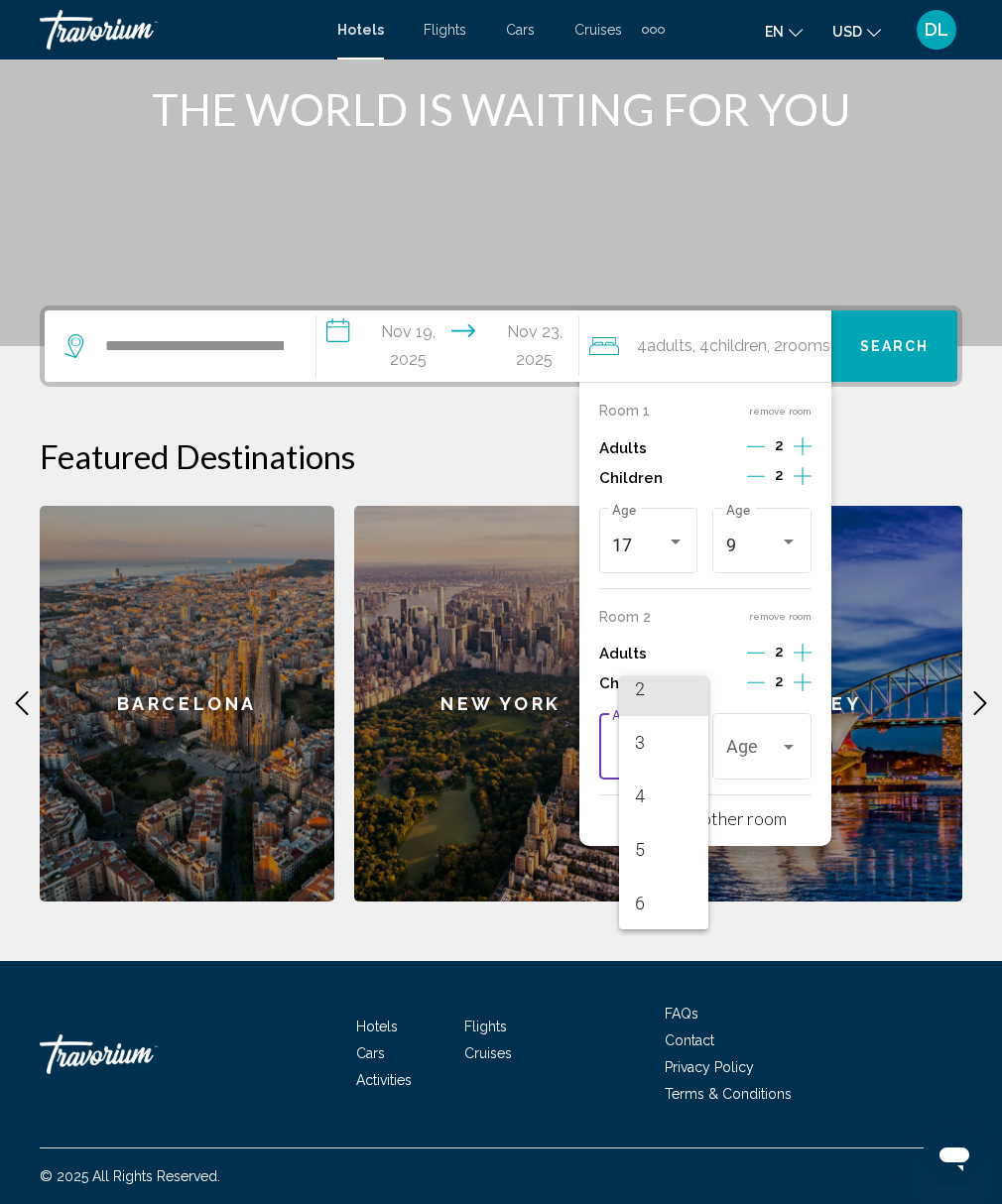 scroll, scrollTop: 179, scrollLeft: 0, axis: vertical 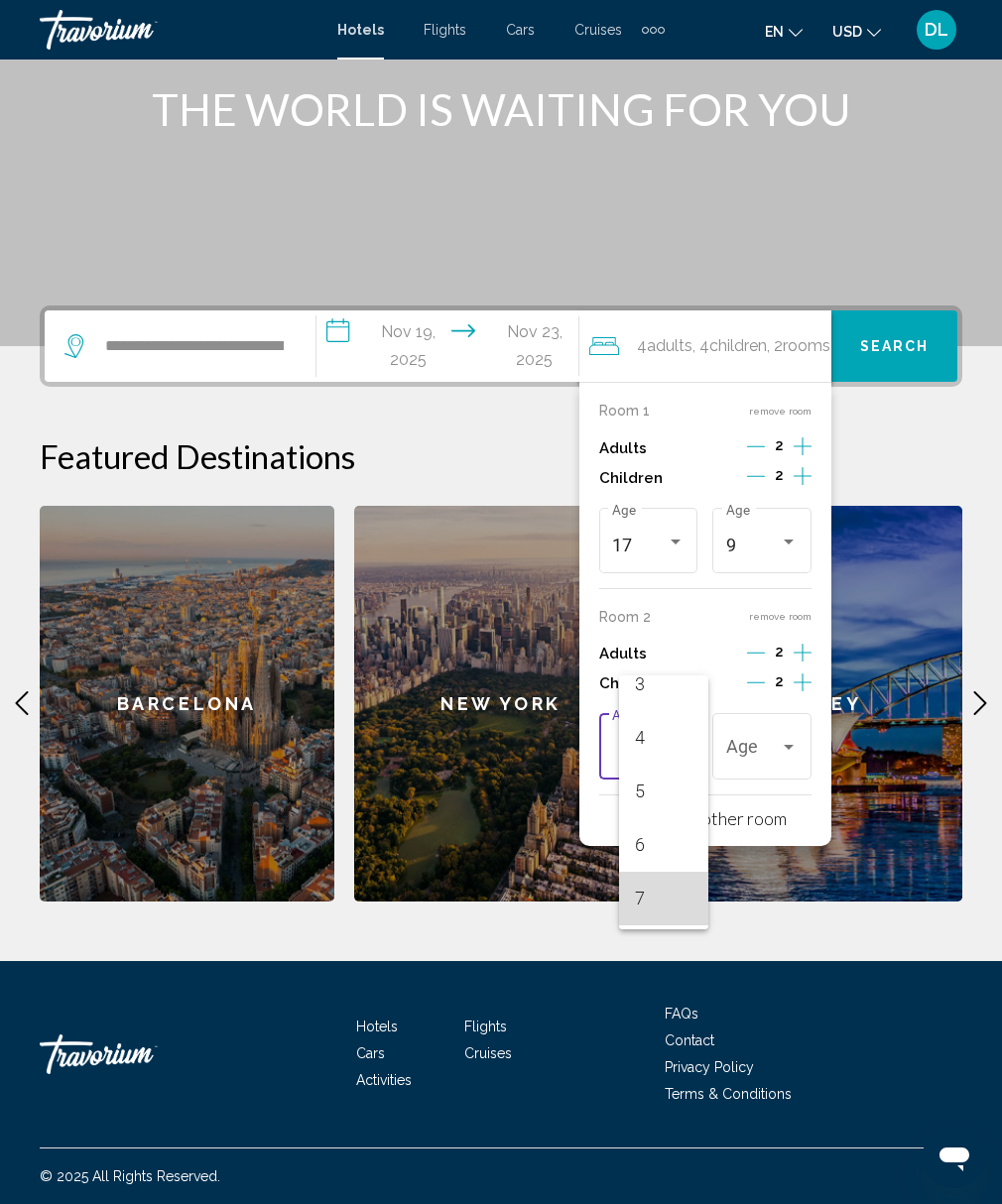 click on "7" at bounding box center [664, 899] 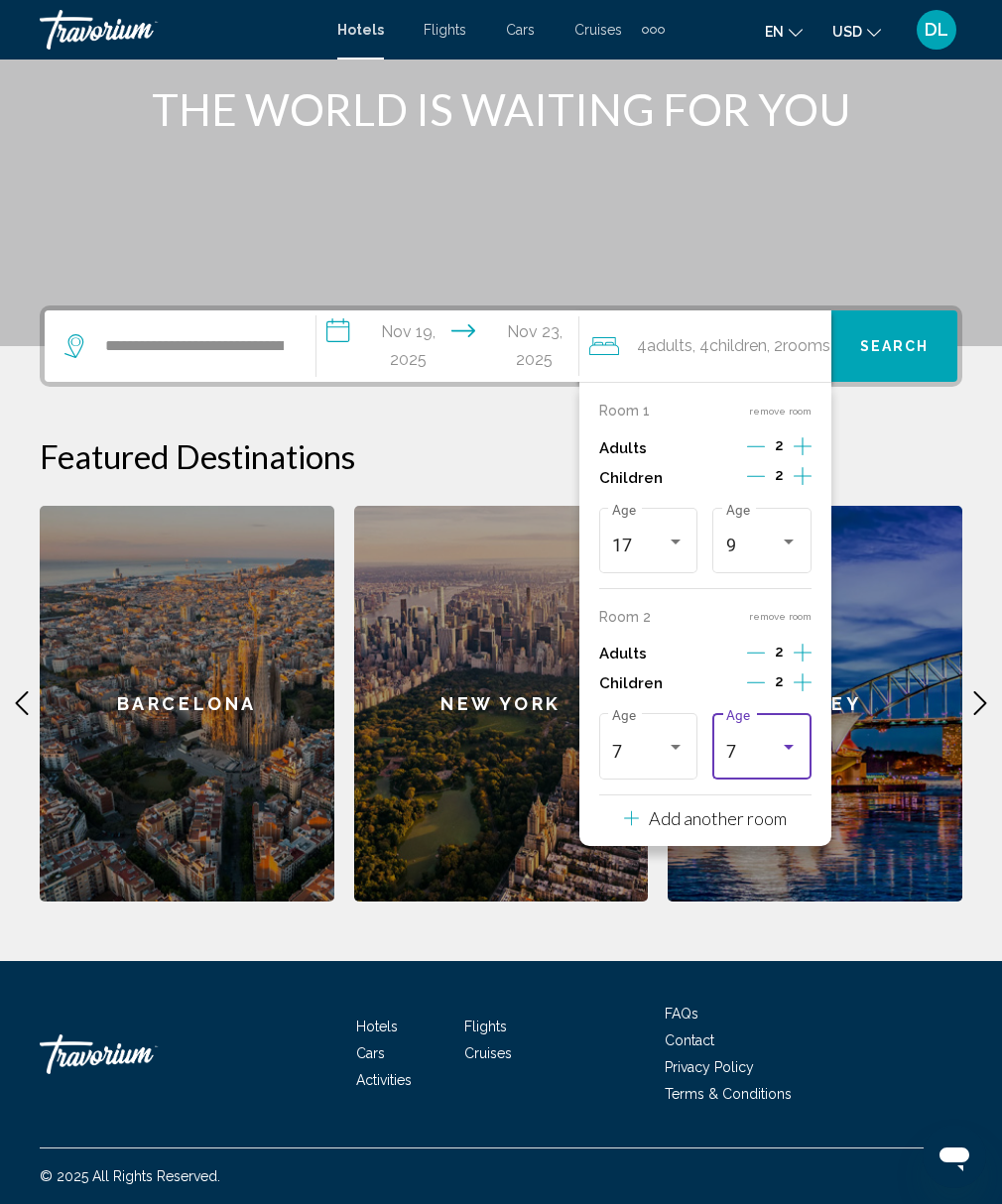 click on "7" at bounding box center (753, 752) 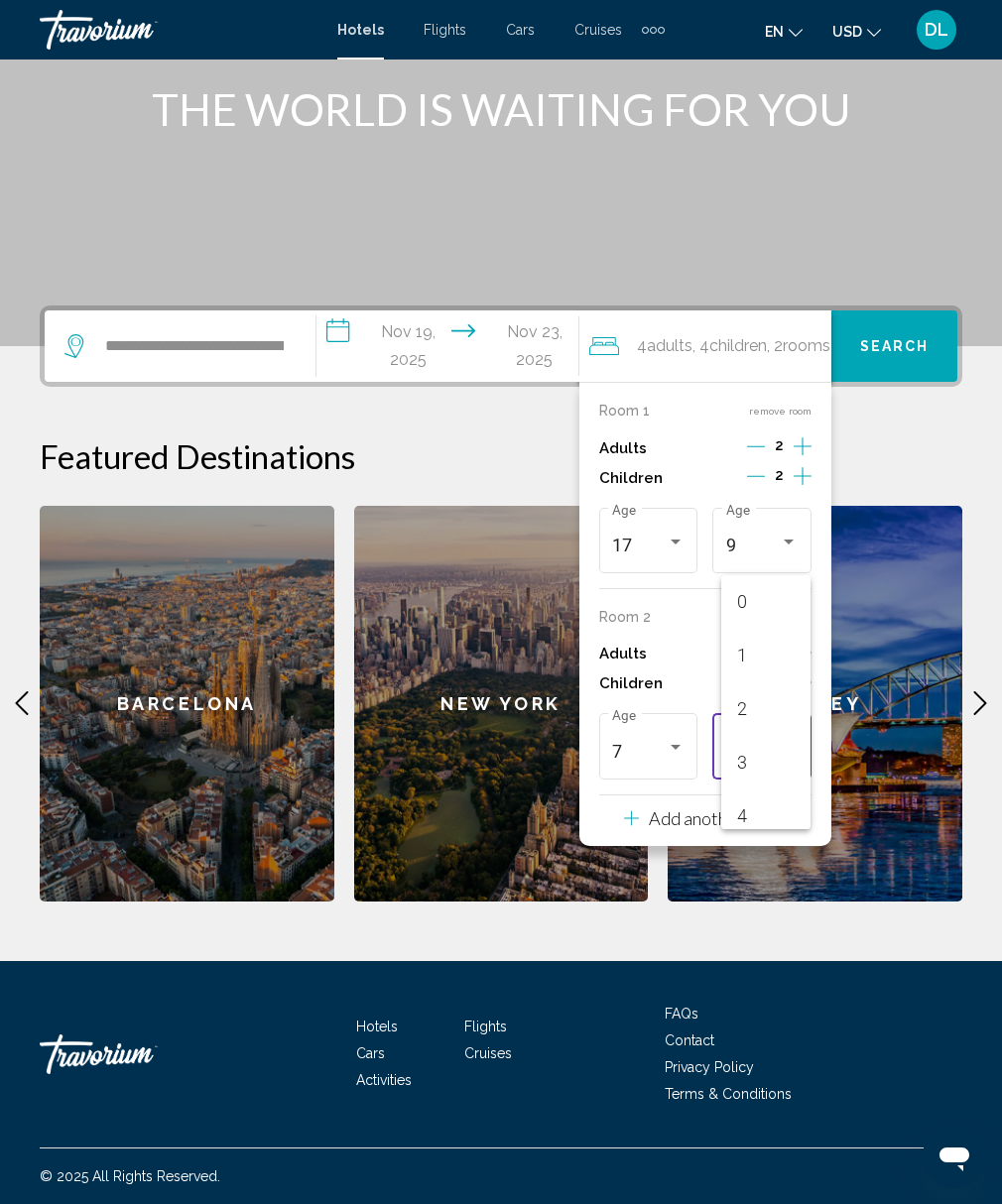 scroll, scrollTop: 275, scrollLeft: 0, axis: vertical 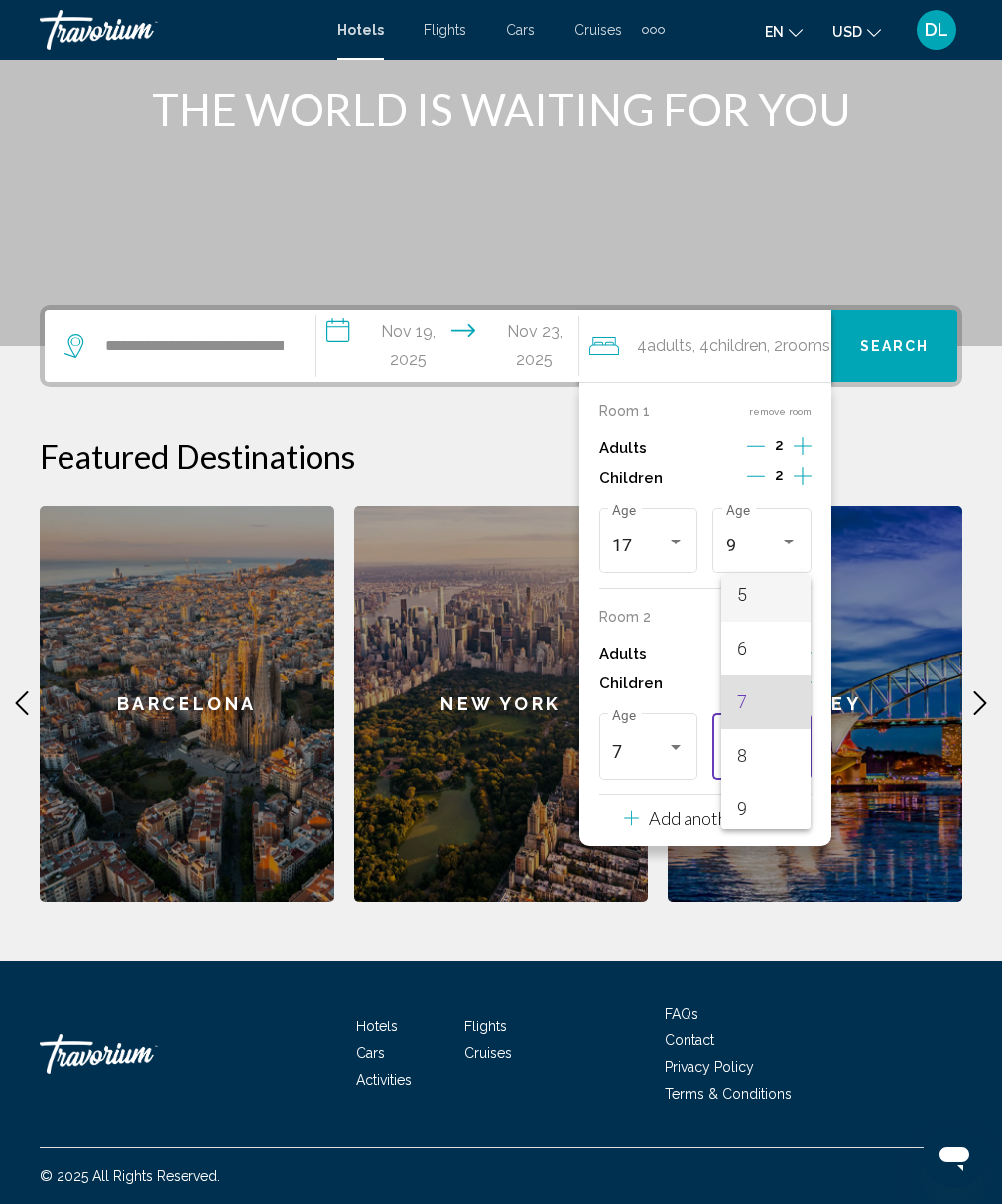 click on "5" at bounding box center [766, 595] 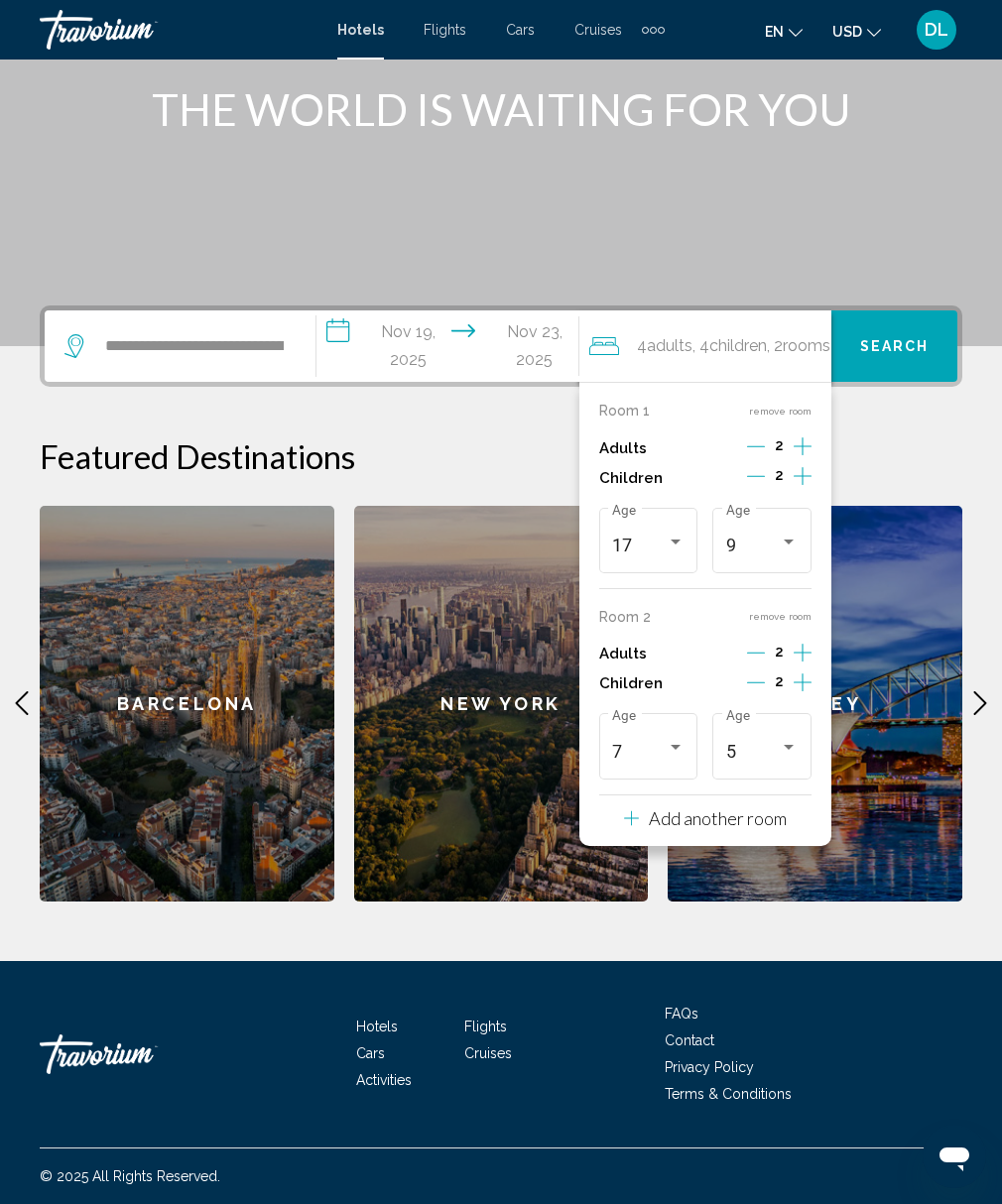 click on "Search" at bounding box center [895, 347] 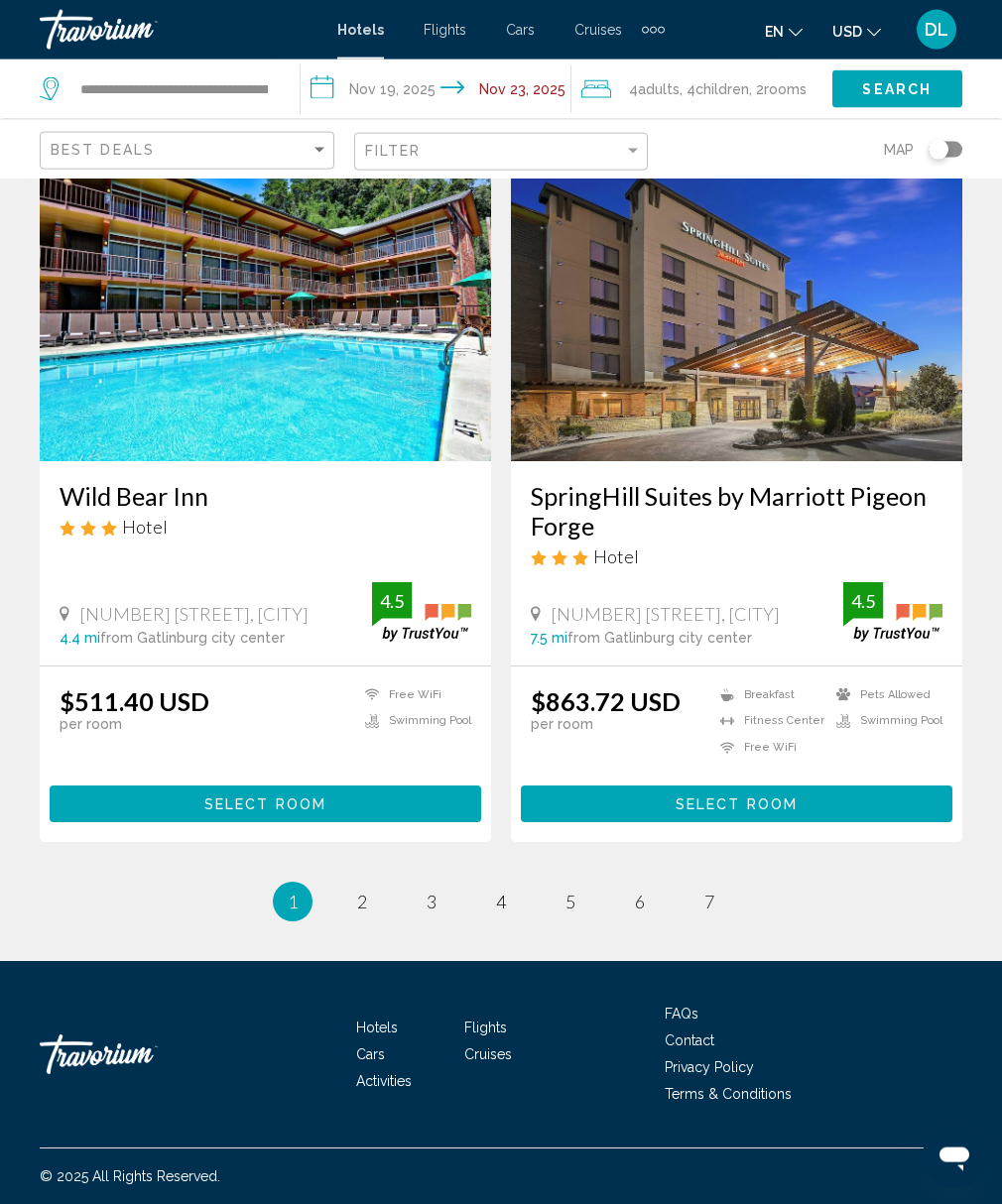 scroll, scrollTop: 4809, scrollLeft: 0, axis: vertical 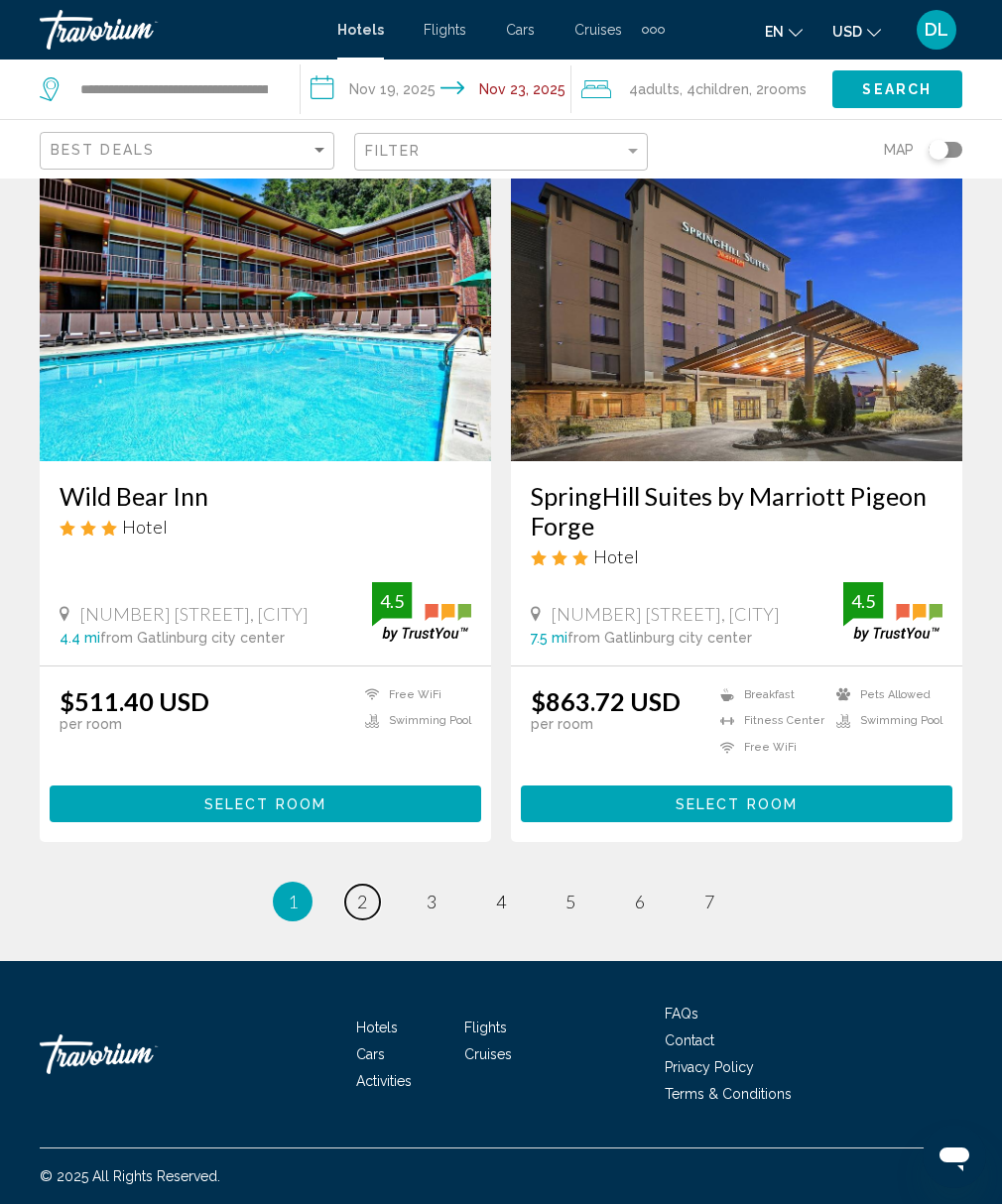 click on "page  2" at bounding box center (362, 902) 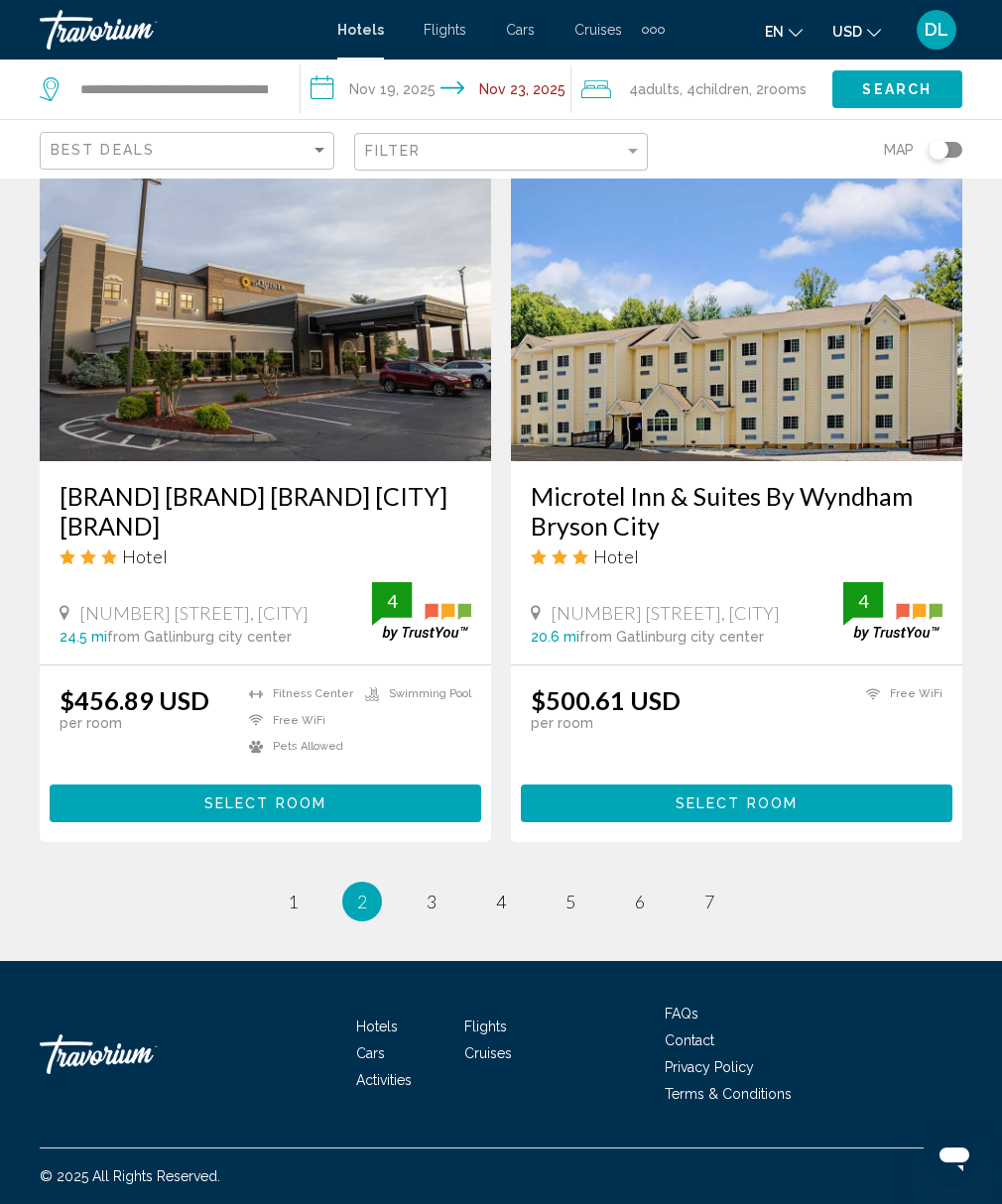 scroll, scrollTop: 4846, scrollLeft: 0, axis: vertical 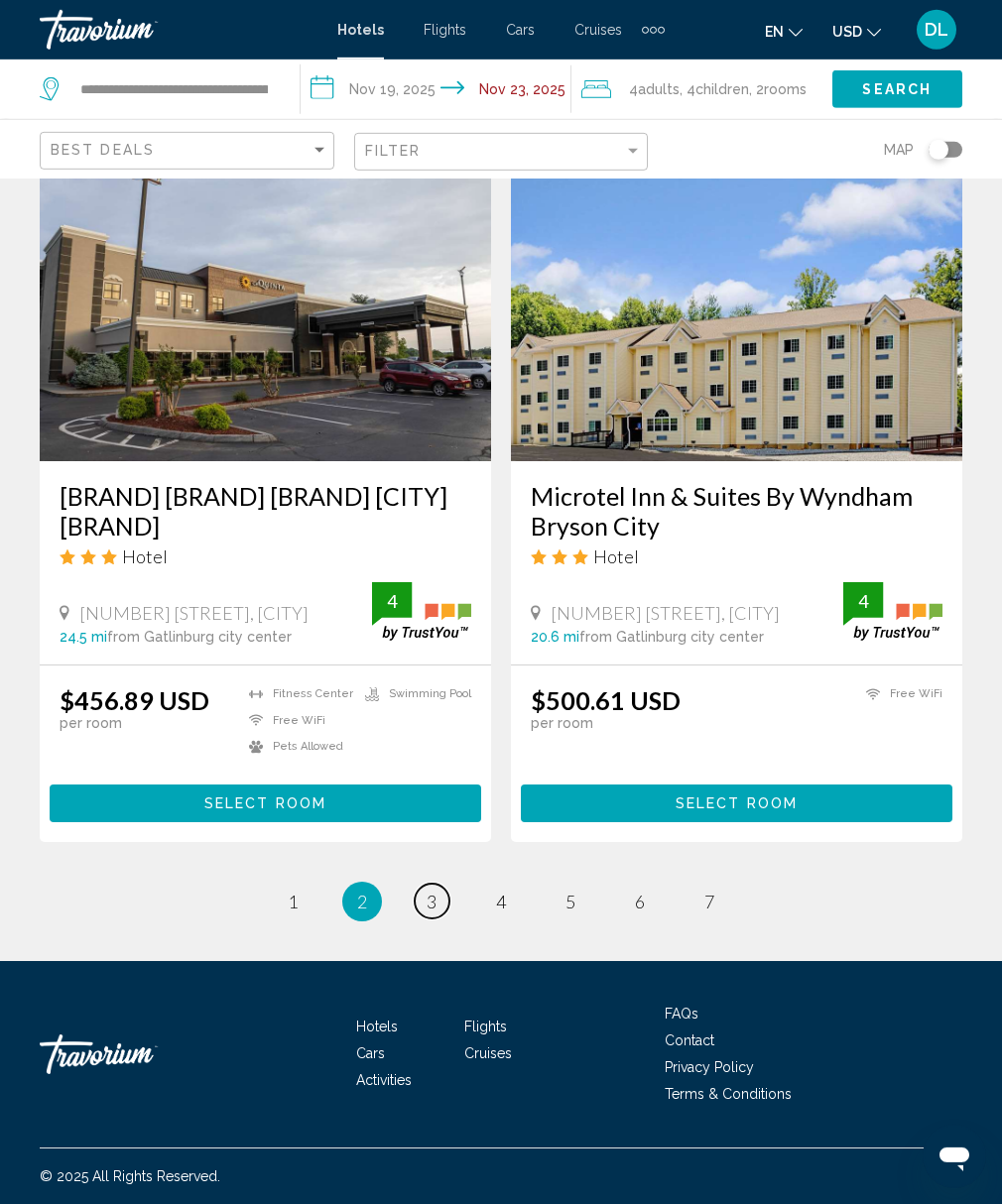 click on "3" at bounding box center [432, 902] 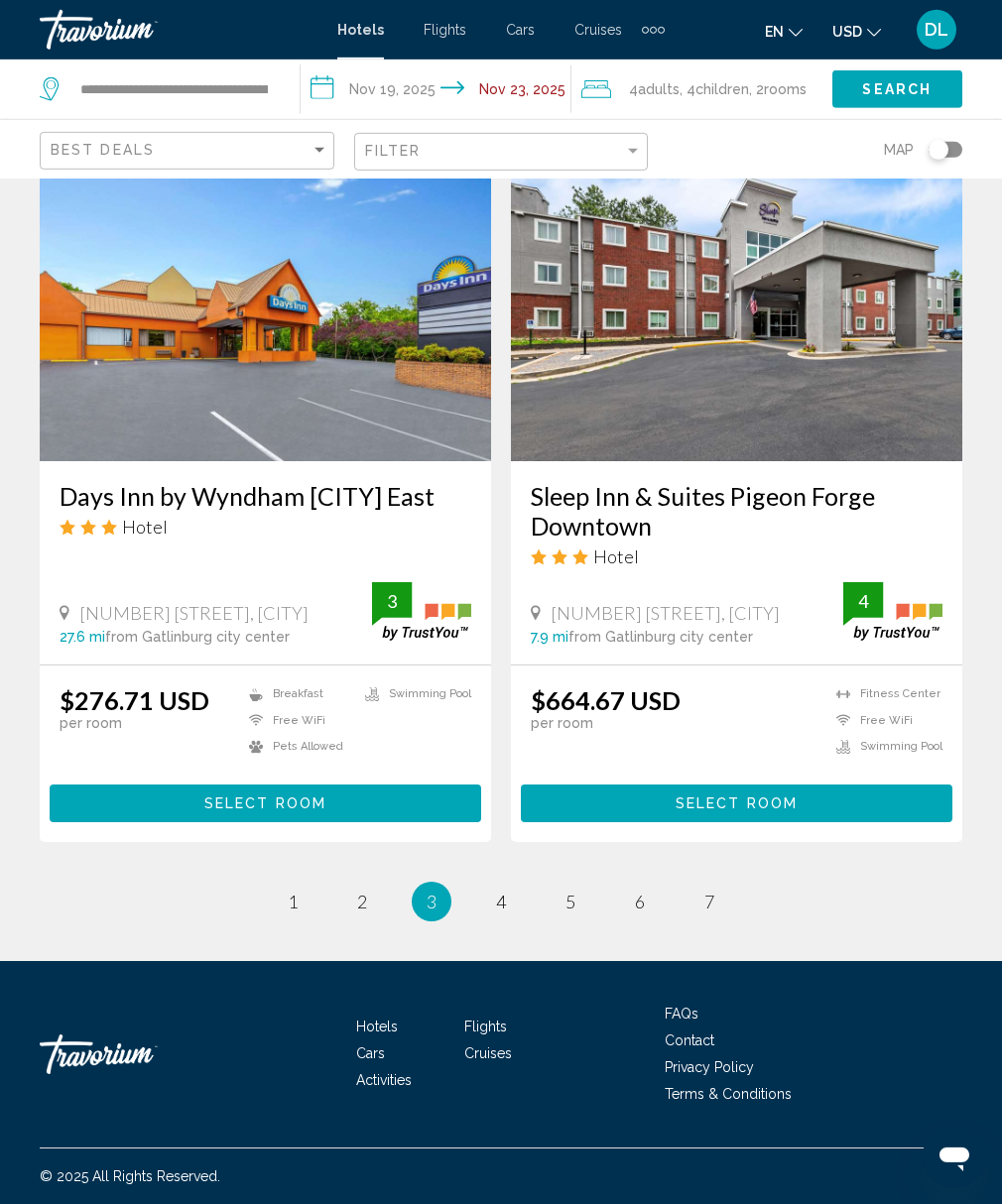 scroll, scrollTop: 4740, scrollLeft: 0, axis: vertical 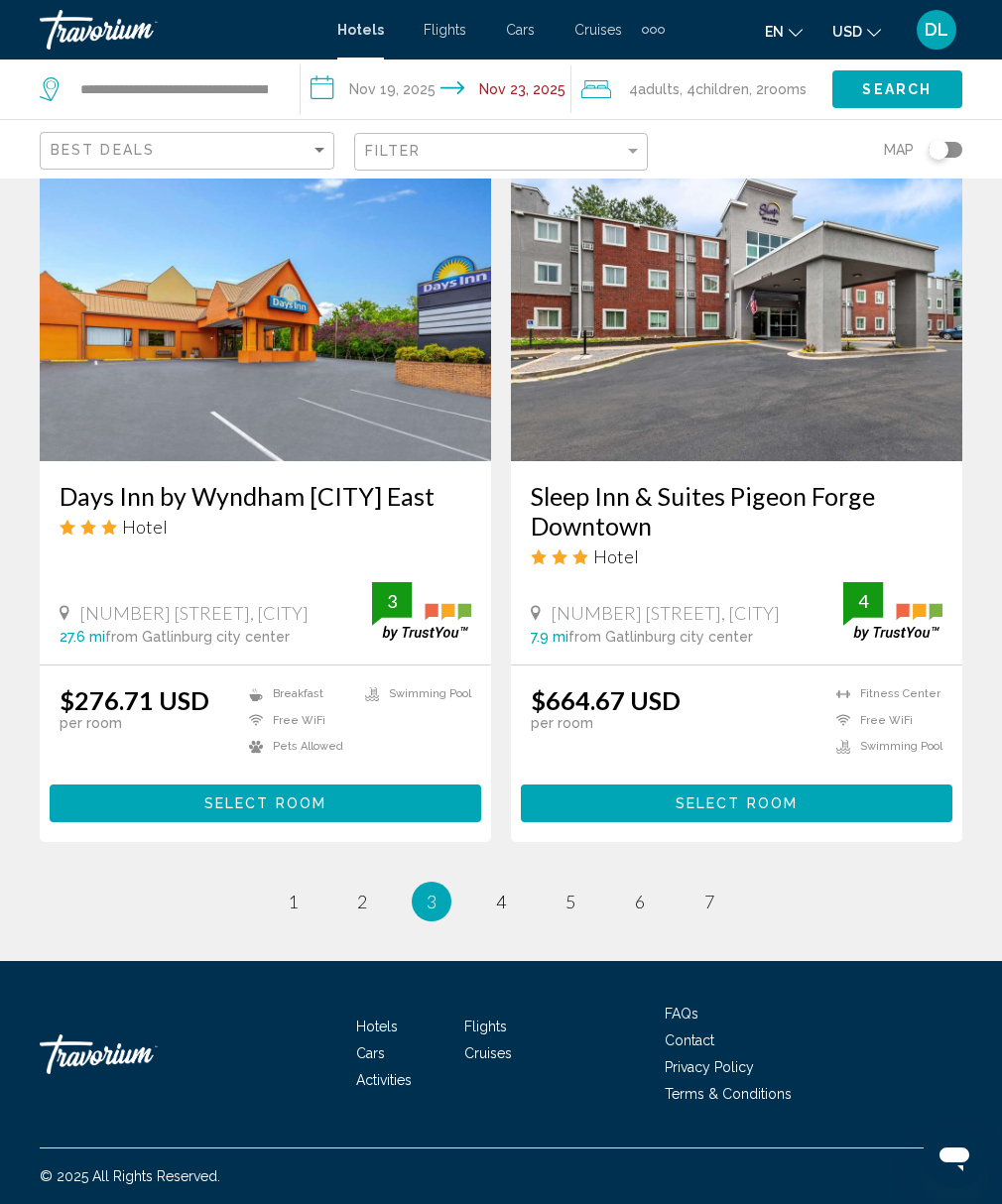 click on "You're on page  3" at bounding box center (432, 902) 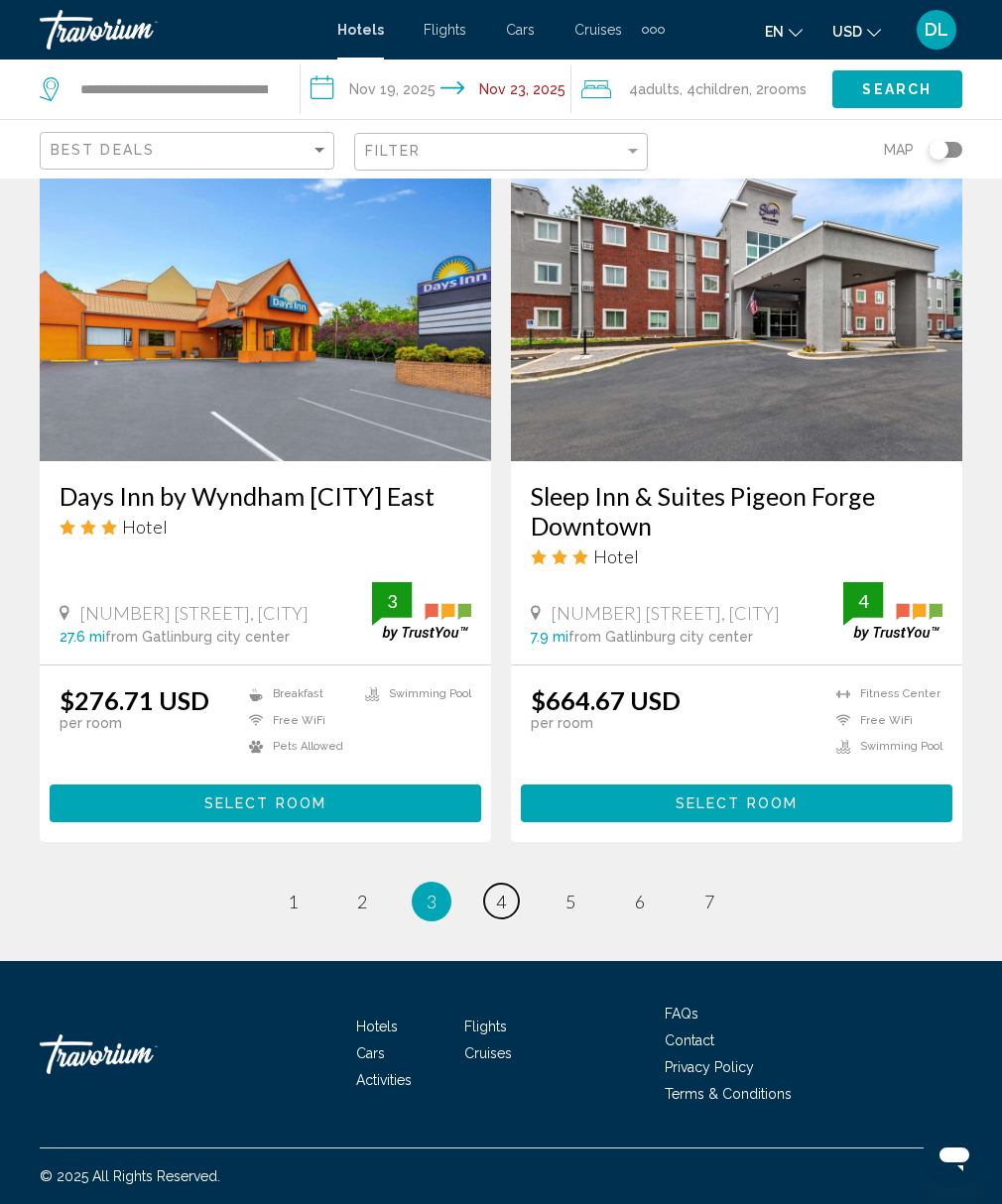 click on "page  4" at bounding box center [501, 901] 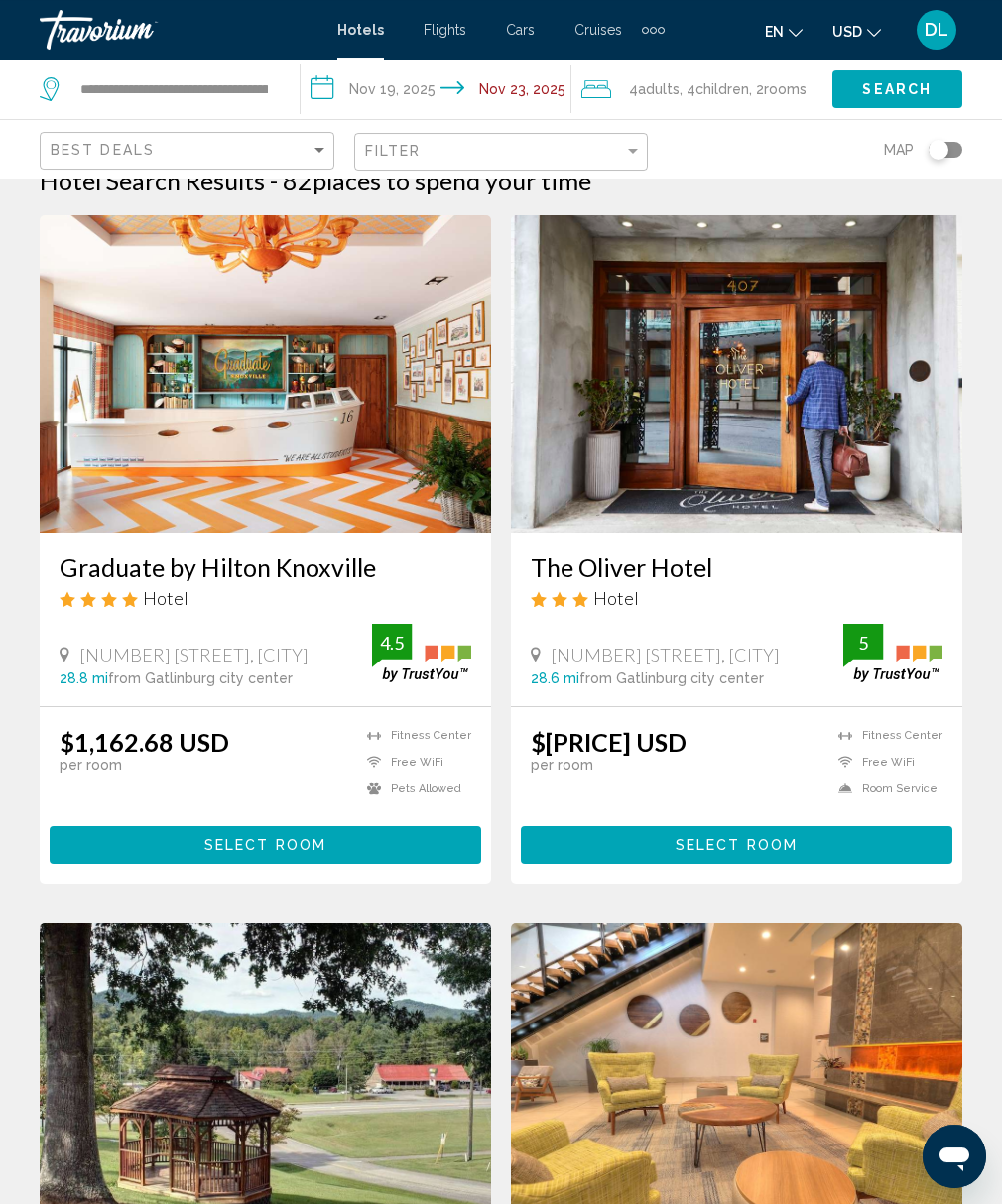 scroll, scrollTop: 0, scrollLeft: 0, axis: both 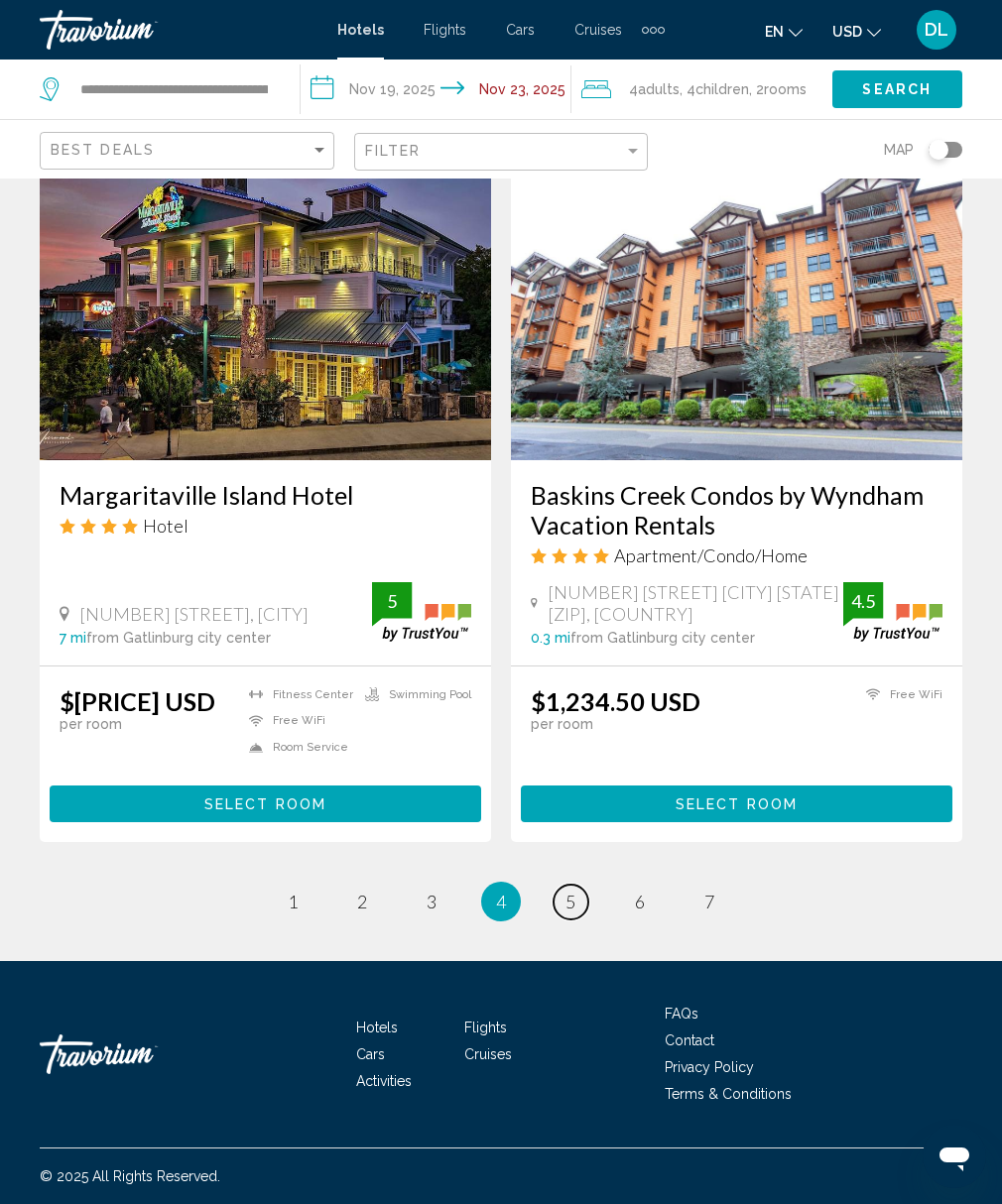 click on "page  5" at bounding box center [570, 902] 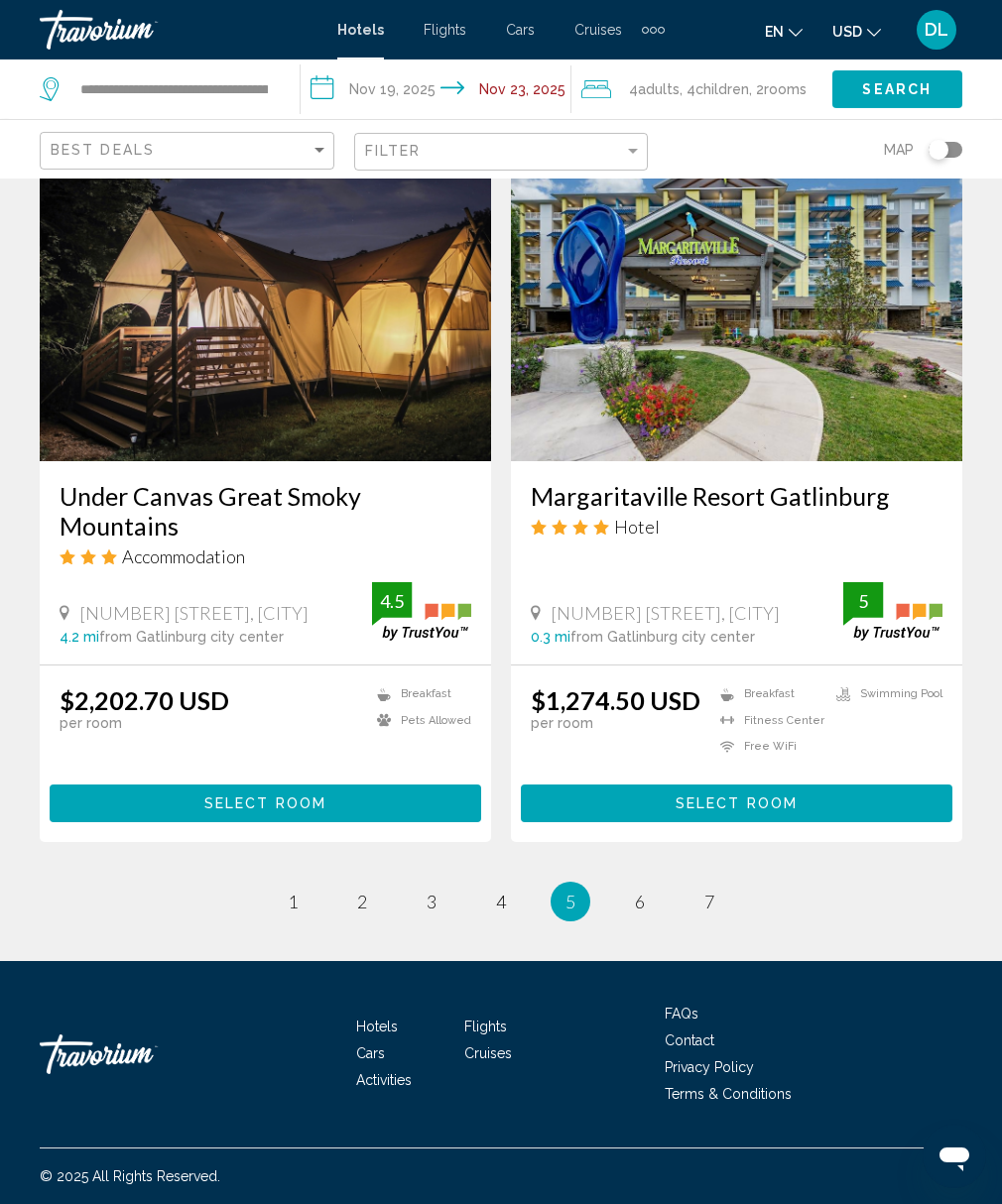 scroll, scrollTop: 4727, scrollLeft: 0, axis: vertical 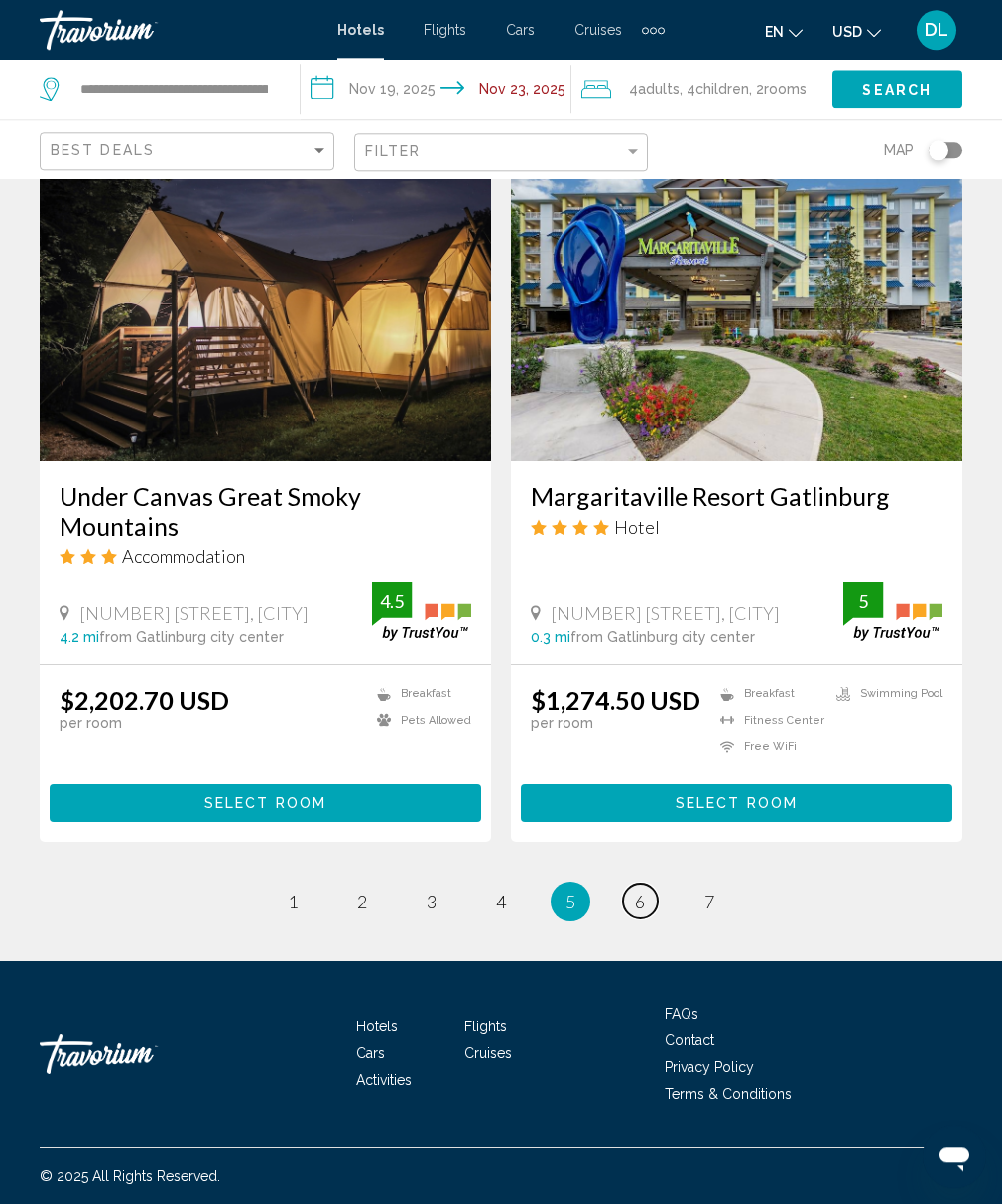 click on "6" at bounding box center (640, 902) 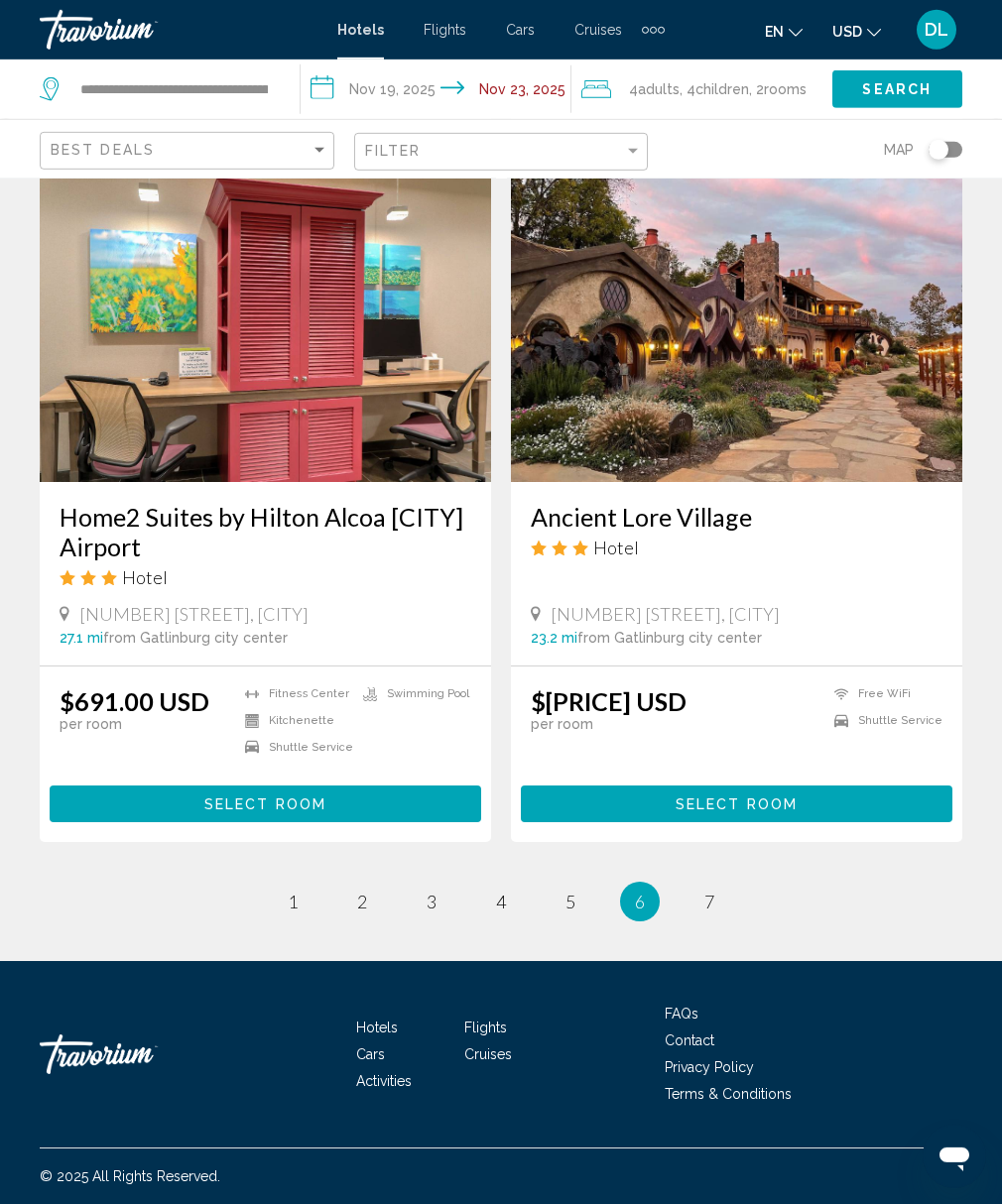 click on "Great Smokies Lodge
Apartment/Condo/Home
[NUMBER] [STREET], [CITY] 13.1 mi  from [CITY] city center from hotel $[PRICE] USD  per room
Free WiFi  Select Room  Courtyard by Marriott [CITY] Downtown
Hotel
[NUMBER] [STREET], [CITY] 28.3 mi  from [CITY] city center from hotel 4.5 $[PRICE] USD  per room
Breakfast
Fitness Center
Free WiFi  4.5 Select Room  Mountain Village Inn Condominiums
Apartment/Condo/Home" at bounding box center (501, -1272) 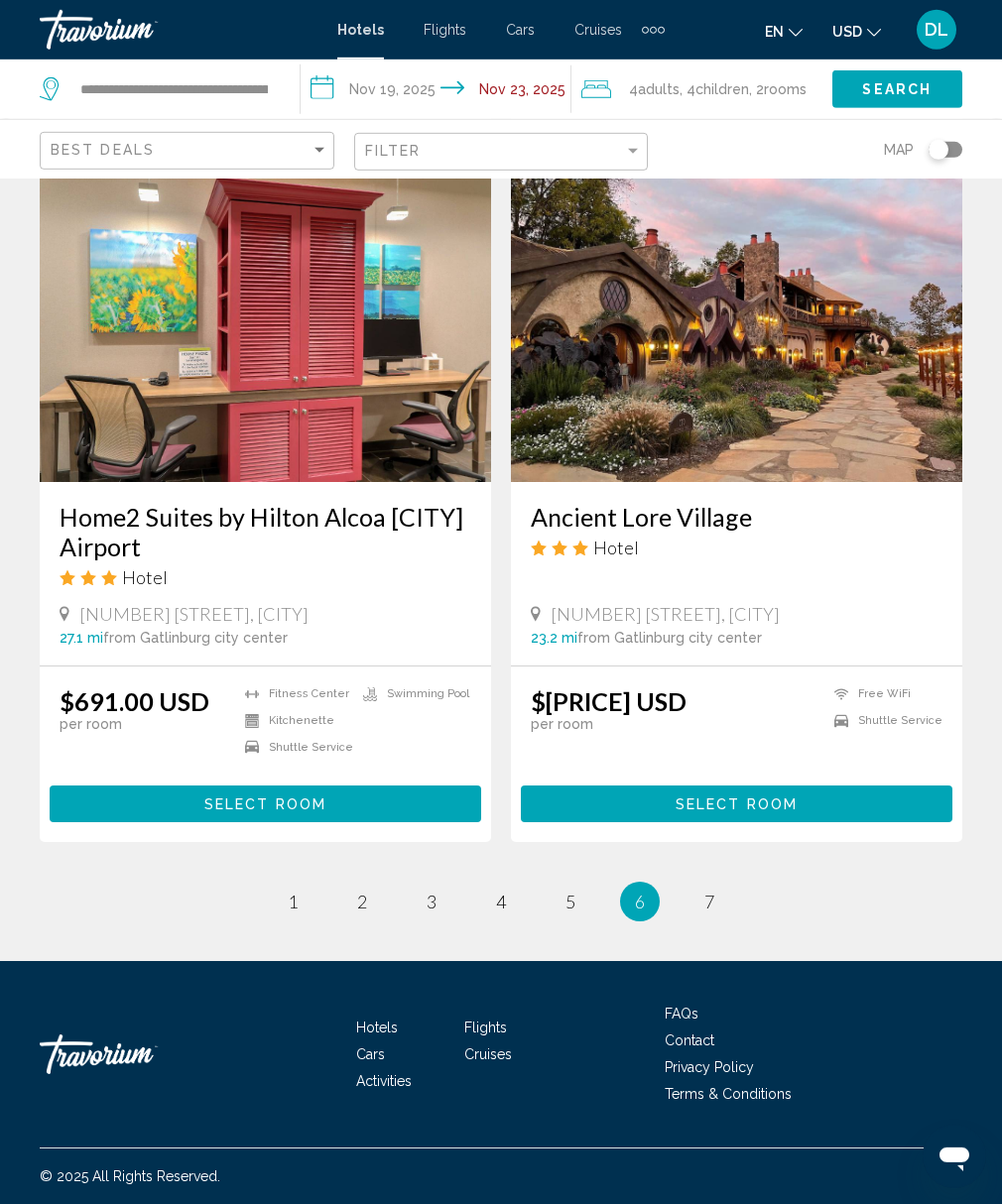 scroll, scrollTop: 4603, scrollLeft: 0, axis: vertical 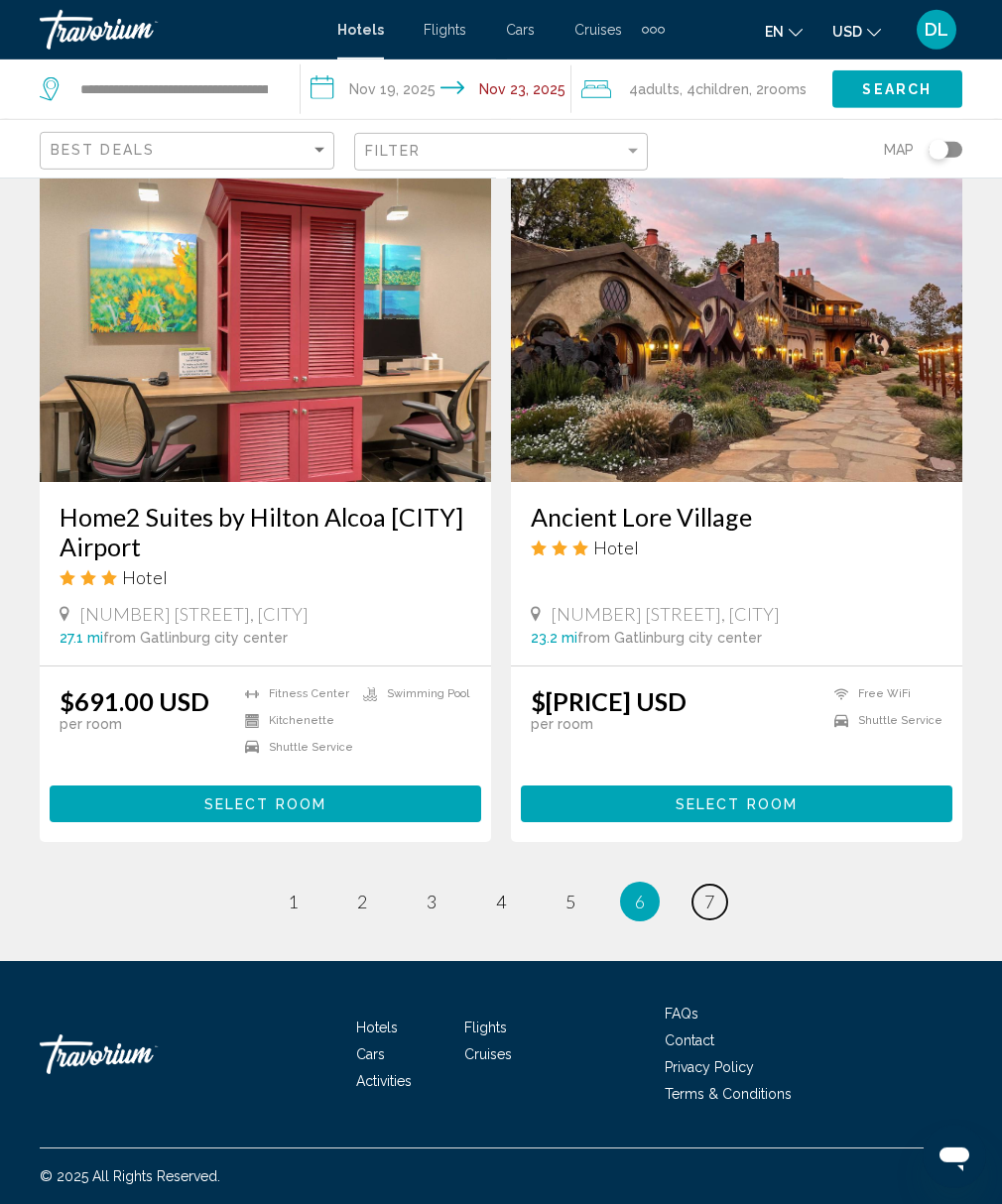click on "7" at bounding box center [709, 902] 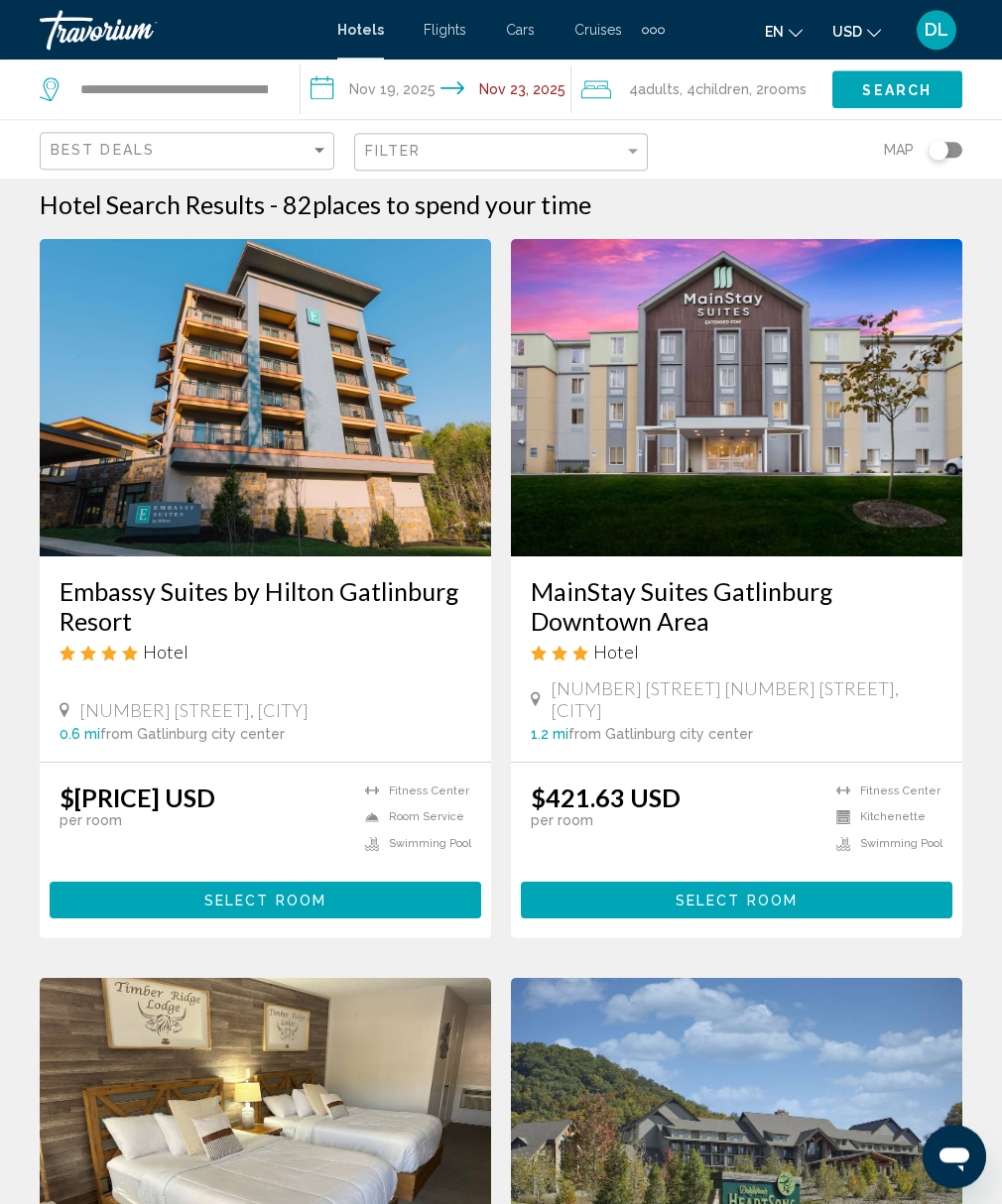 scroll, scrollTop: 0, scrollLeft: 0, axis: both 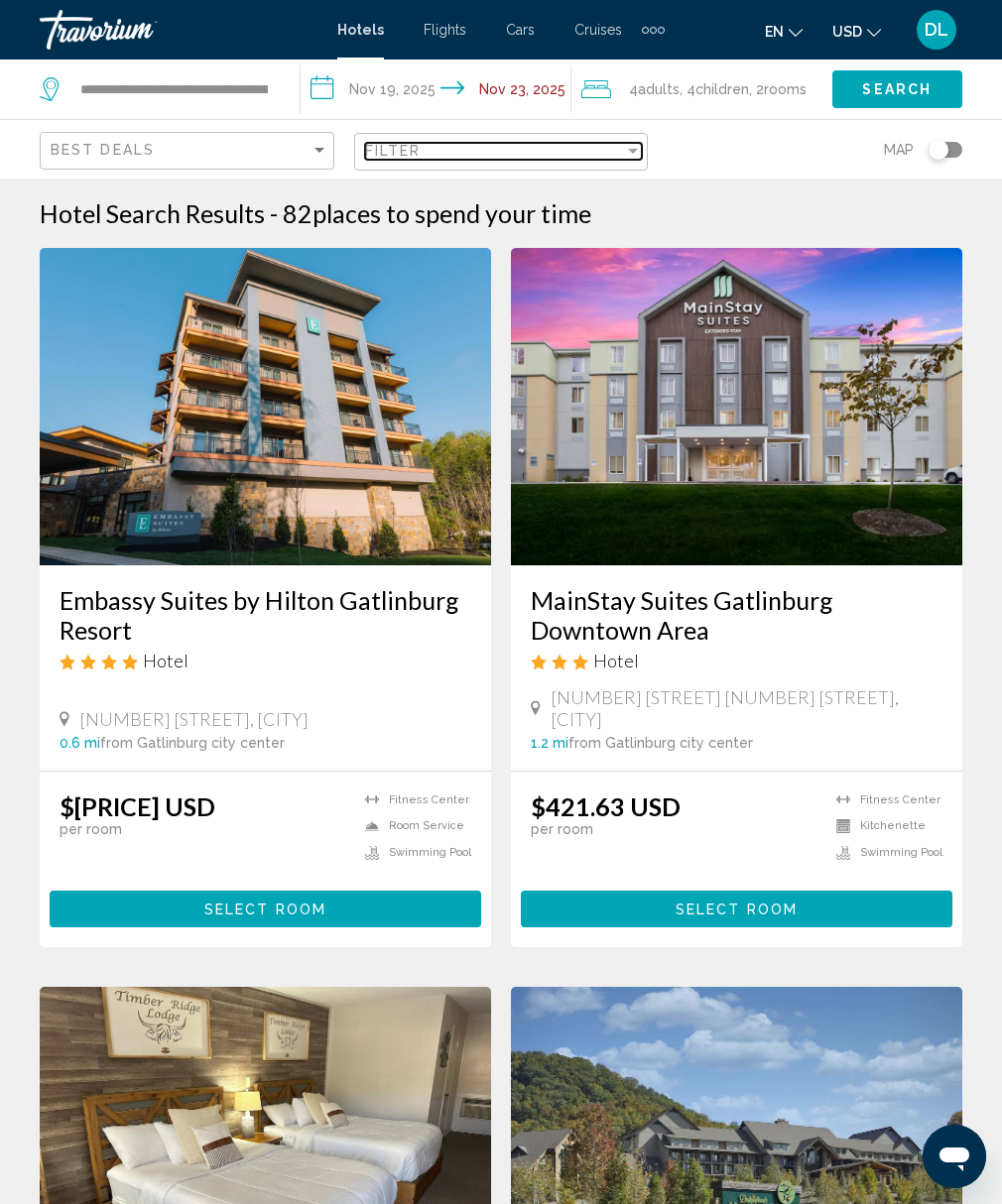 click on "Filter" at bounding box center (495, 151) 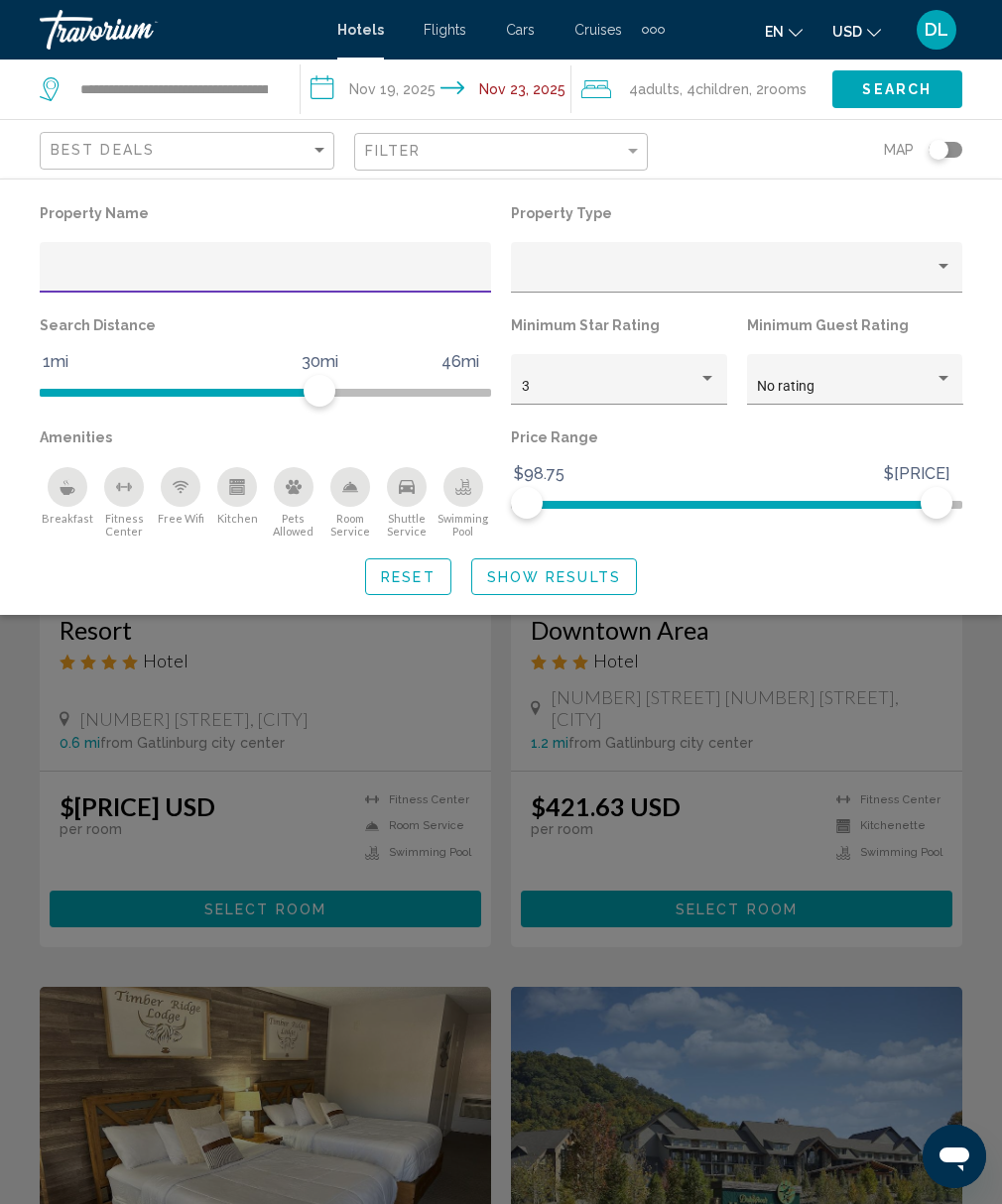 click 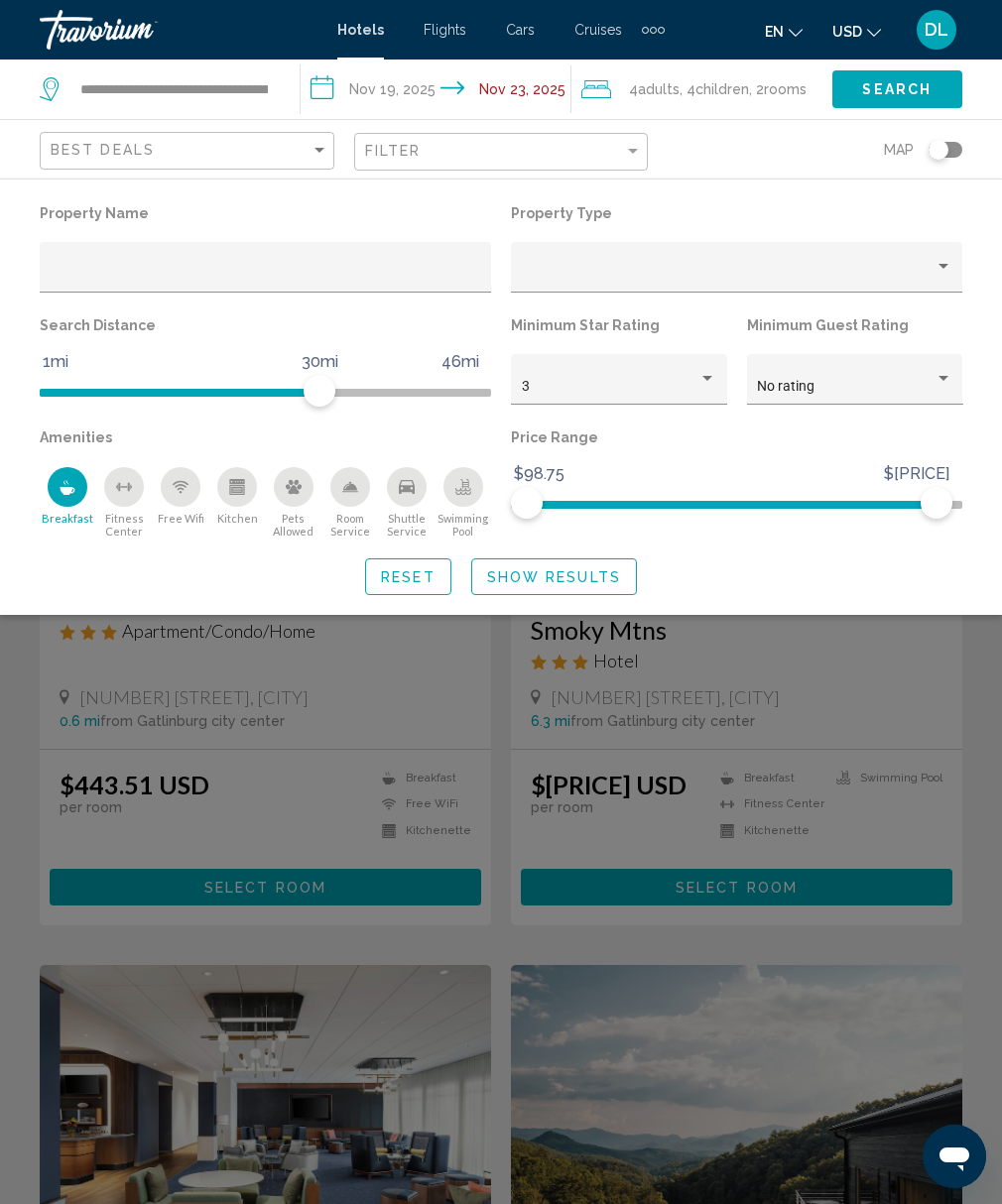 click 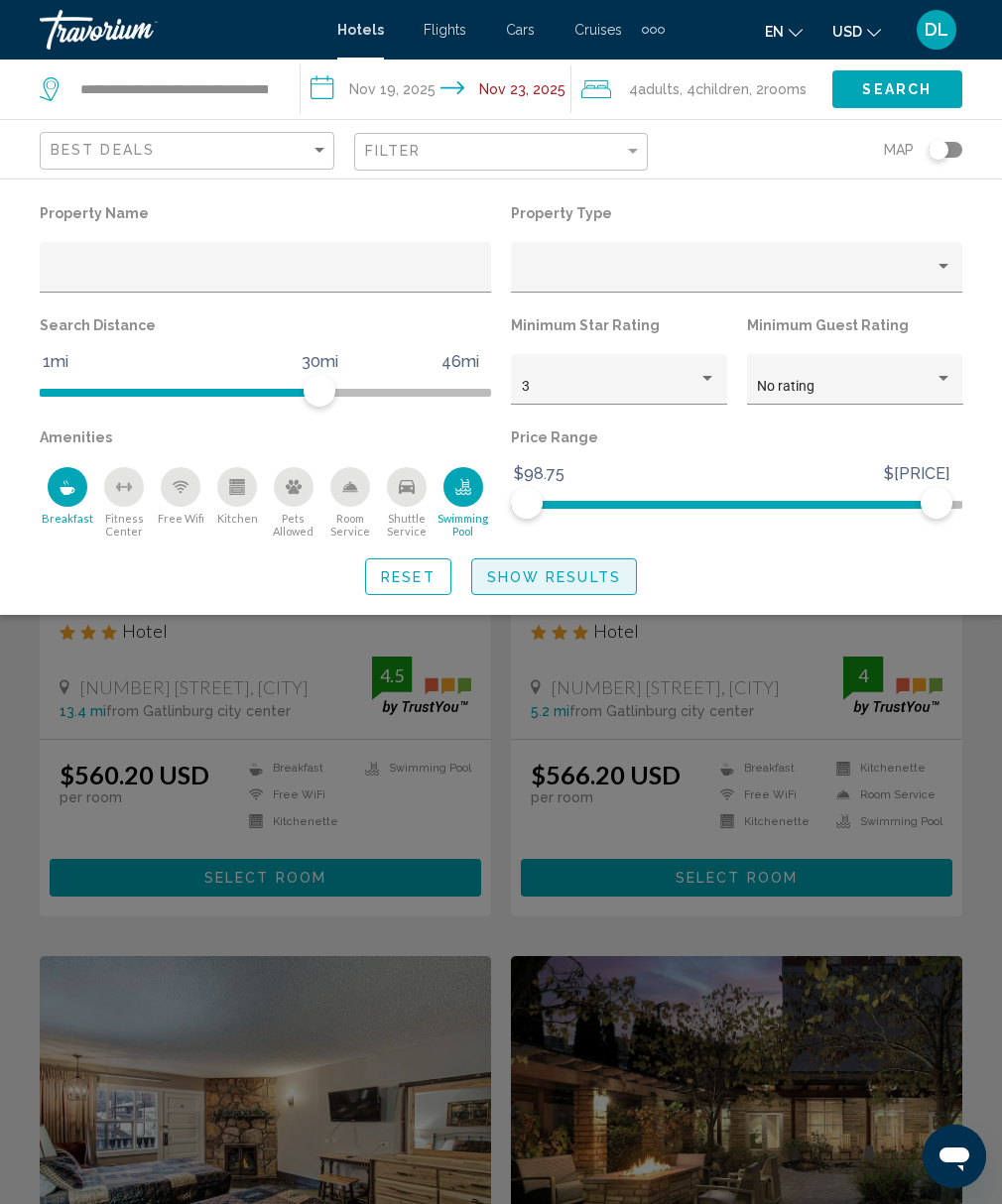 click on "Show Results" 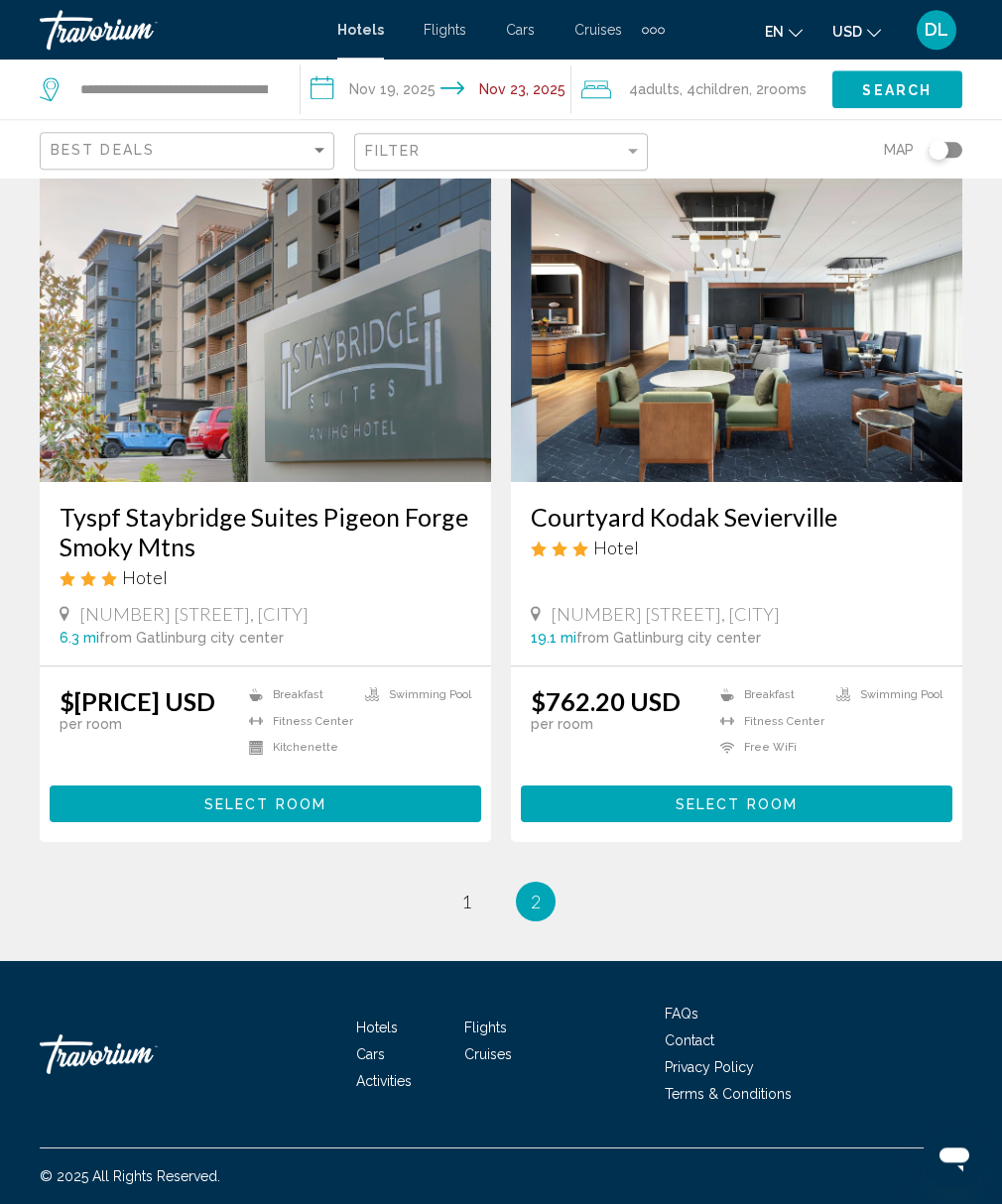 scroll, scrollTop: 3076, scrollLeft: 0, axis: vertical 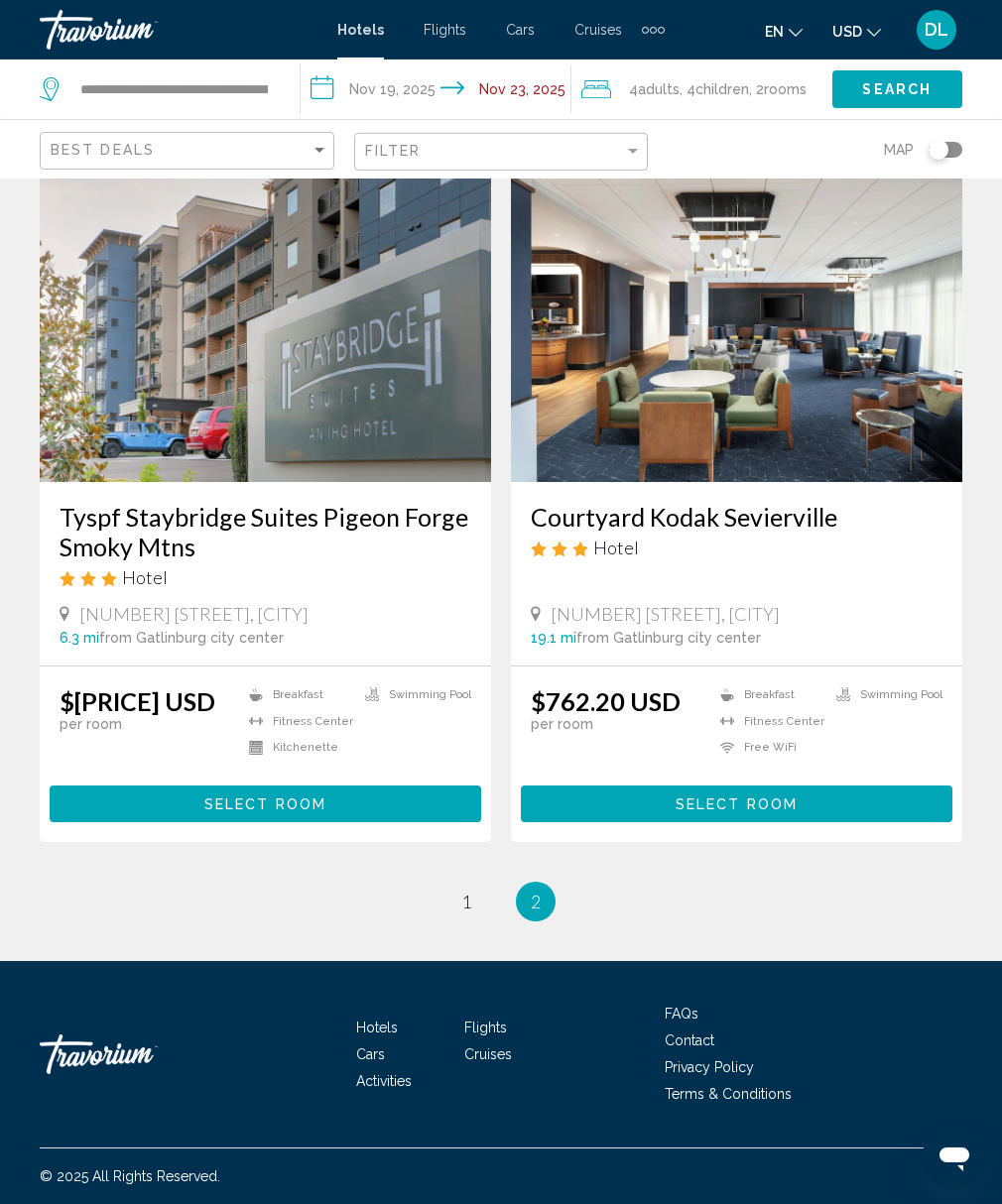 click on "[BRAND]
Hotel
[NUMBER] [STREET], [CITY] [DISTANCE]  from [CITY] city center from hotel [RATING] $[PRICE] USD  per room
Breakfast
Free WiFi
Kitchenette
Swimming Pool  [RATING] Select Room  All Season Suites
Hotel
[NUMBER] [STREET], [CITY] [DISTANCE]  from [CITY] city center from hotel [RATING] $[PRICE] USD  per room
Breakfast
Free WiFi" at bounding box center (501, -922) 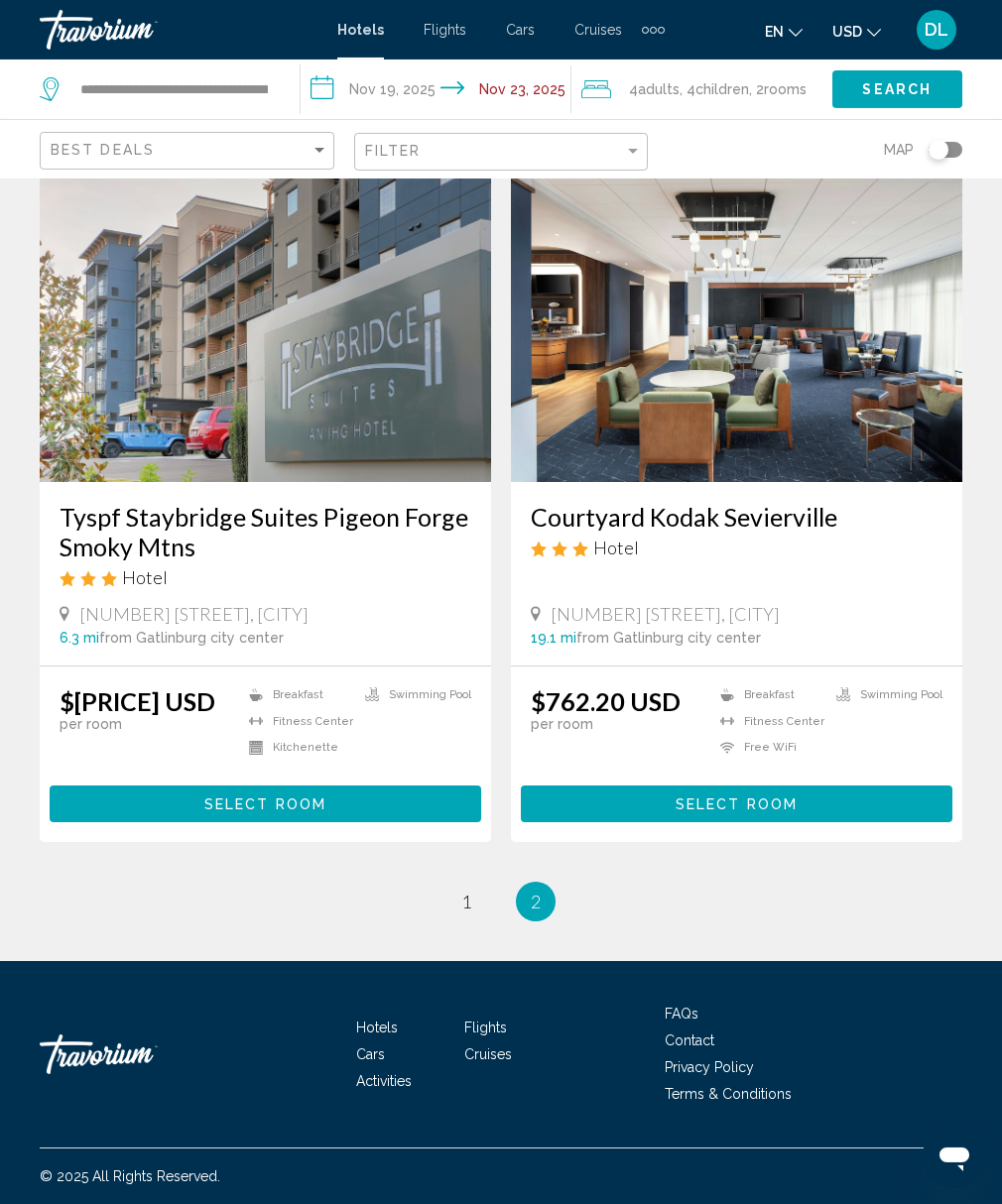 click on "$[PRICE] USD  per room
Breakfast
Fitness Center
Free WiFi
Swimming Pool  5 Select Room" at bounding box center (265, 37) 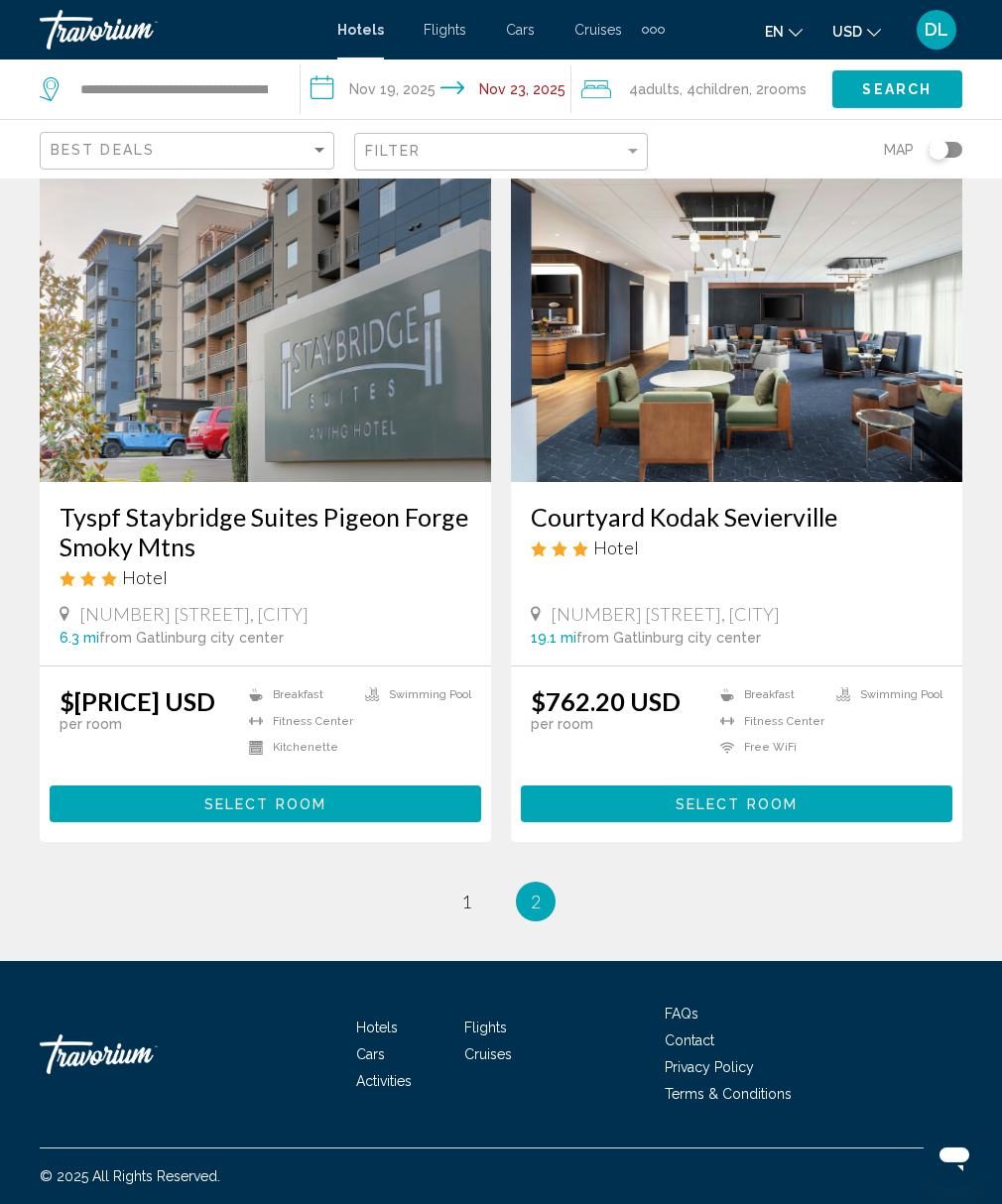 click on "Select Room" at bounding box center (265, 86) 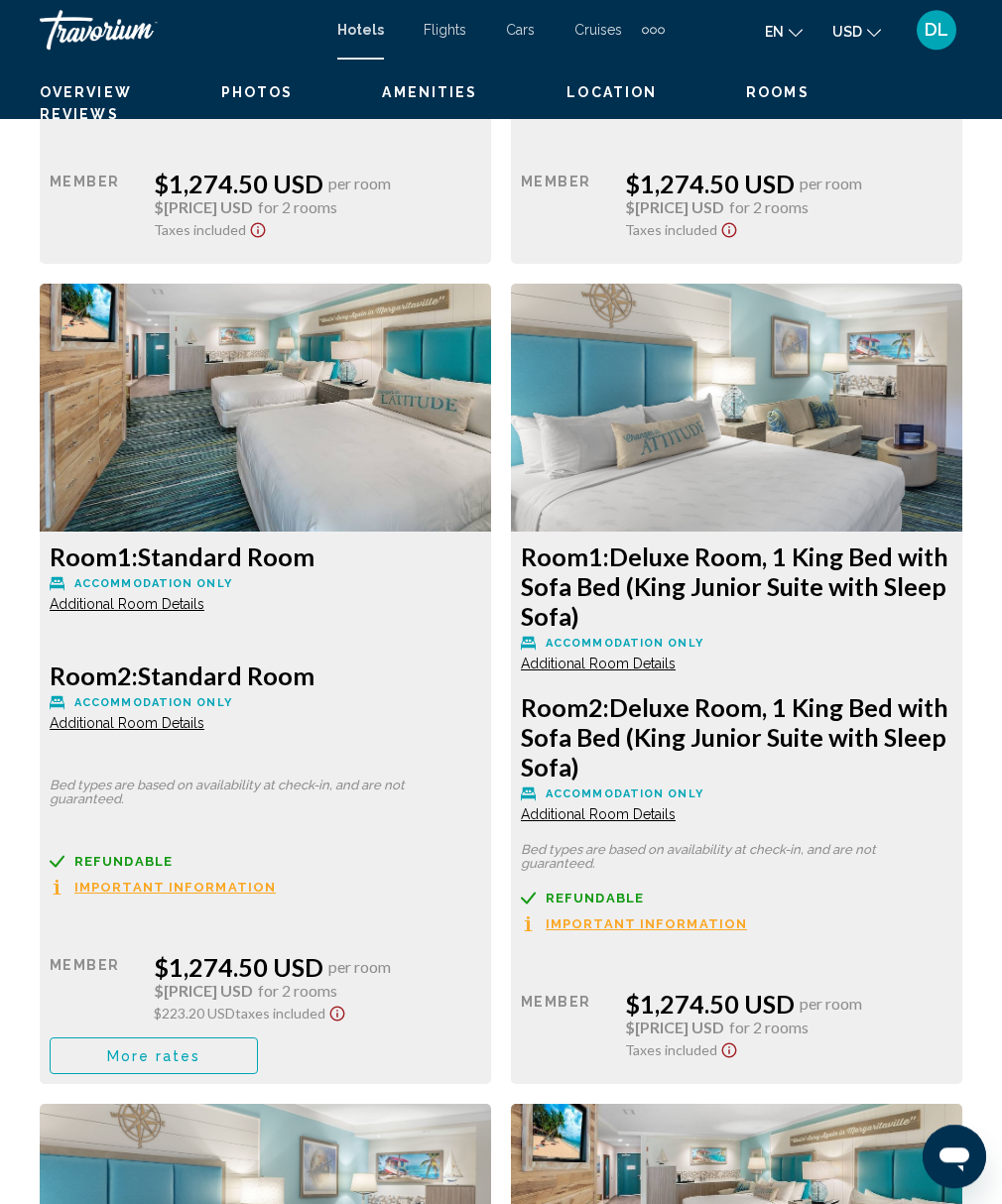 scroll, scrollTop: 3864, scrollLeft: 0, axis: vertical 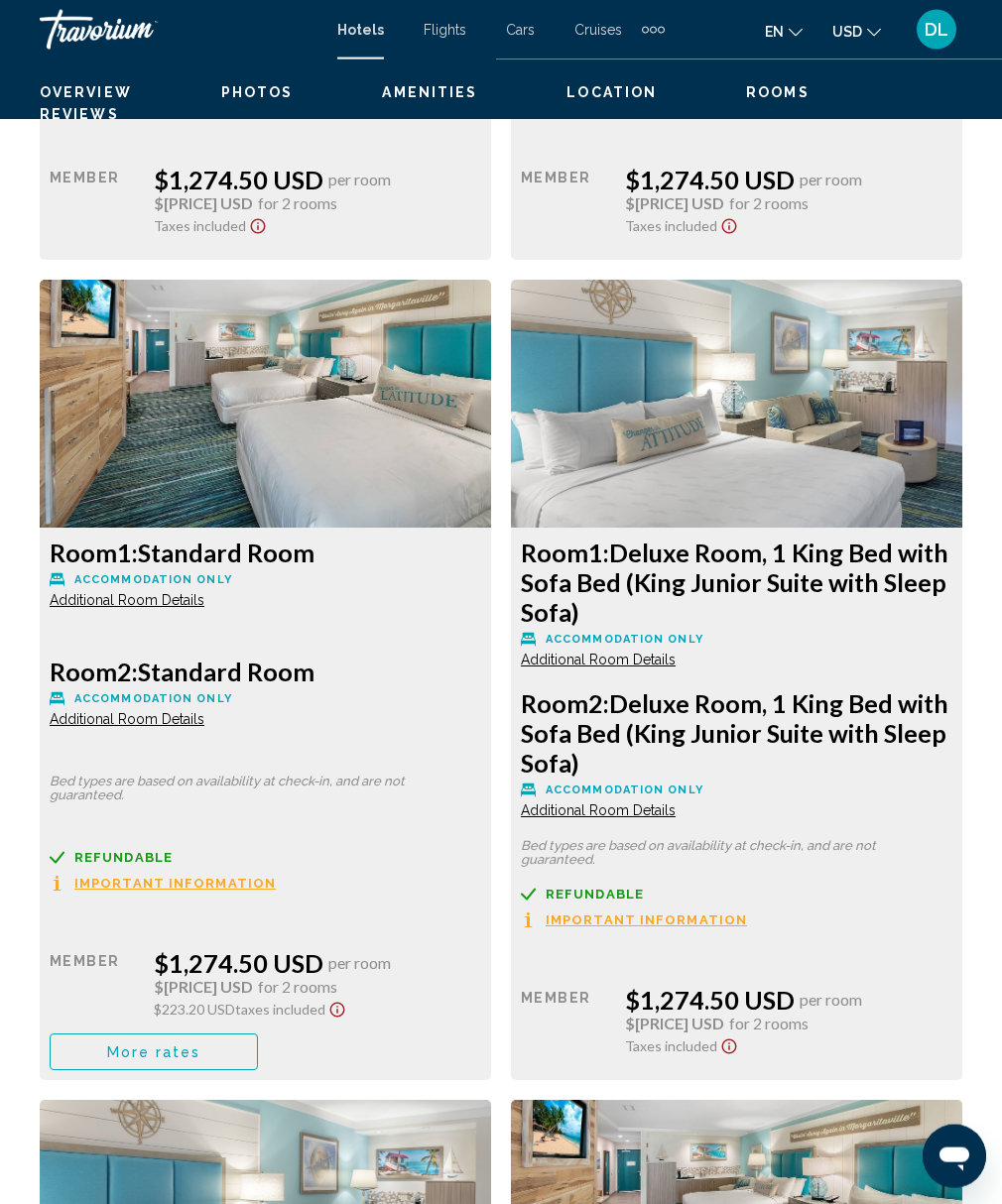 click on "Room  2:  Standard Room, 2 Queen Beds (Double Queen Pool Side Room)" at bounding box center (265, -72) 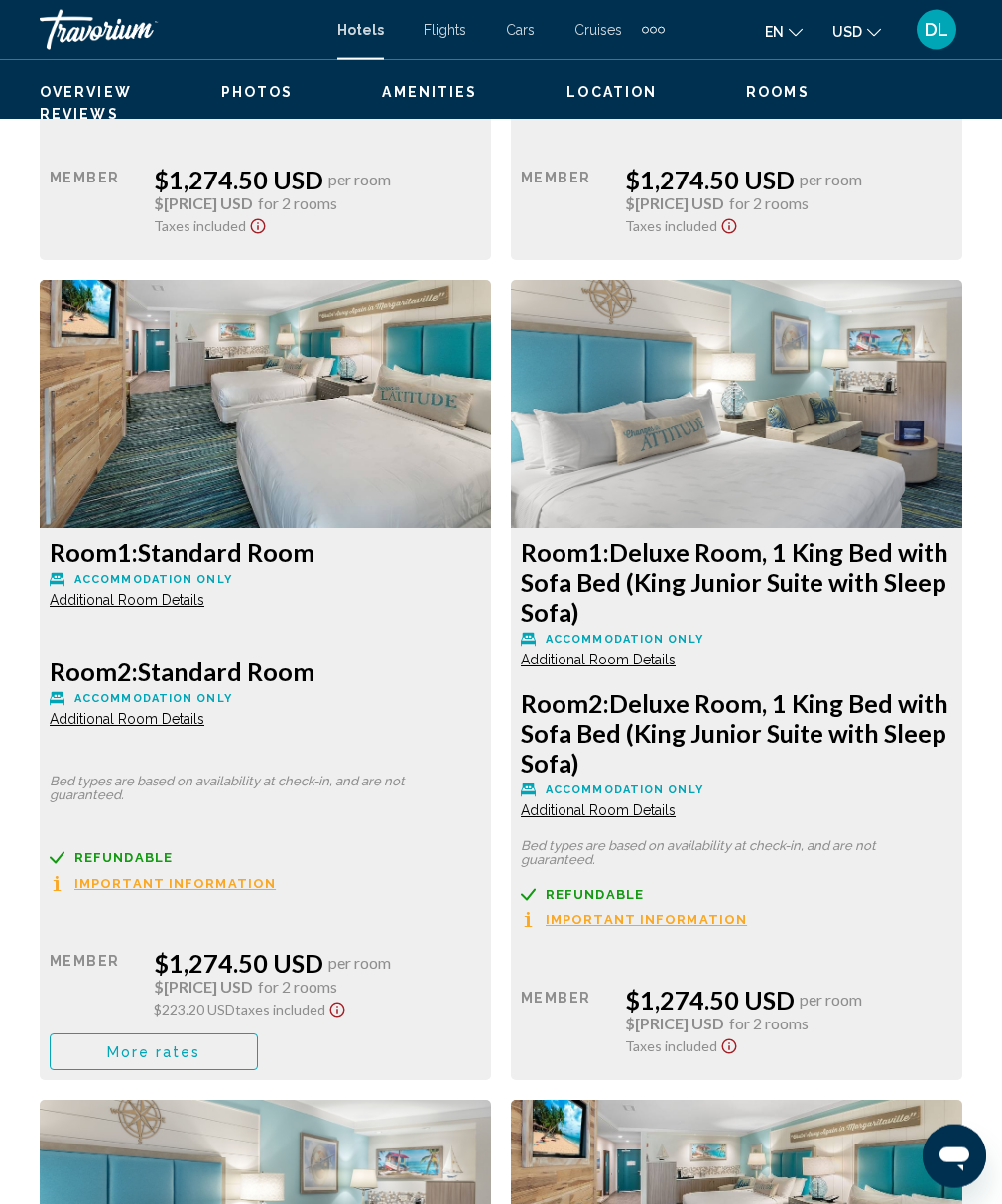 click on "Retail  $0.00  when you redeem    Member  $[PRICE] USD  per room  $[PRICE] USD  for 2 rooms Taxes included
You earn" at bounding box center (265, 188) 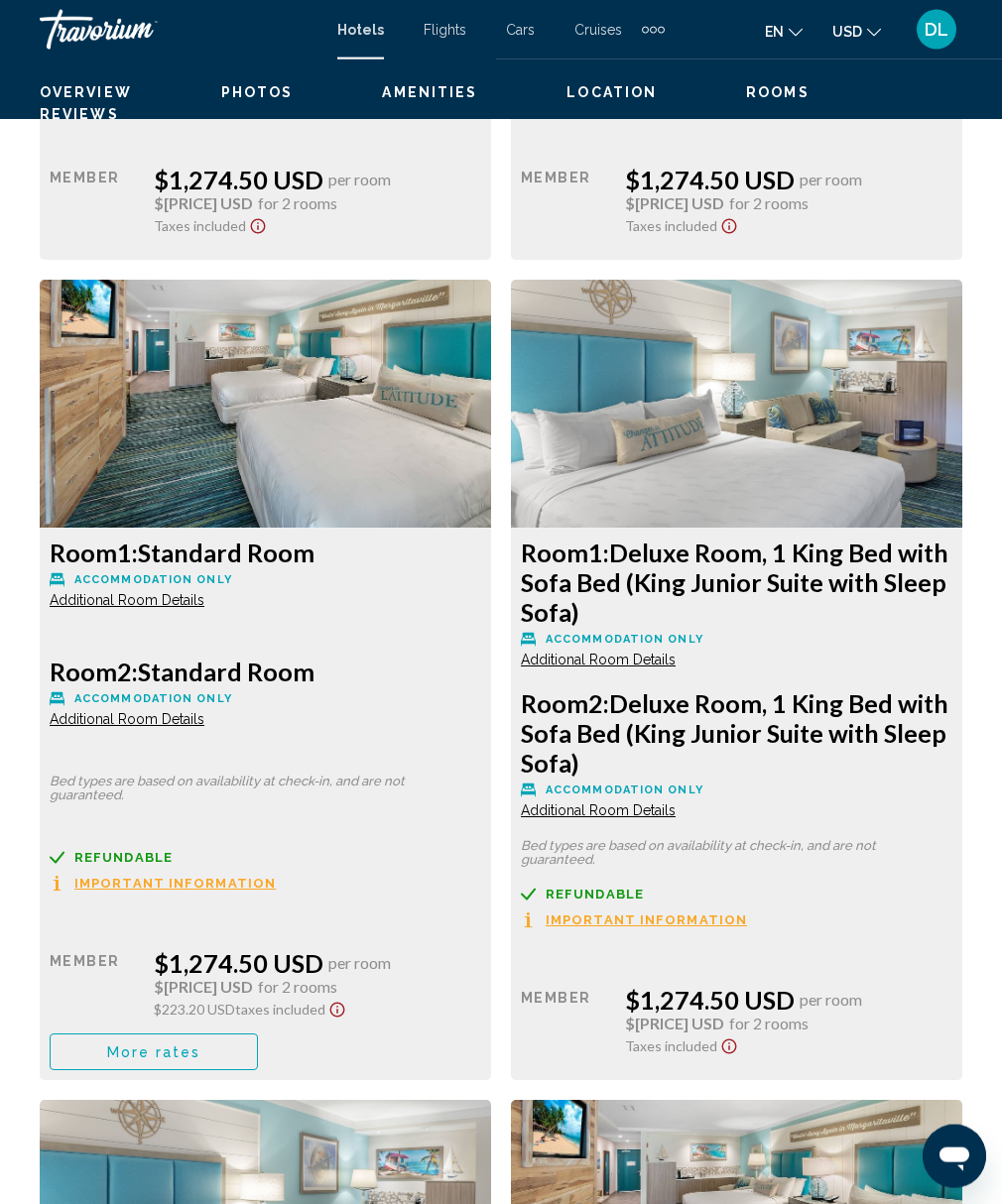 click on "$2,549.00 USD  for 2 rooms" at bounding box center (317, 203) 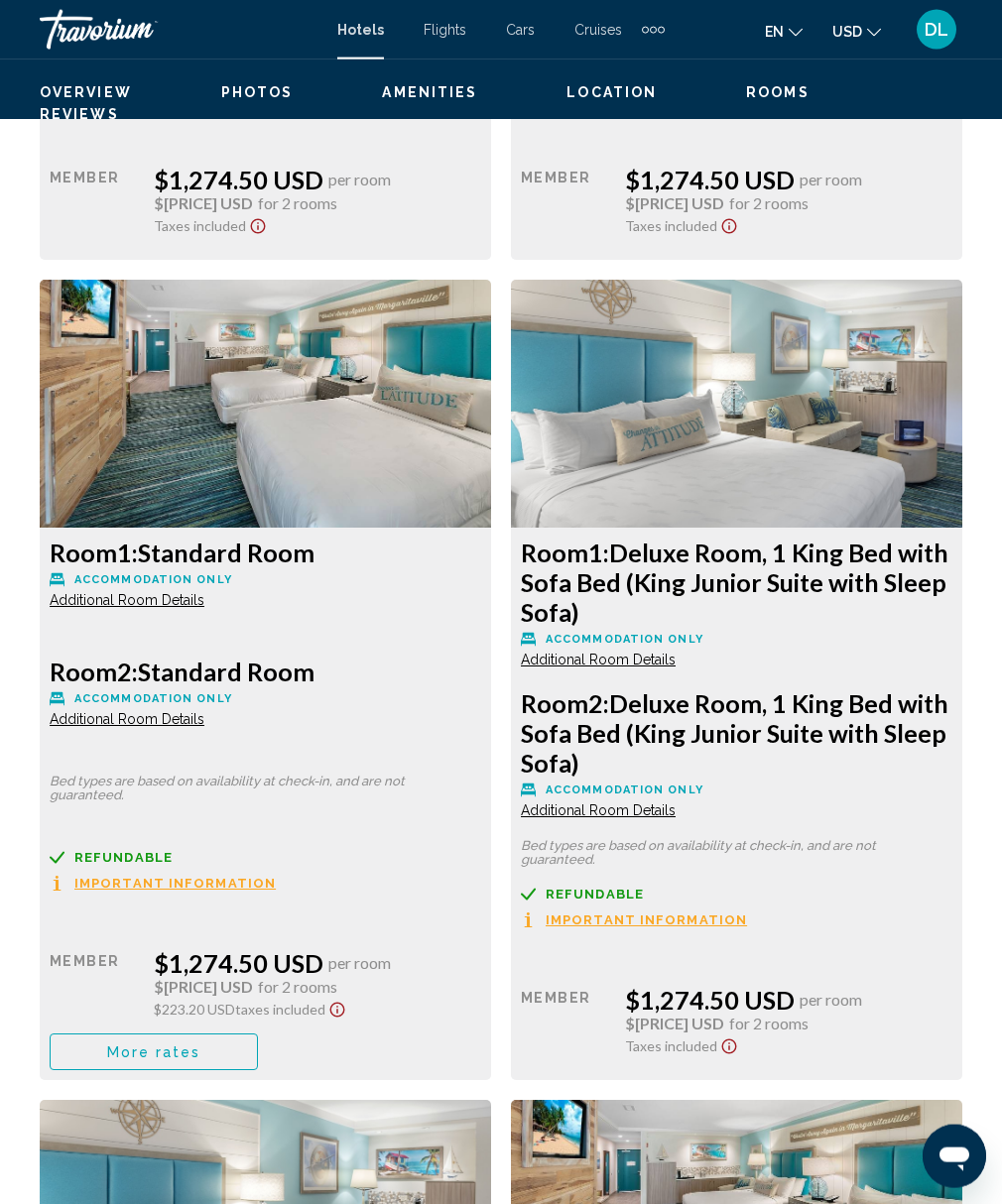 click at bounding box center [265, -357] 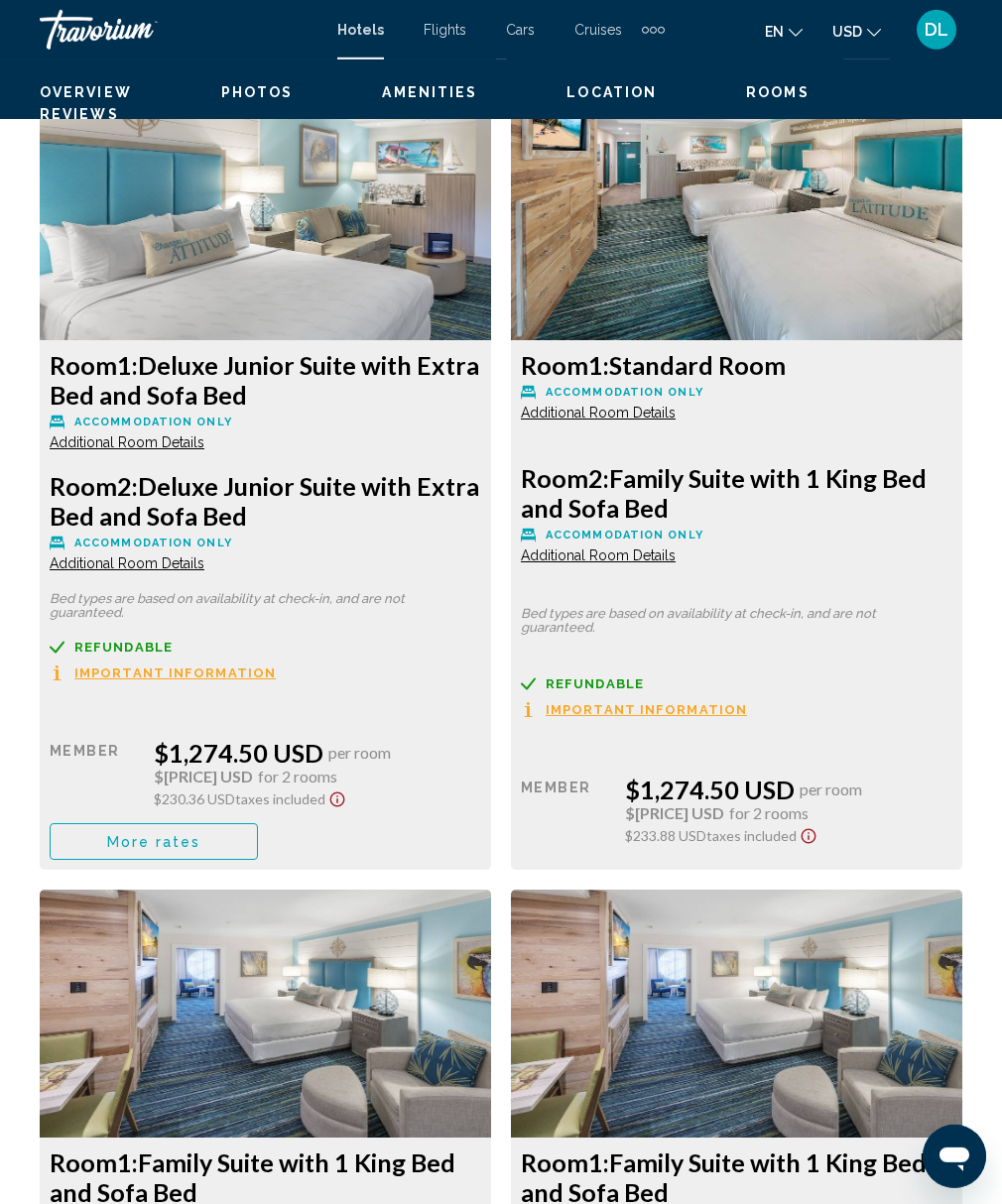scroll, scrollTop: 4978, scrollLeft: 0, axis: vertical 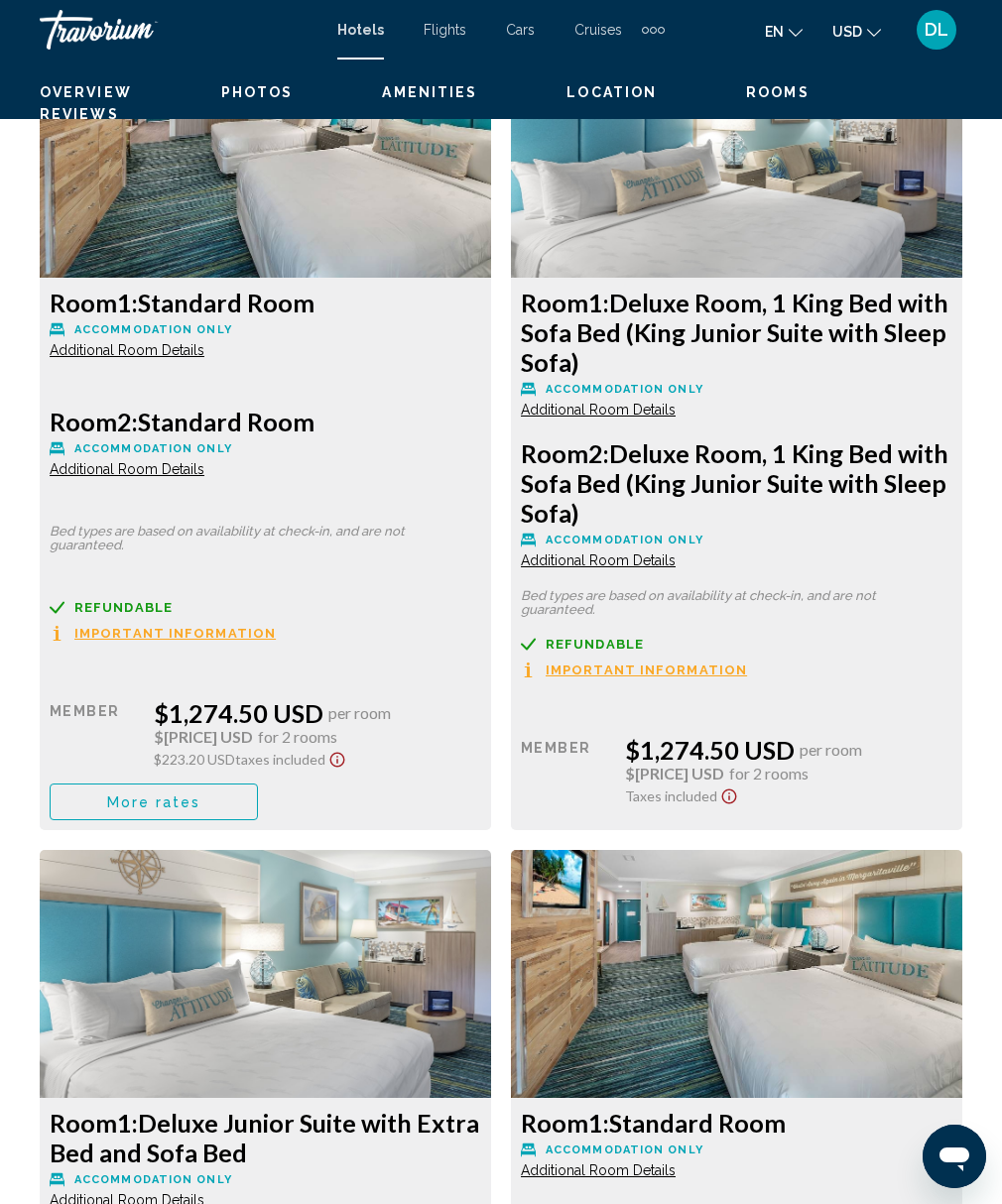 click on "Member" at bounding box center (94, -51) 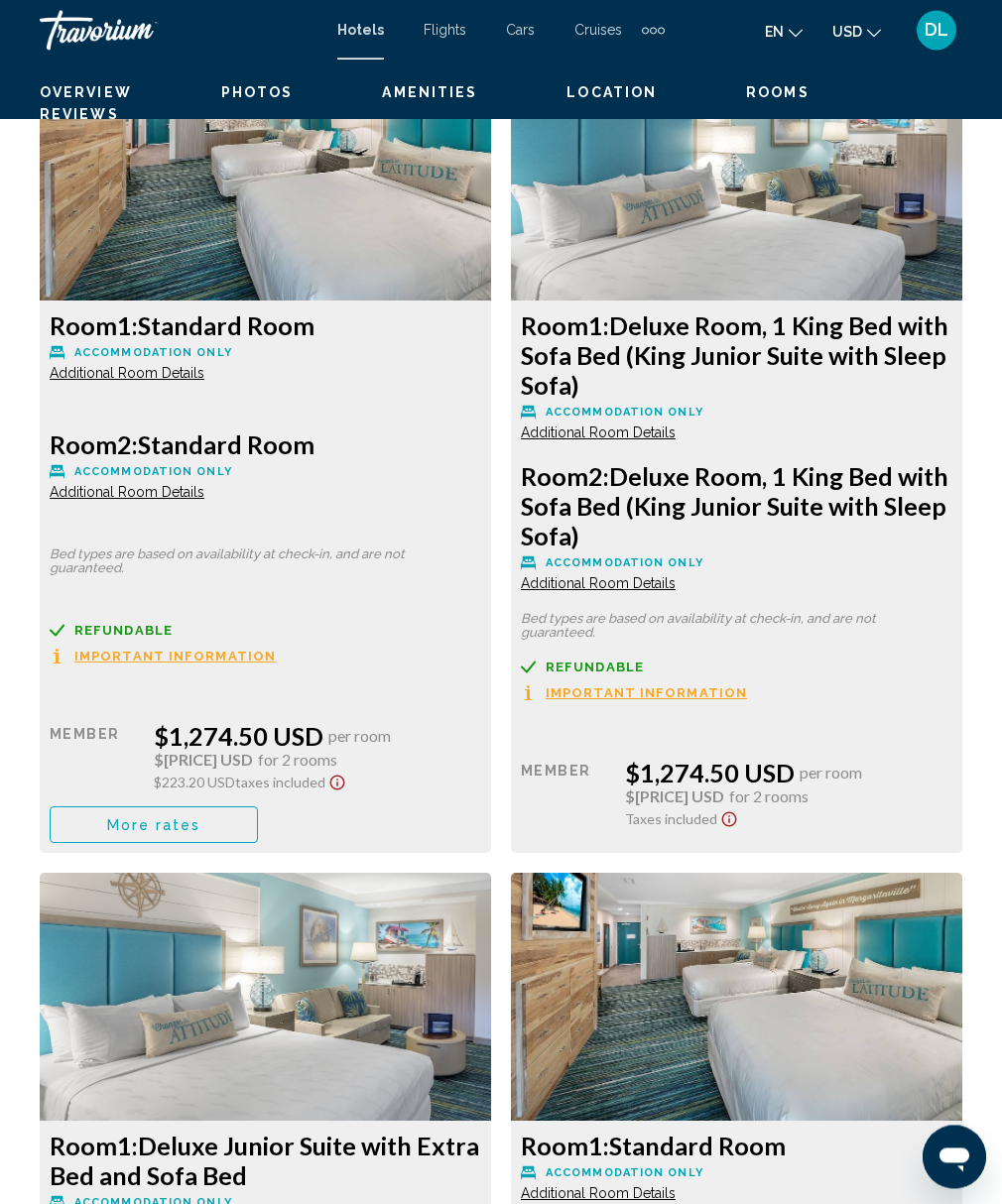 click on "Member" at bounding box center [94, -28] 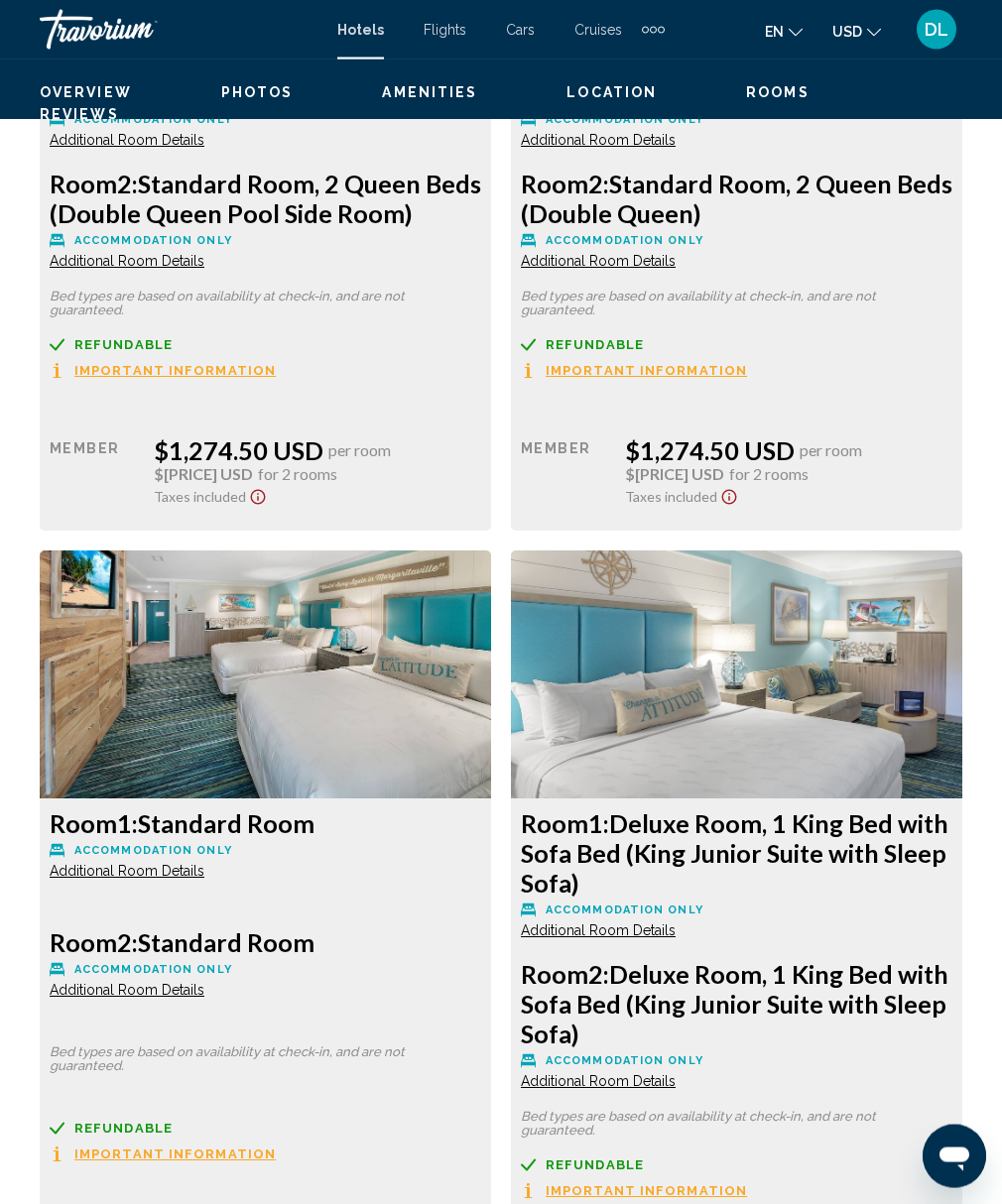 scroll, scrollTop: 3540, scrollLeft: 0, axis: vertical 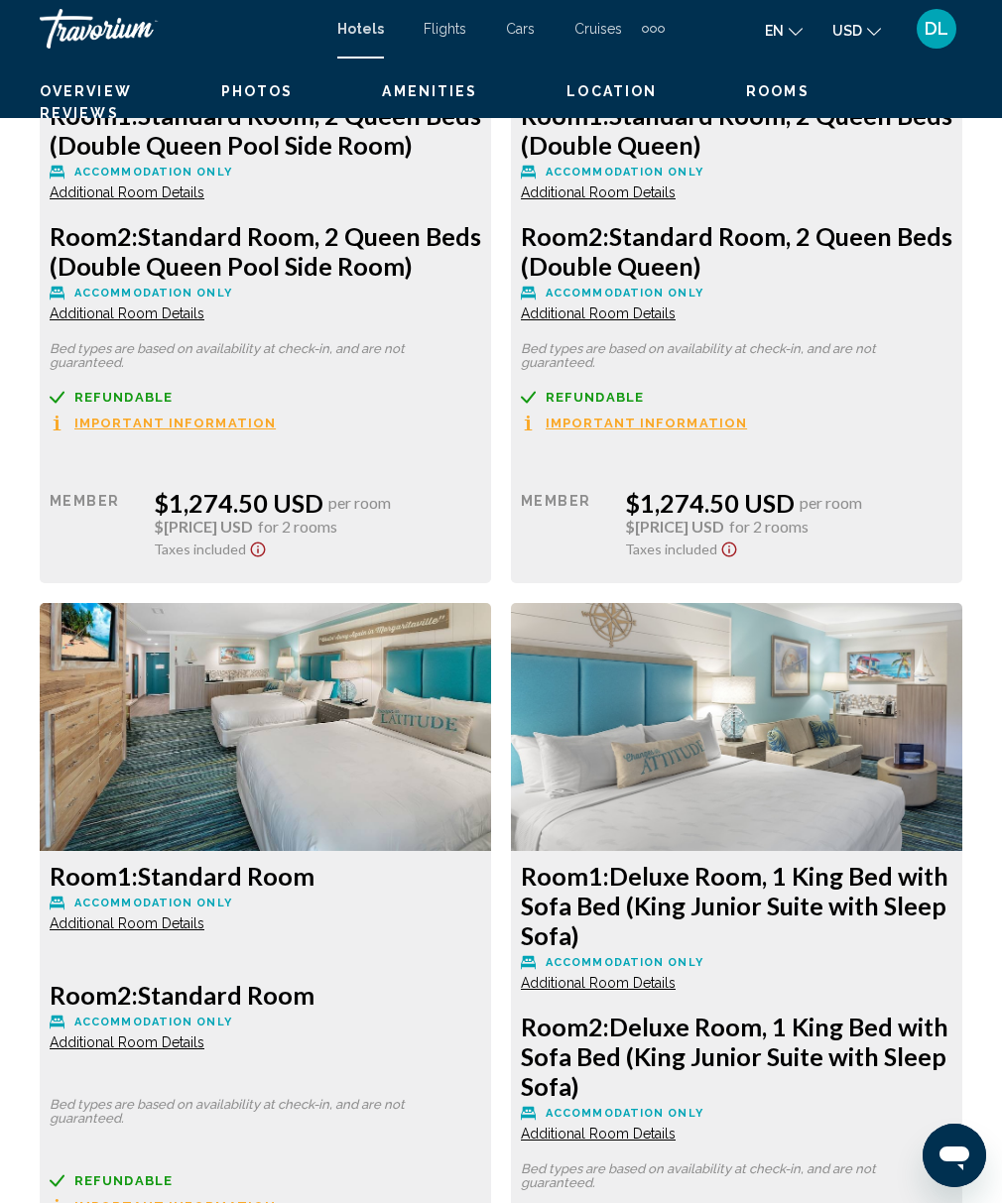 click at bounding box center [265, -33] 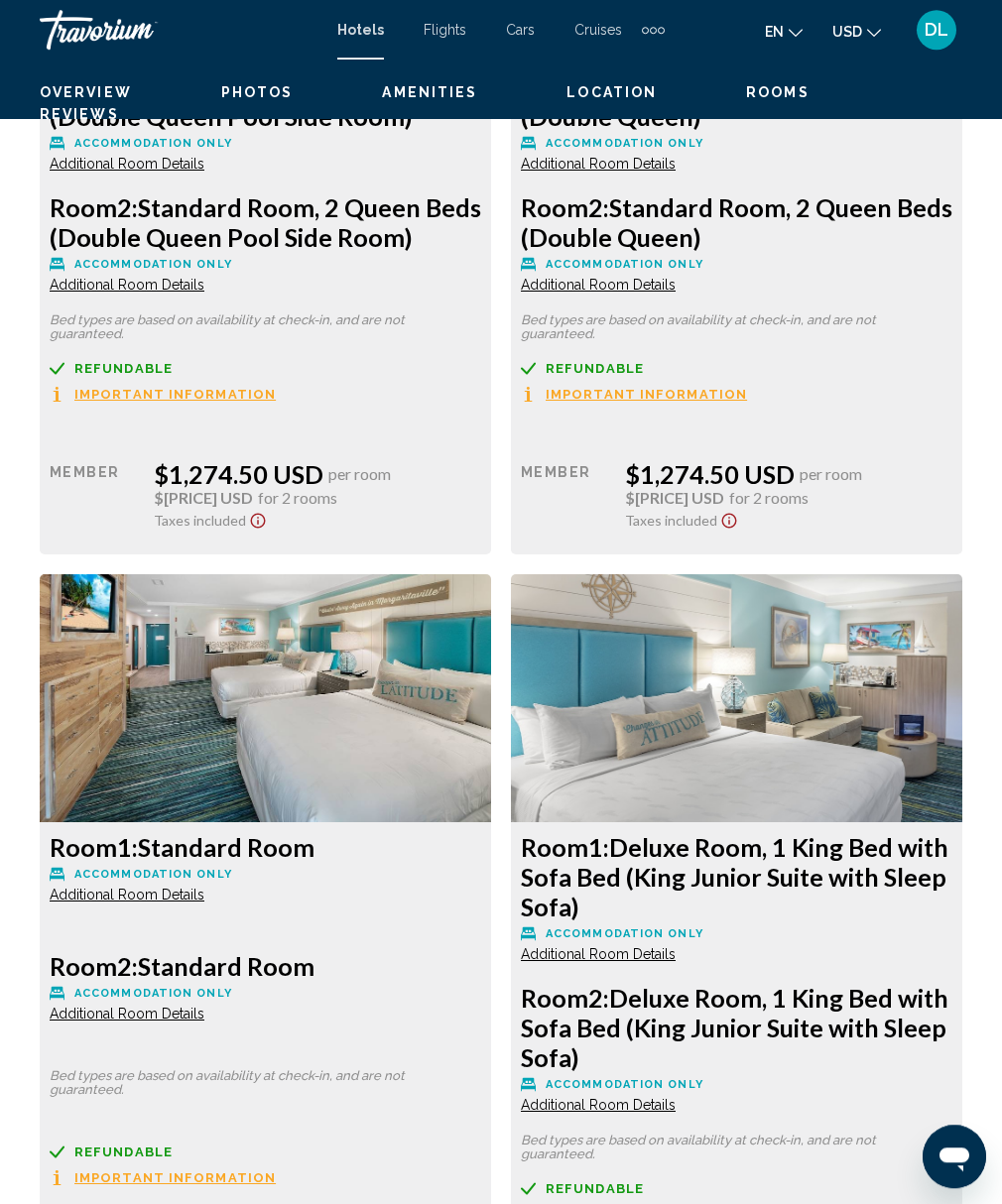 scroll, scrollTop: 3563, scrollLeft: 0, axis: vertical 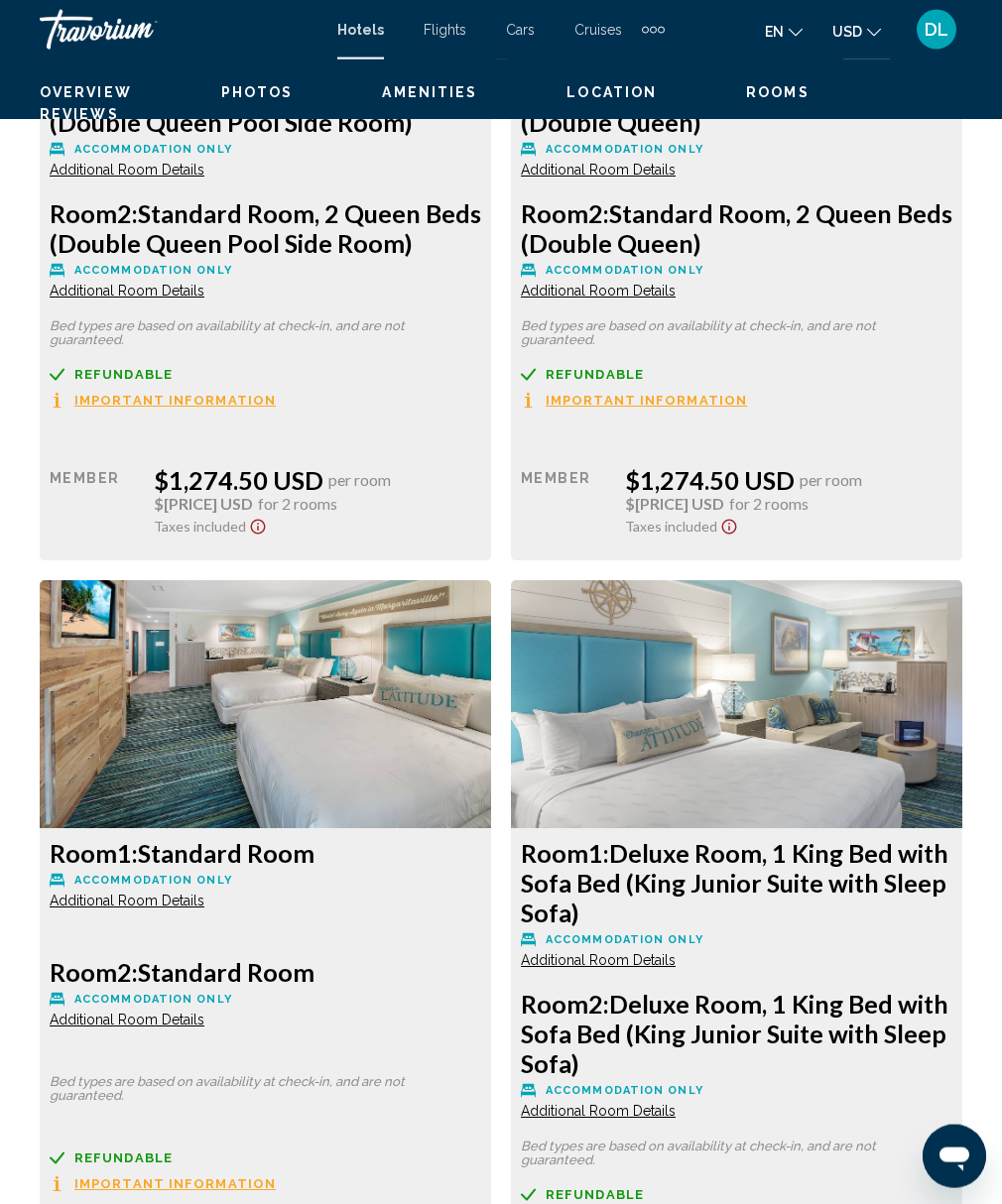 click at bounding box center [265, -57] 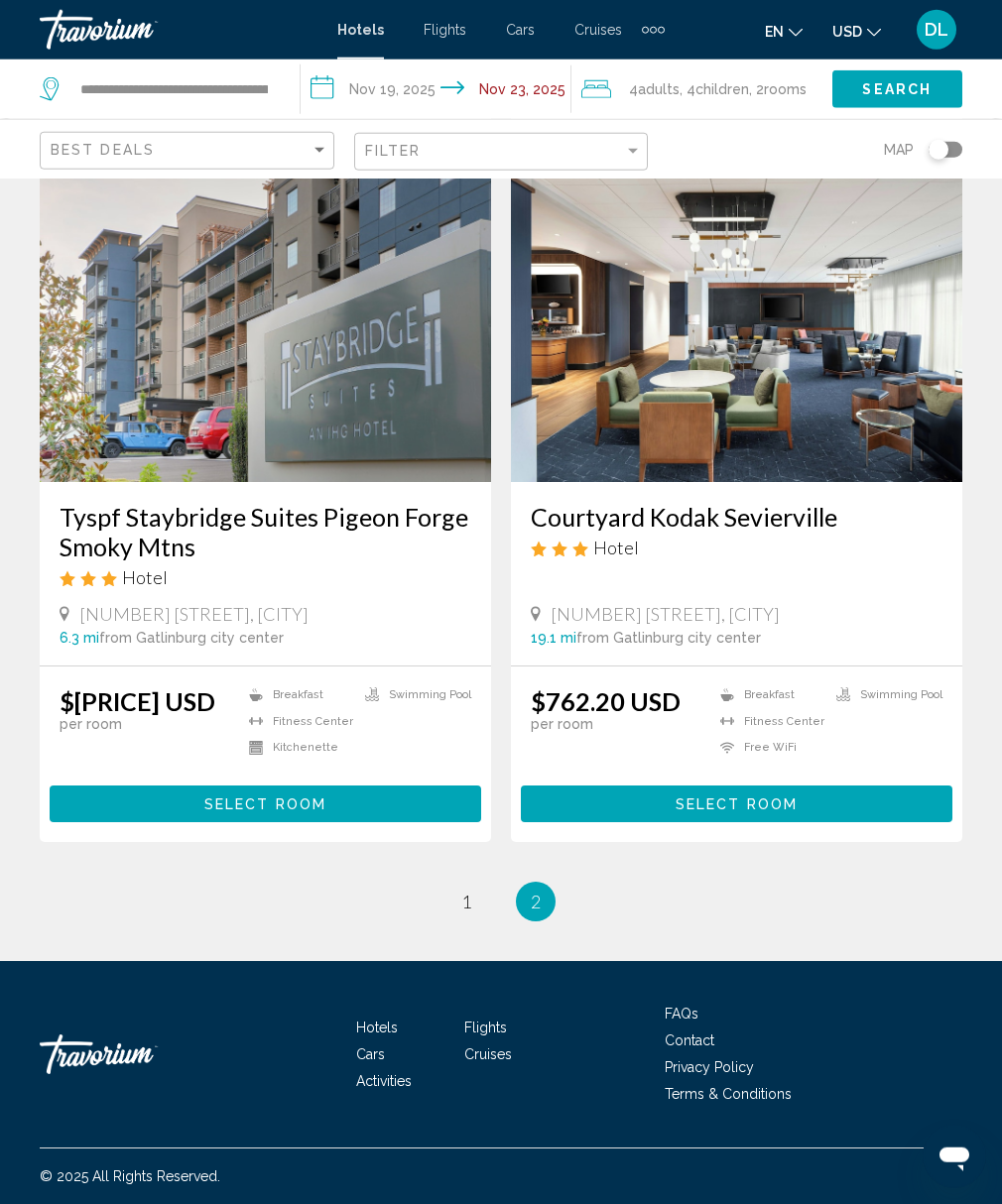 scroll, scrollTop: 3689, scrollLeft: 0, axis: vertical 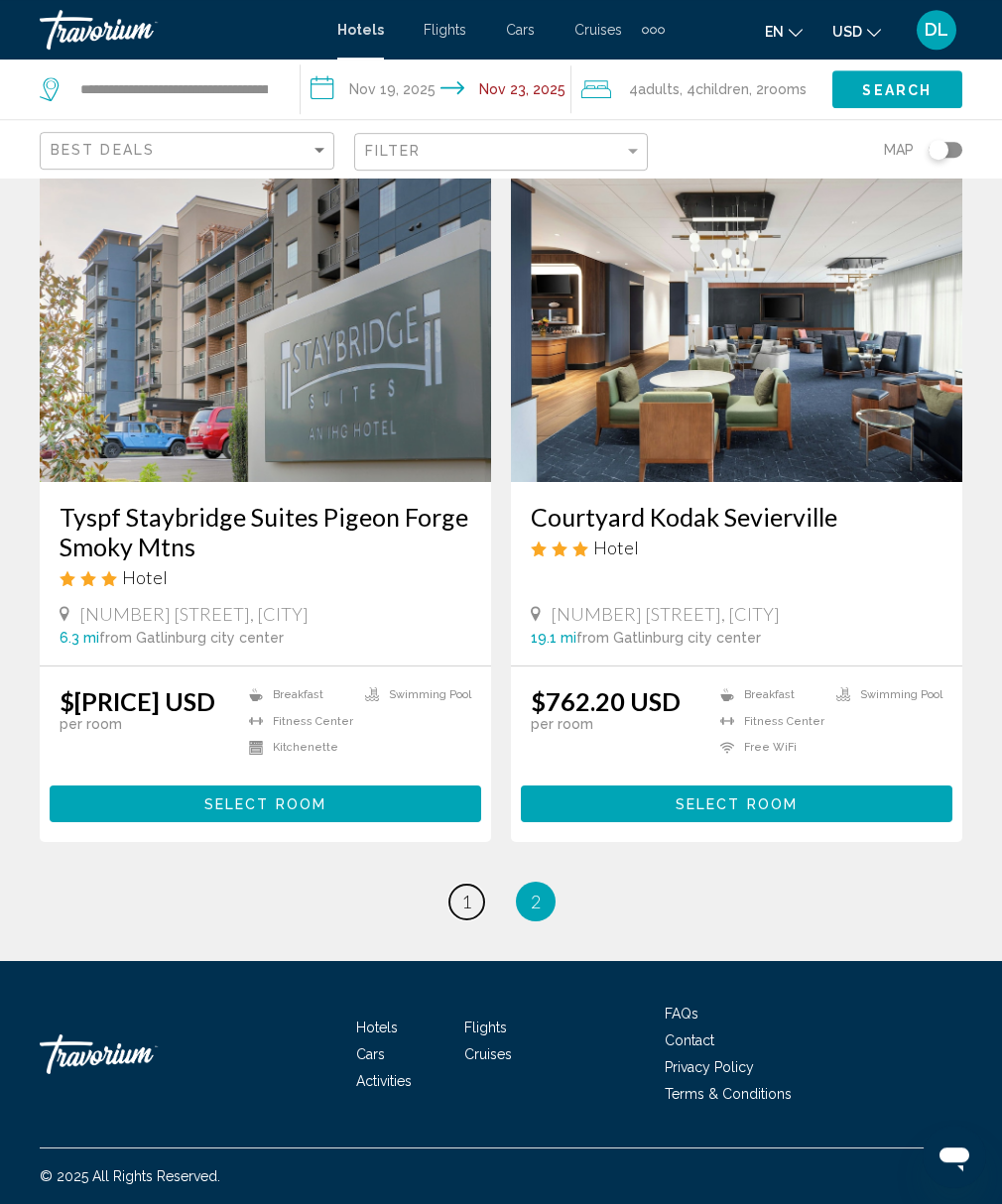 click on "page  1" at bounding box center [466, 902] 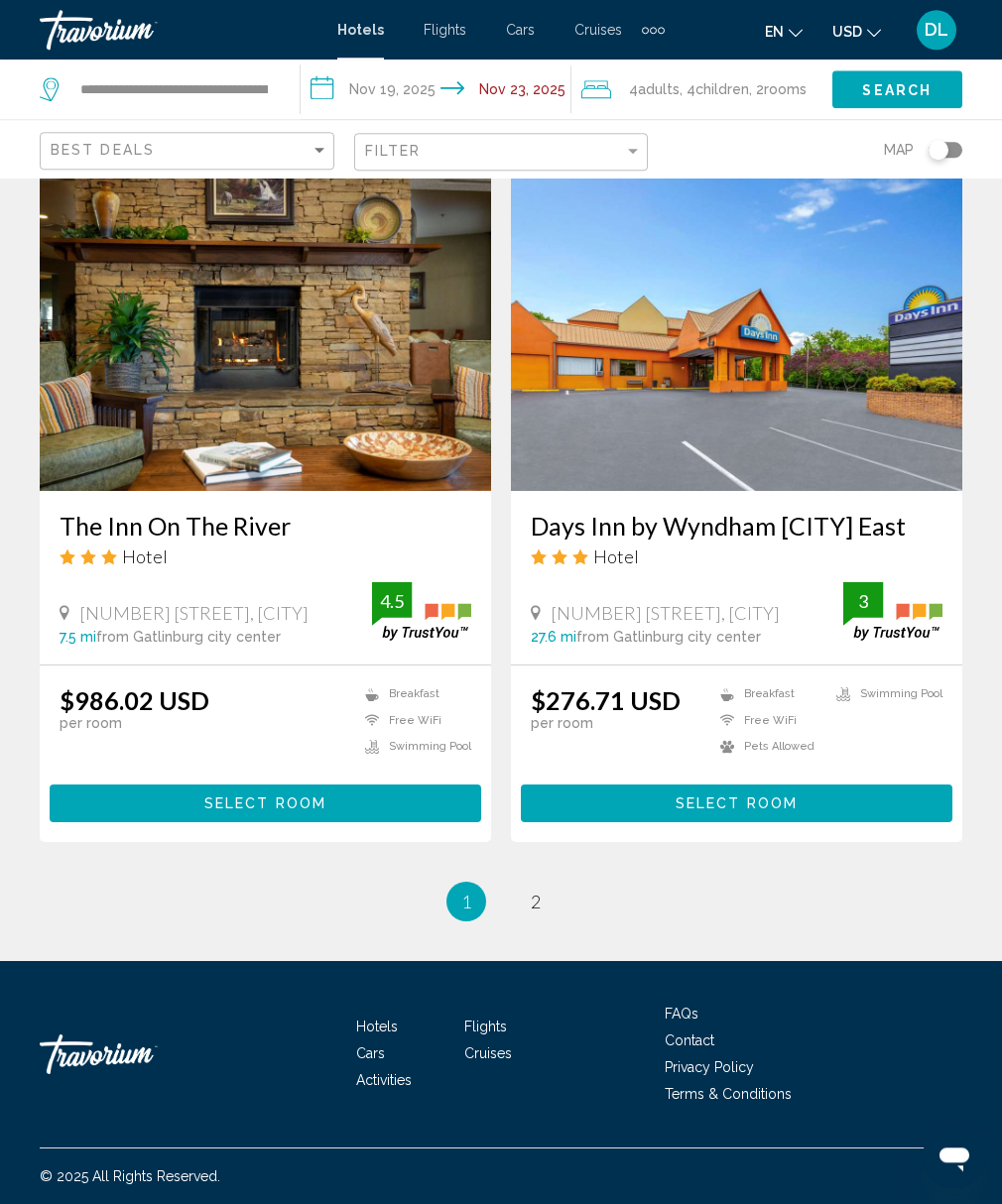 scroll, scrollTop: 4794, scrollLeft: 0, axis: vertical 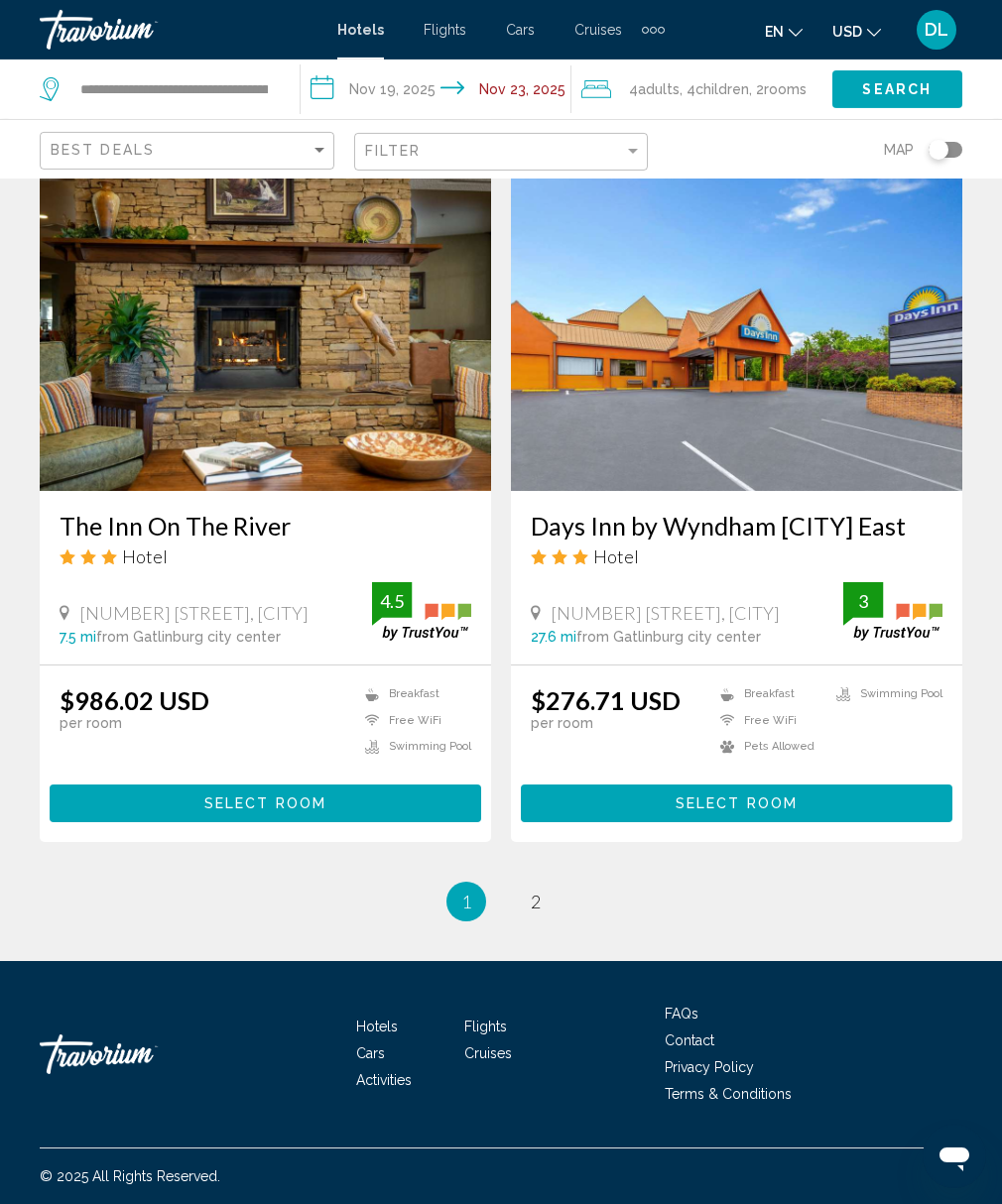click on "Select Room" at bounding box center (736, 802) 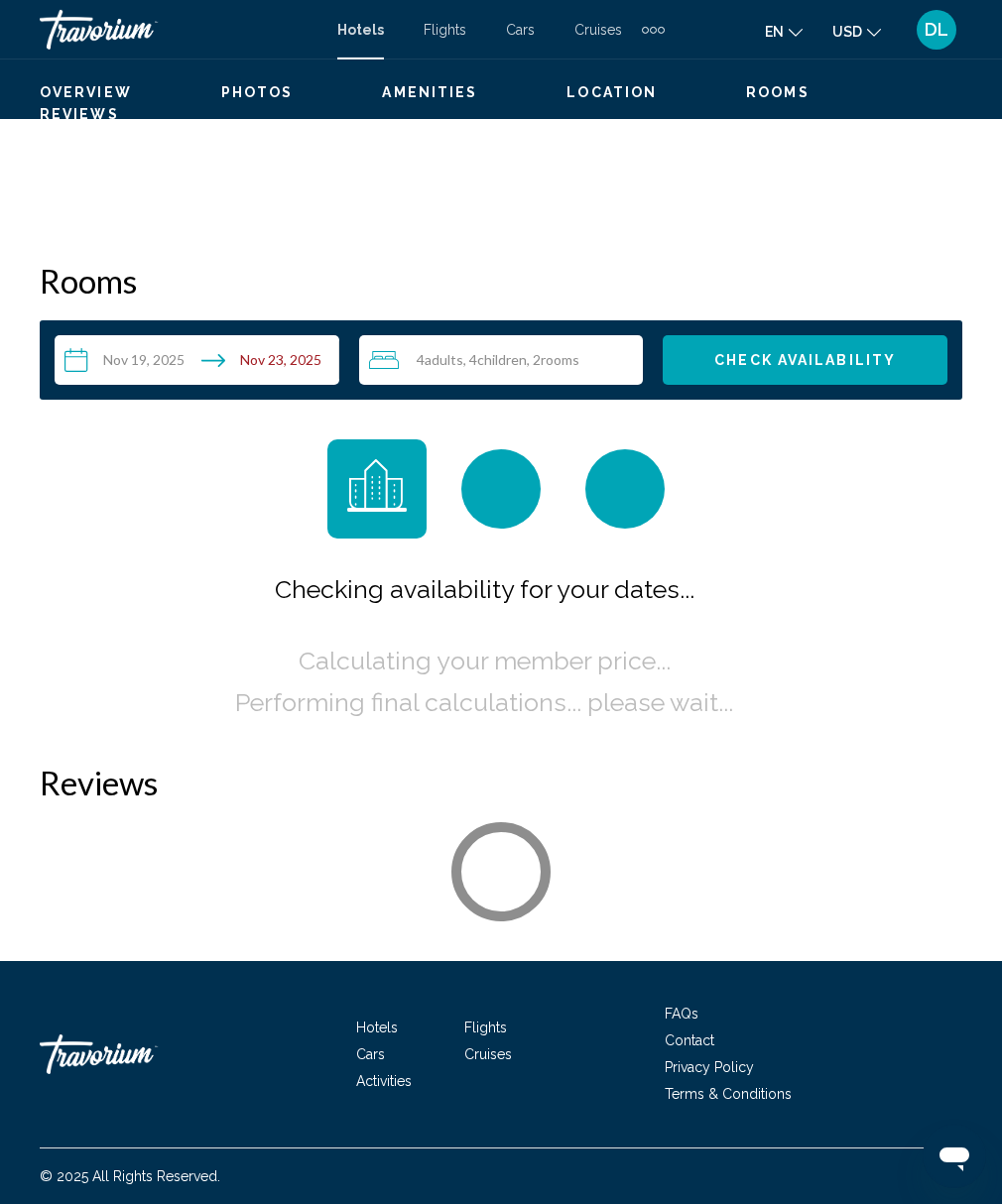 scroll, scrollTop: 0, scrollLeft: 0, axis: both 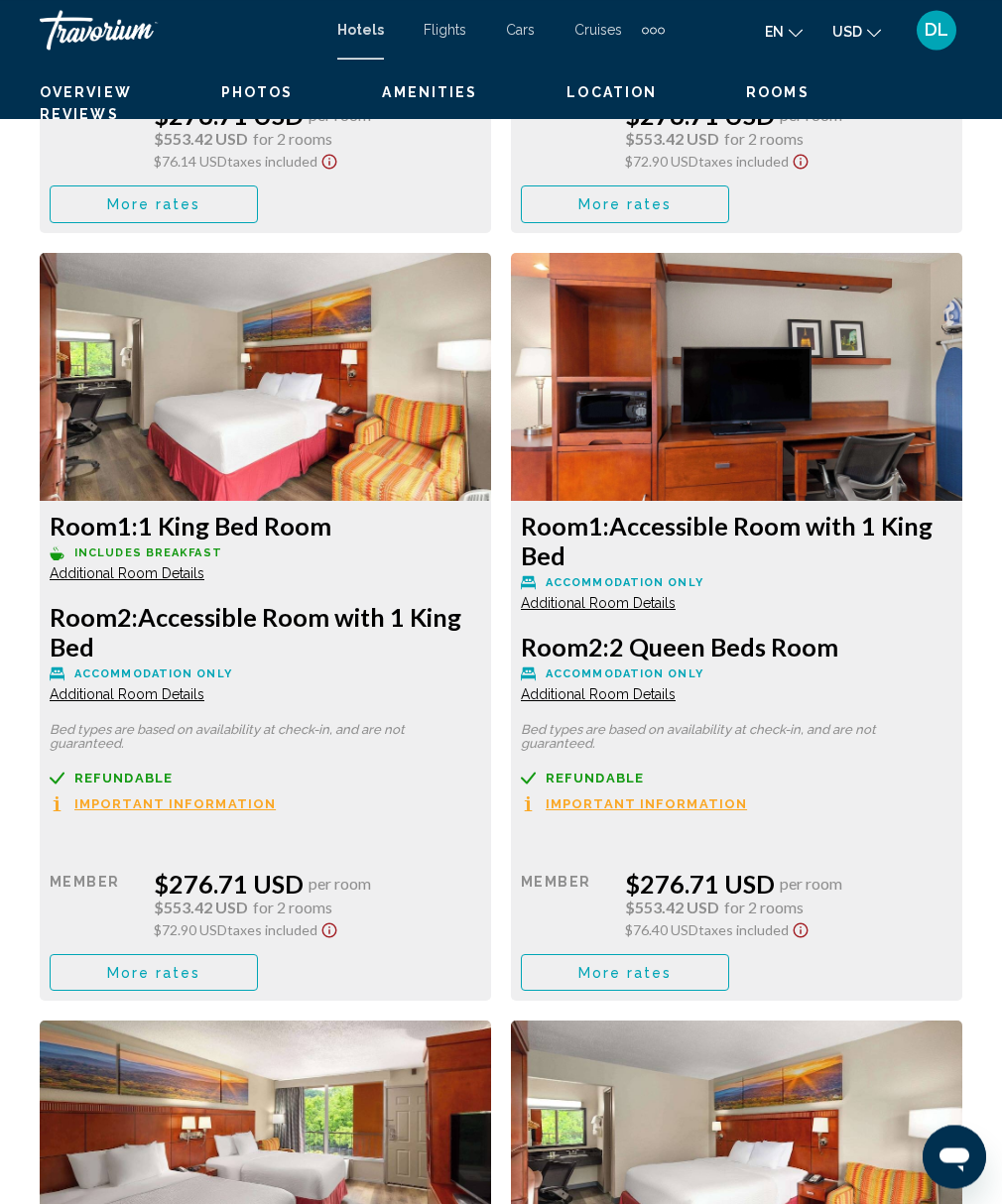 click at bounding box center [265, -1185] 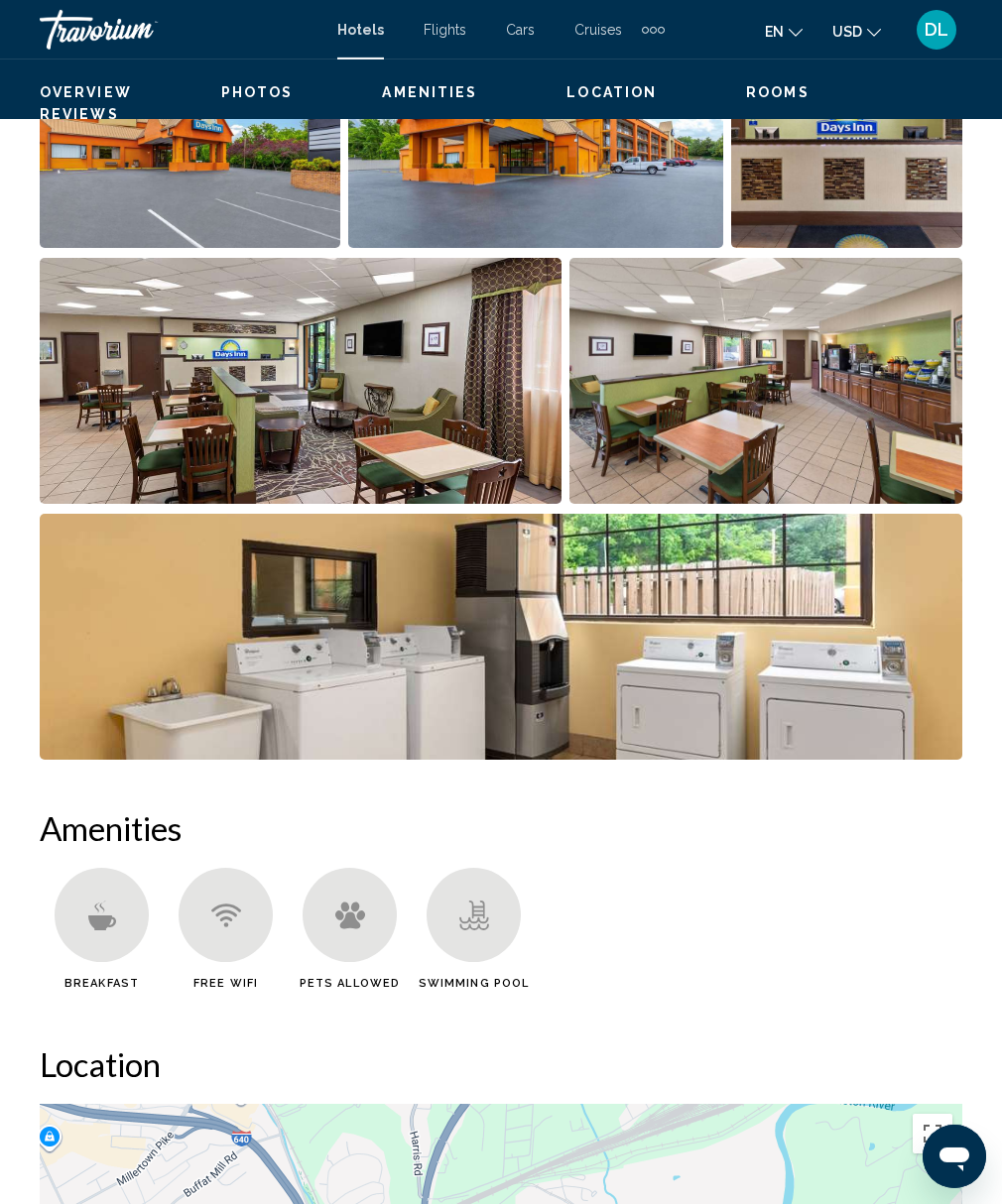 scroll, scrollTop: 1488, scrollLeft: 0, axis: vertical 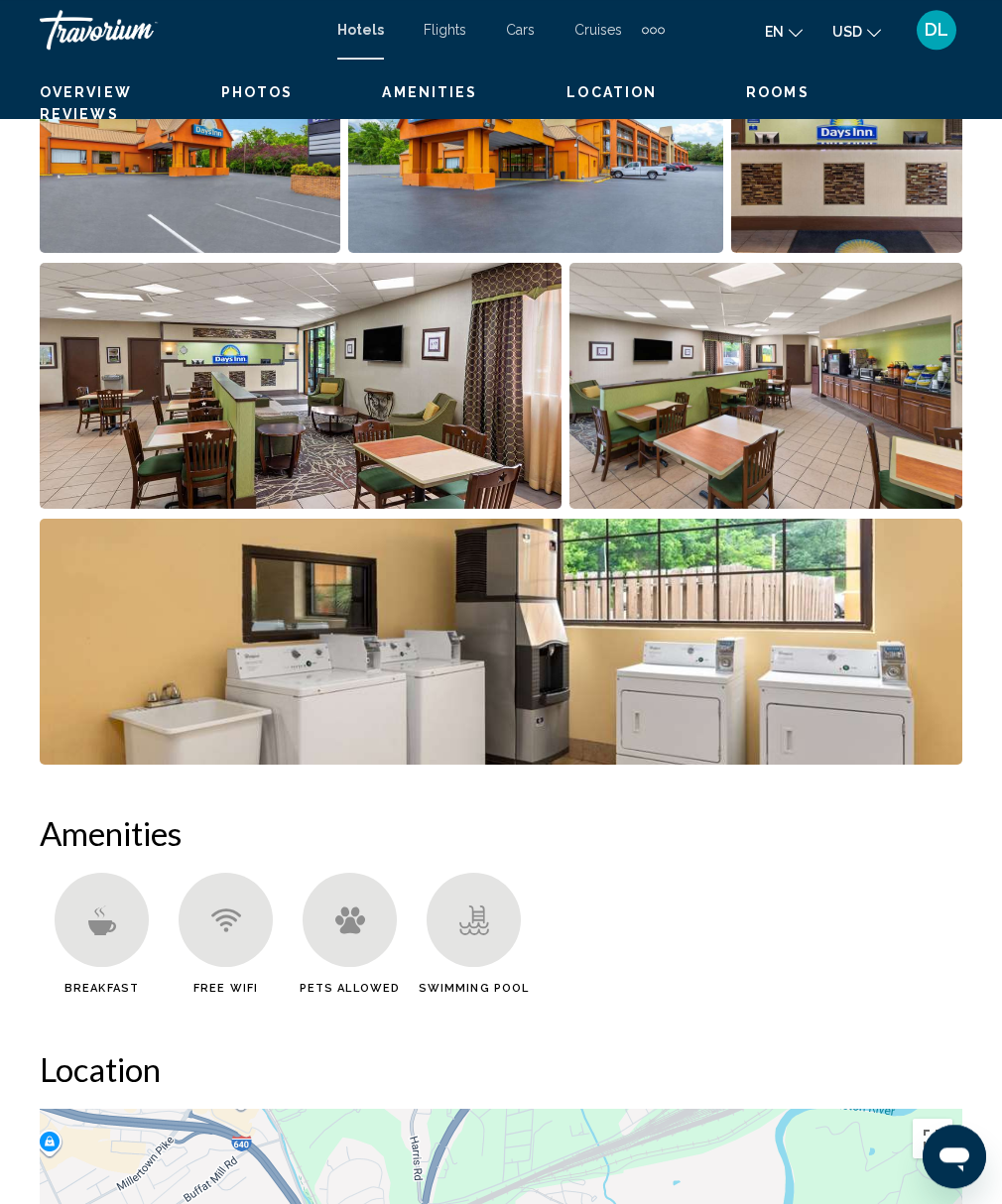 click on "Cruises" at bounding box center (598, 30) 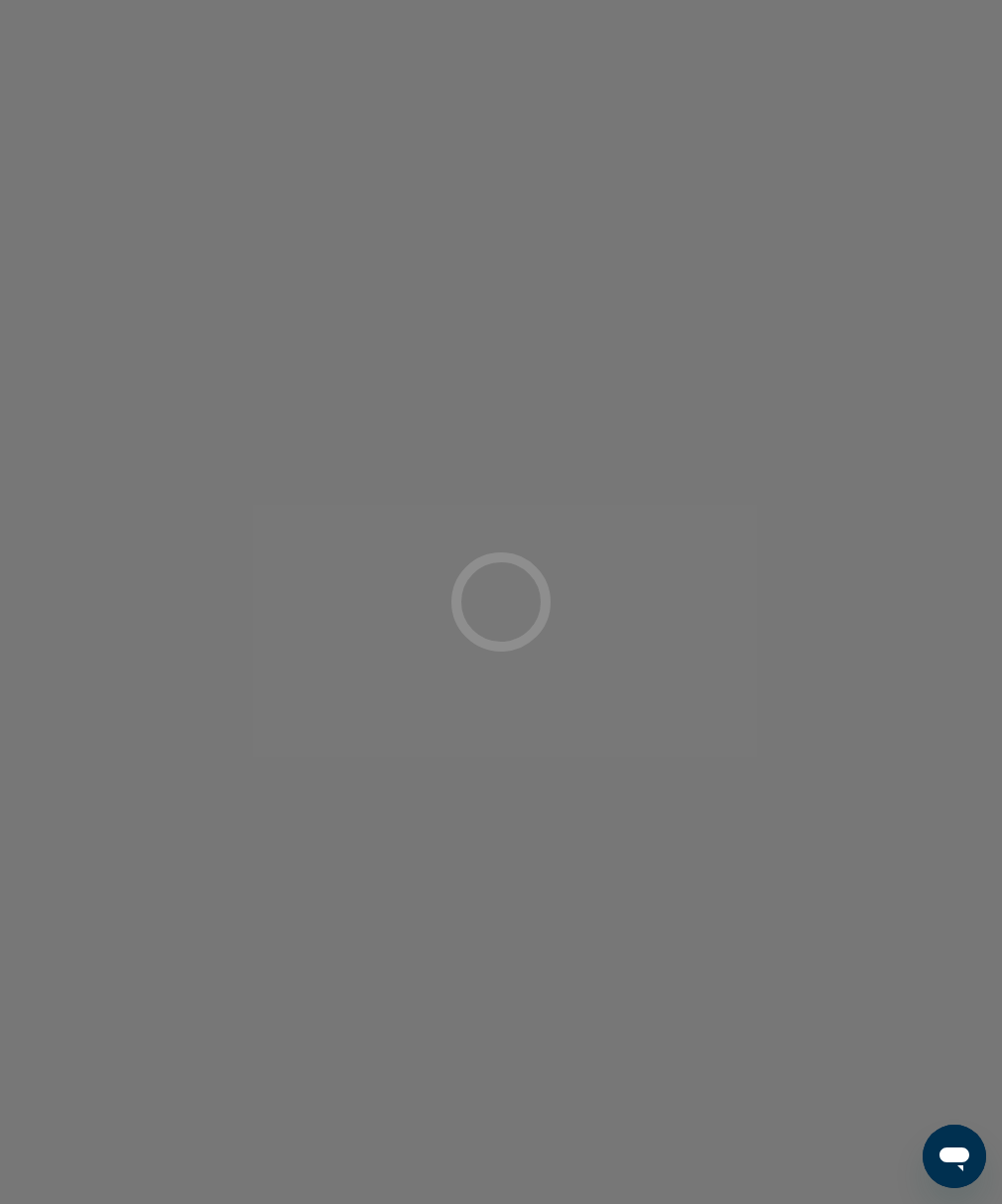 scroll, scrollTop: 81, scrollLeft: 0, axis: vertical 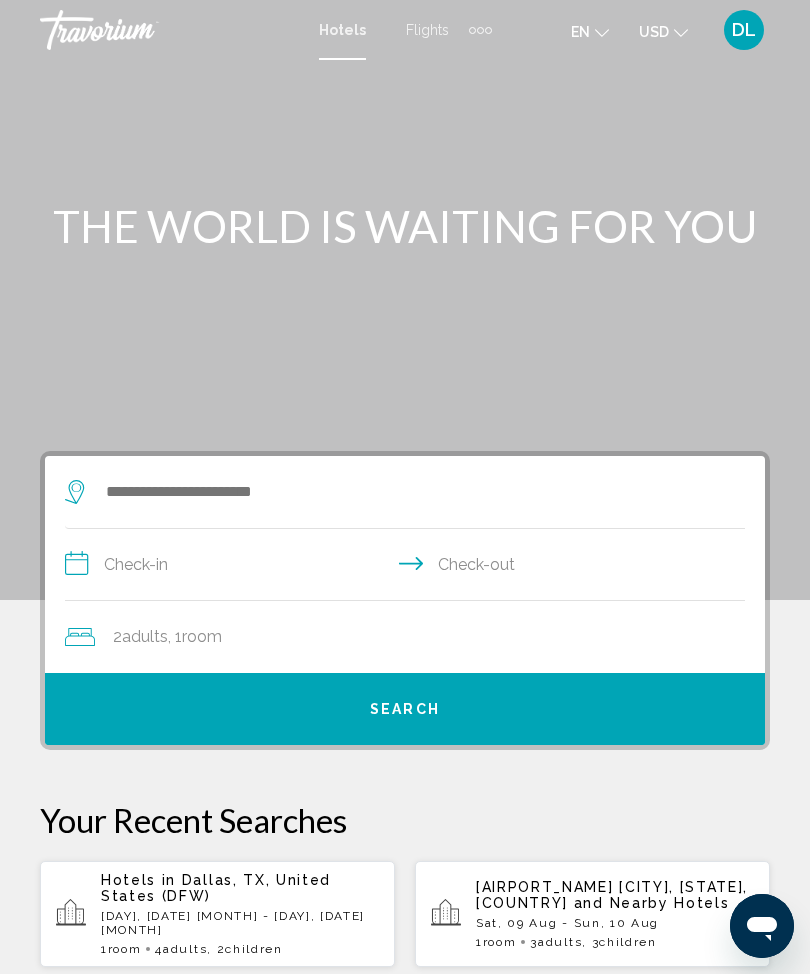 click at bounding box center (405, 300) 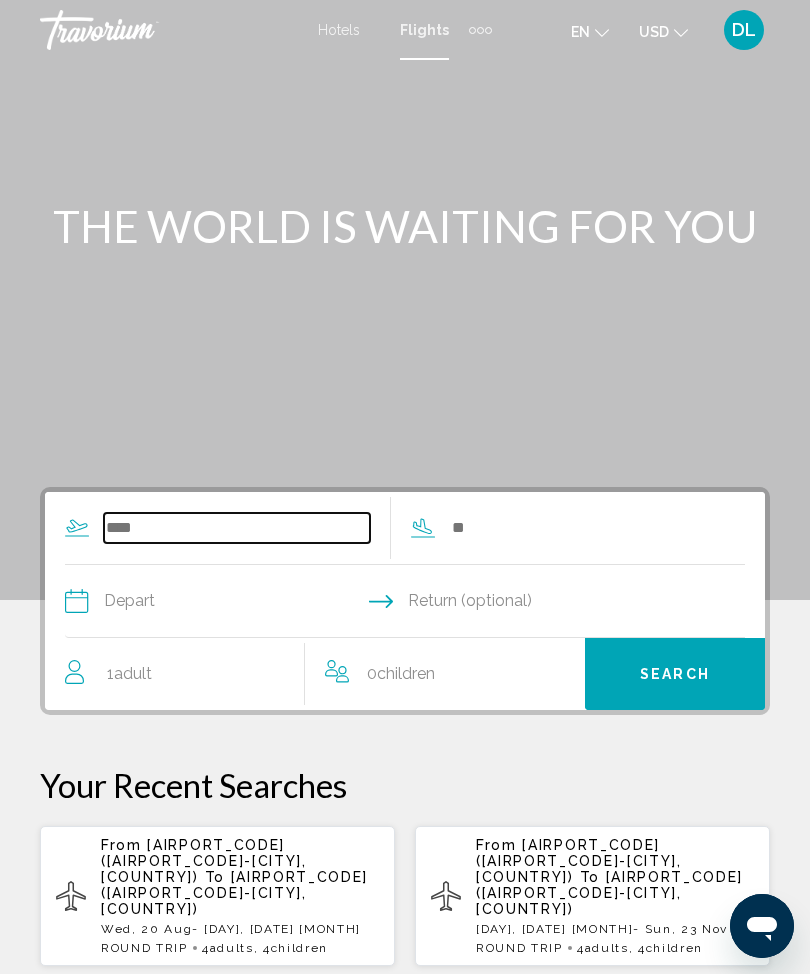 click at bounding box center (237, 528) 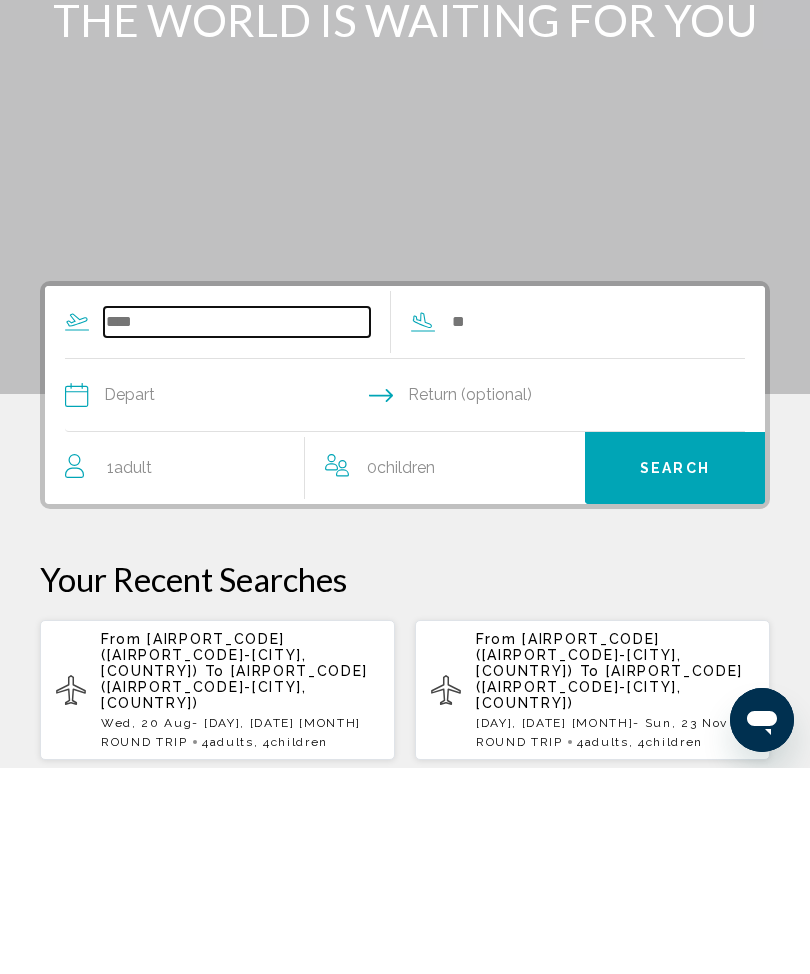 scroll, scrollTop: 87, scrollLeft: 0, axis: vertical 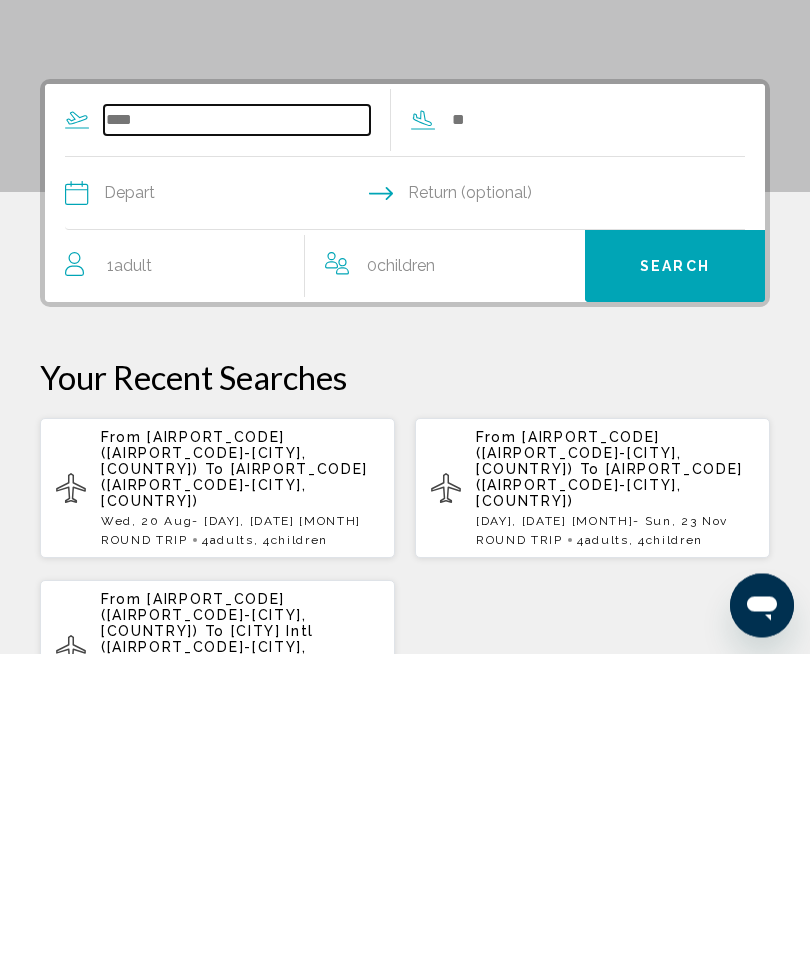 type on "*" 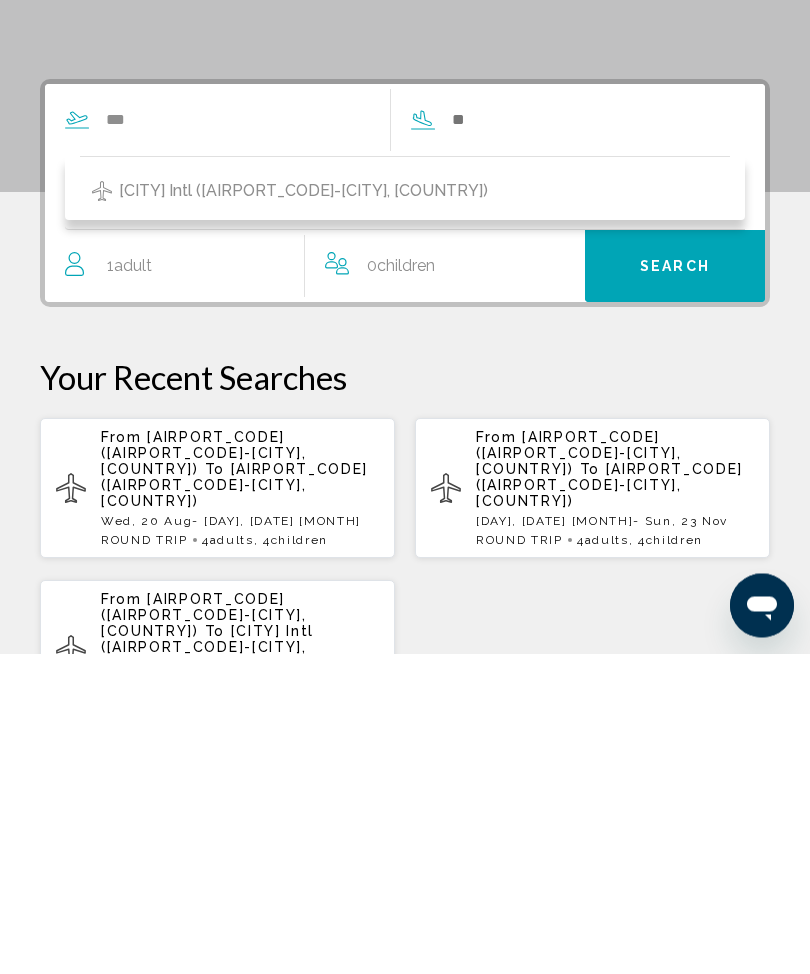 click on "[CITY] Intl ([AIRPORT_CODE]-[CITY], [COUNTRY])" at bounding box center [405, 512] 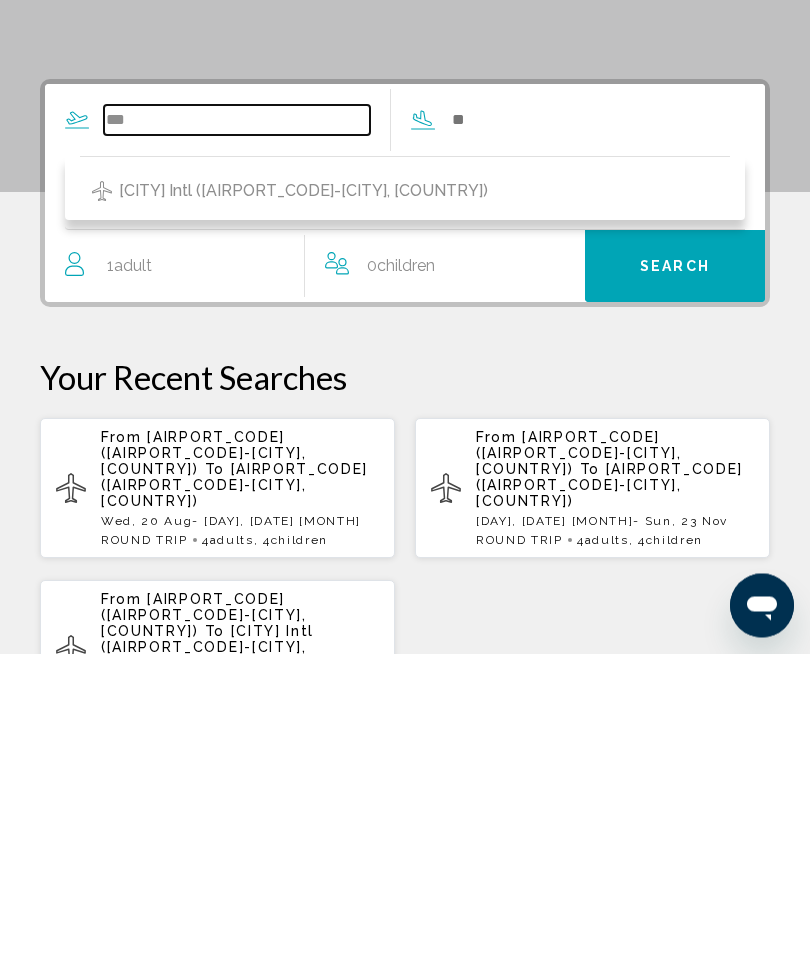 type on "**********" 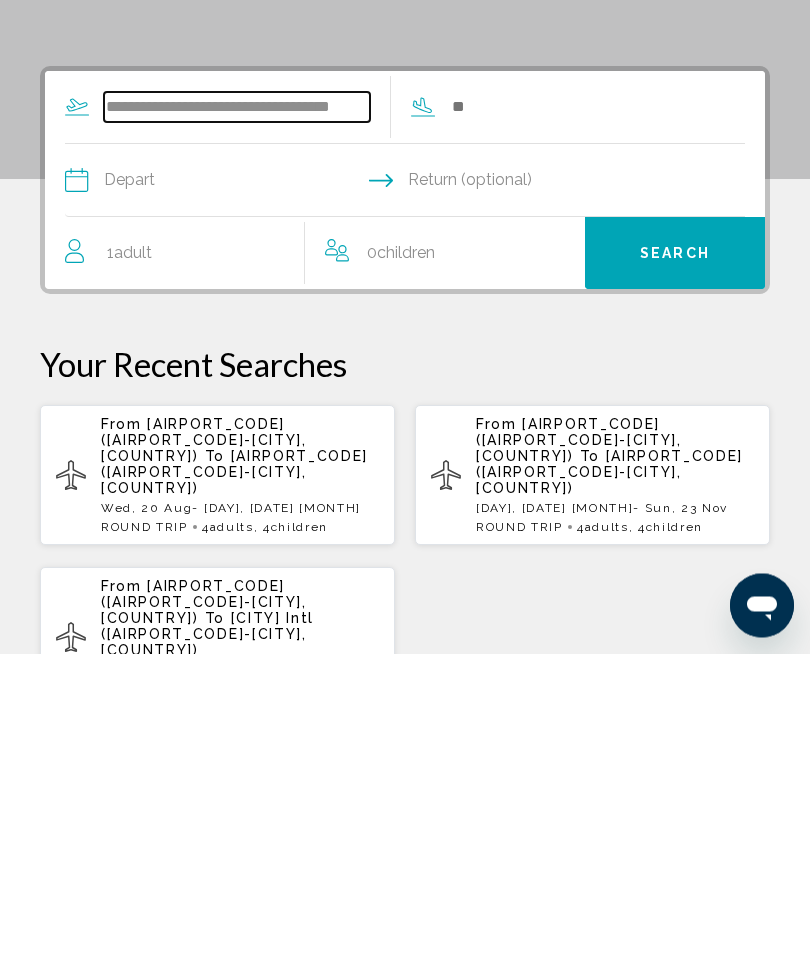 scroll, scrollTop: 101, scrollLeft: 0, axis: vertical 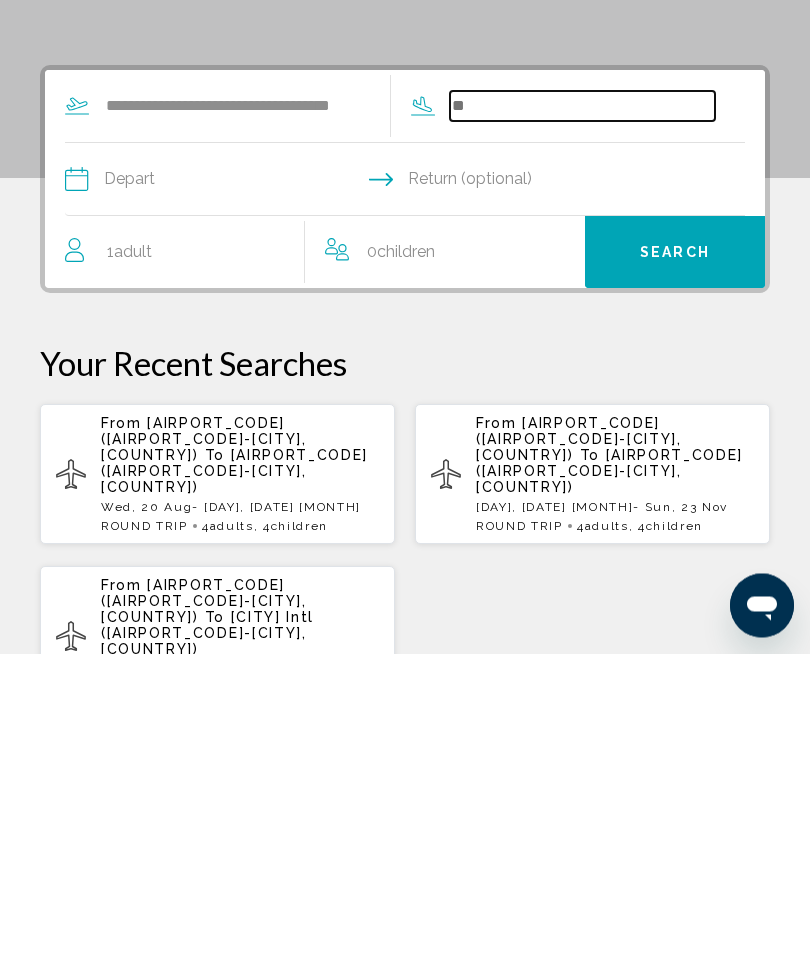 click at bounding box center (583, 427) 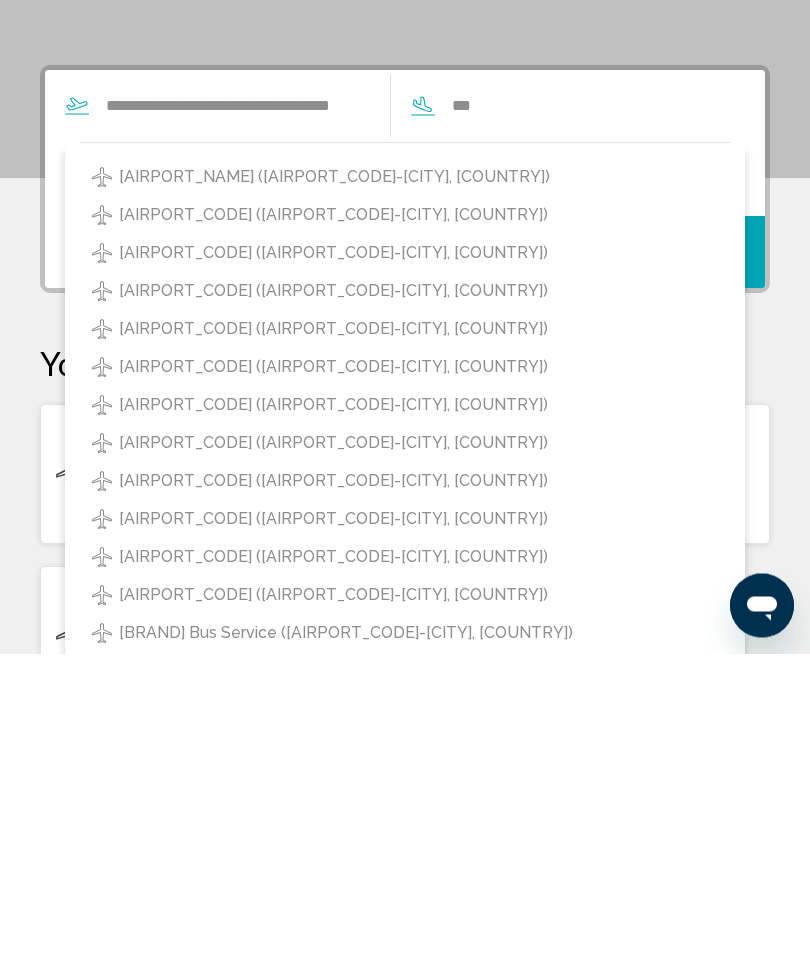 click on "George Bush Intercontinental (IAH-Houston, United States of America)" at bounding box center [333, 688] 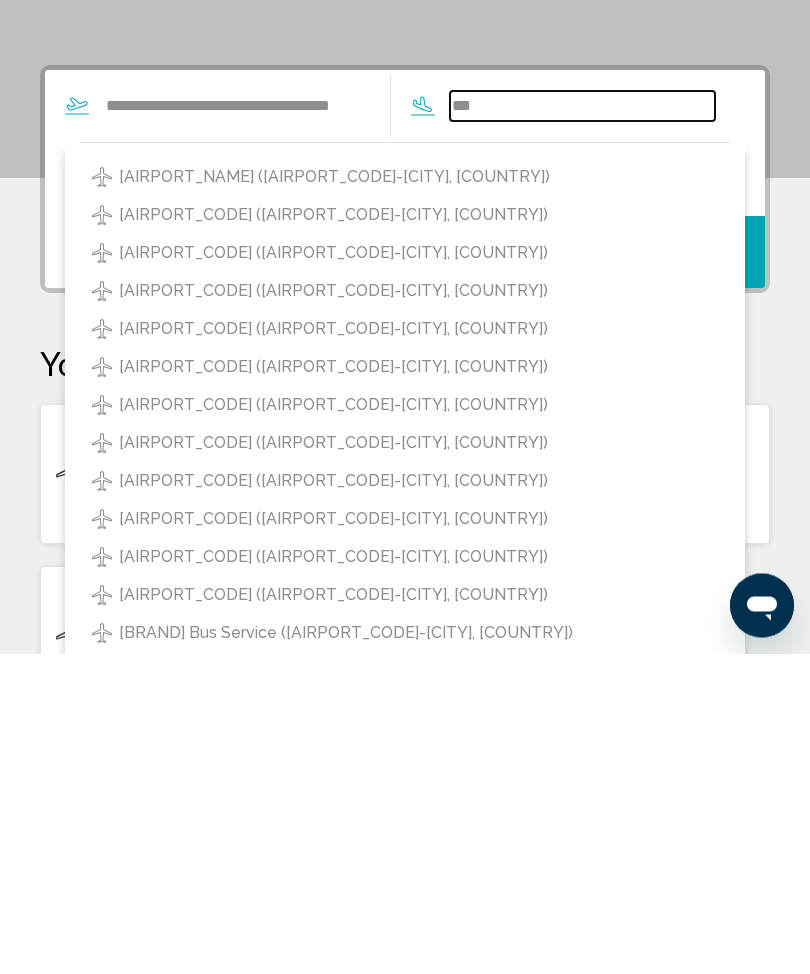 type on "**********" 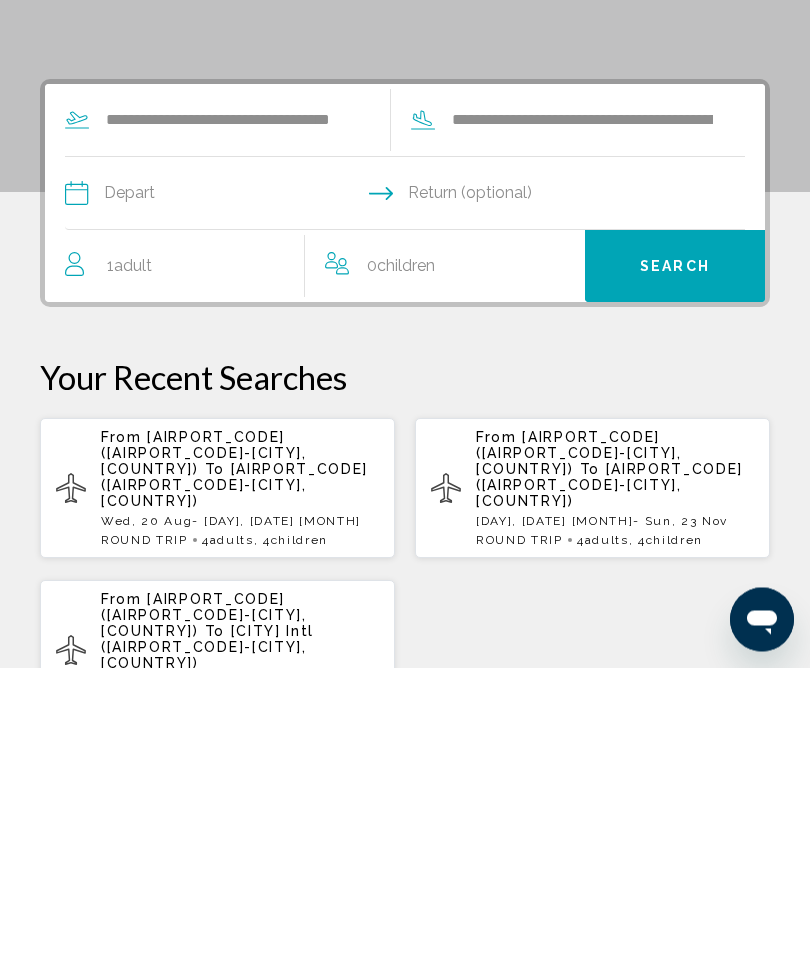 click at bounding box center [234, 503] 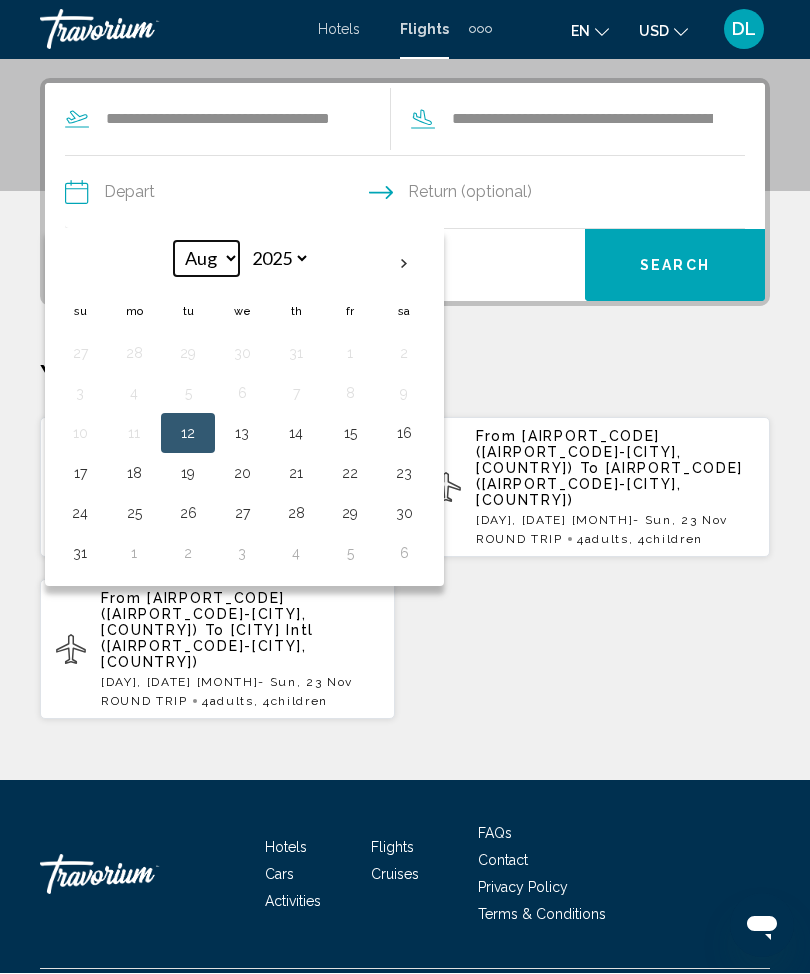 click on "*** *** *** *** *** *** *** *** *** *** *** ***" at bounding box center [206, 259] 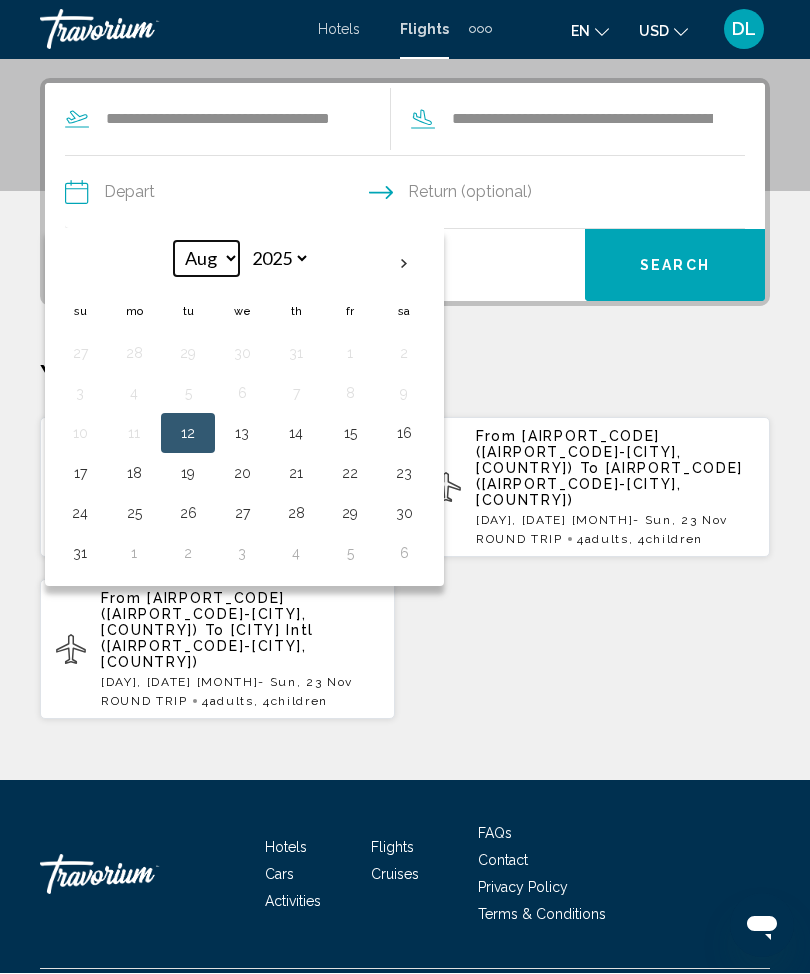 select on "**" 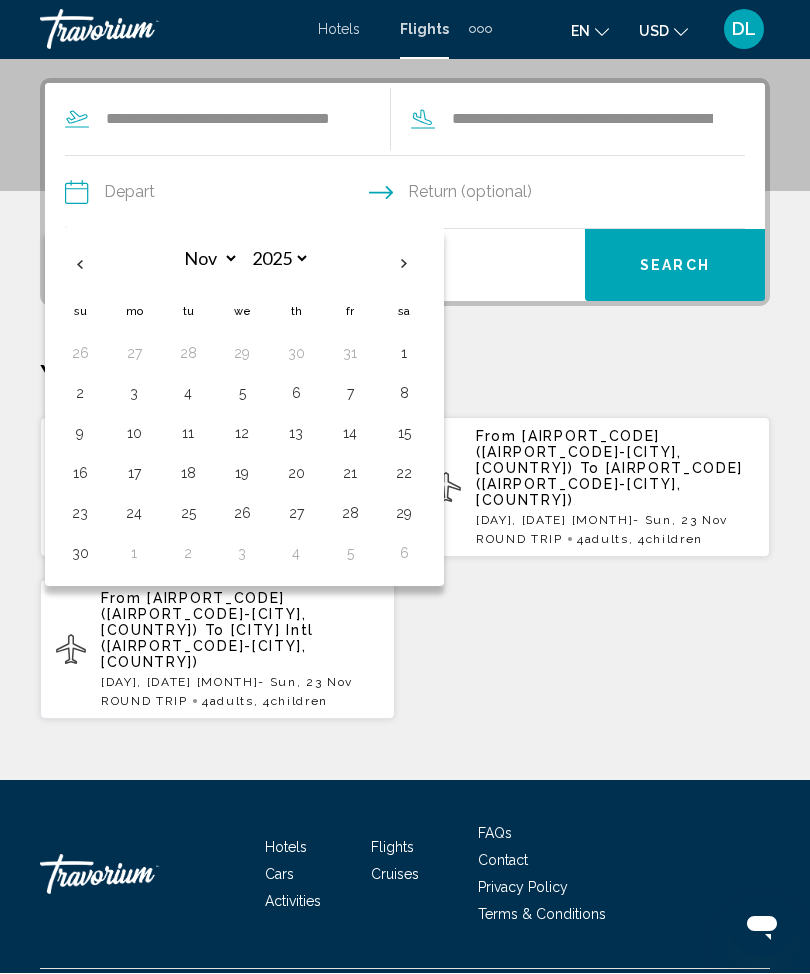 click on "20" at bounding box center [296, 474] 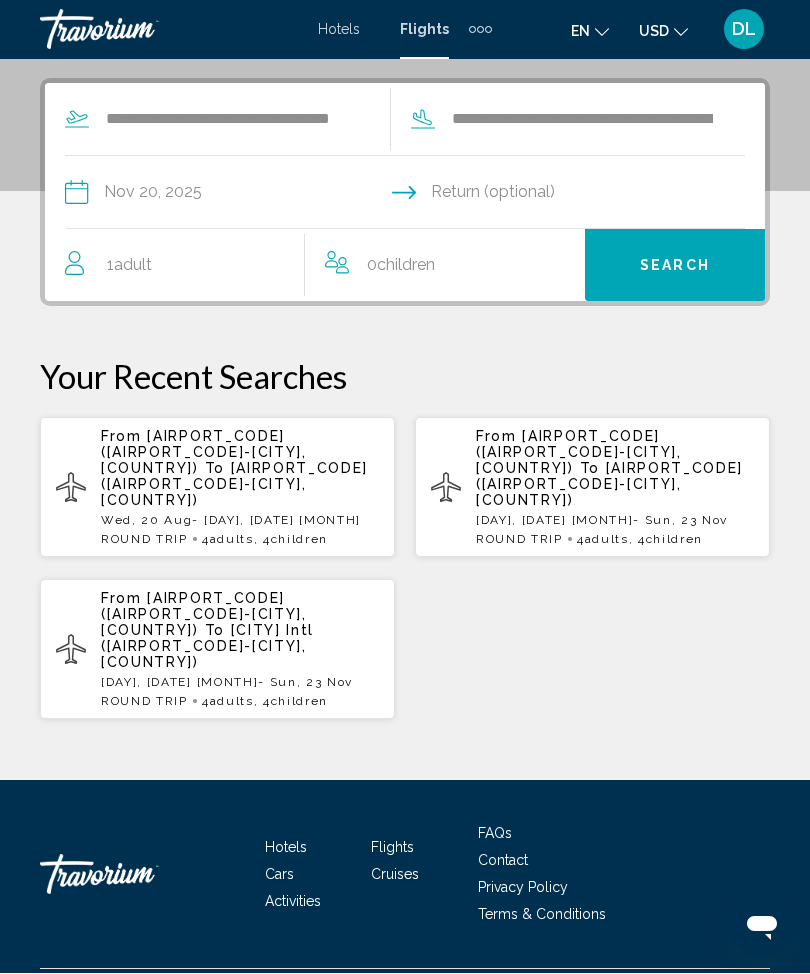click at bounding box center (579, 196) 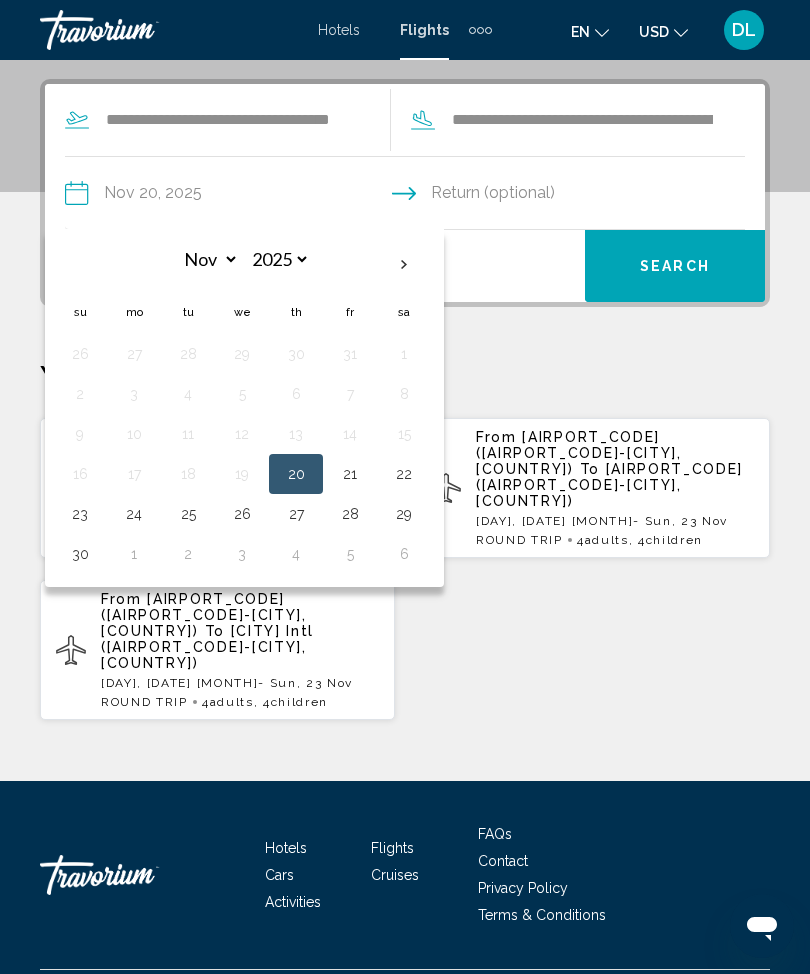 click on "23" at bounding box center [80, 514] 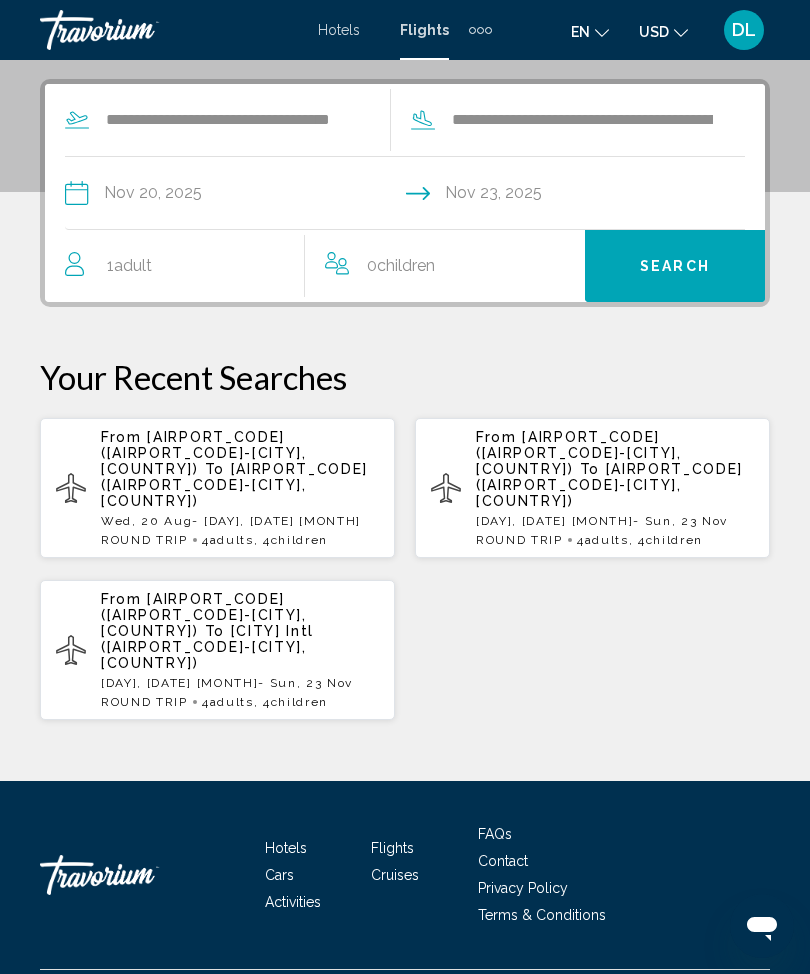 click on "Adult" at bounding box center (133, 265) 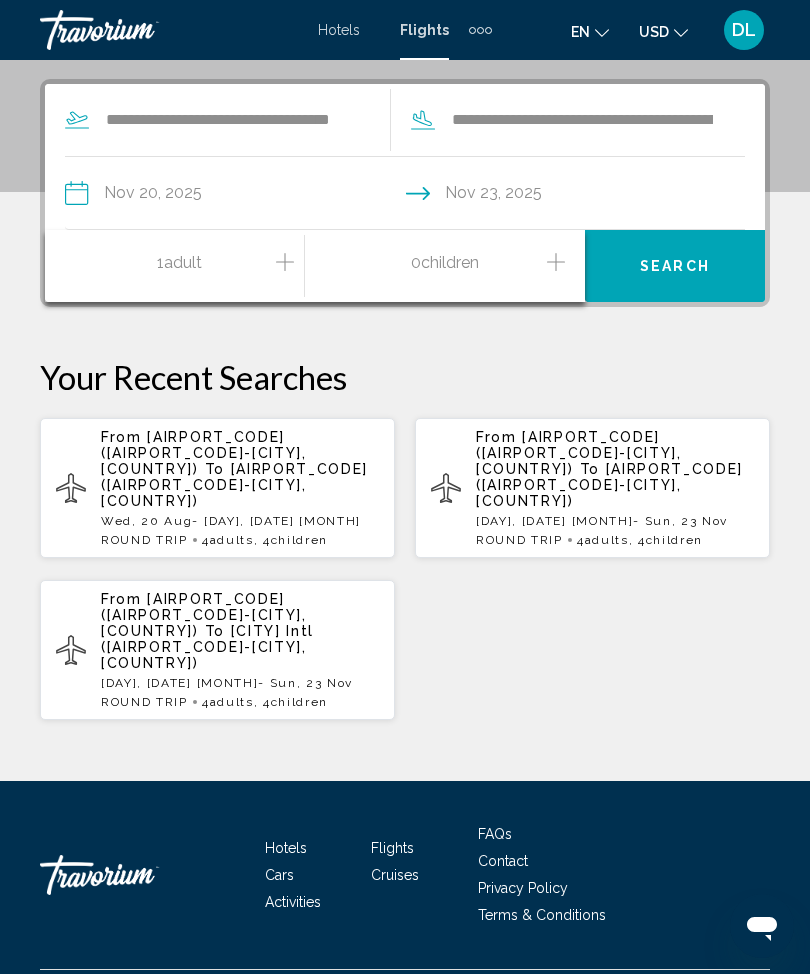 click 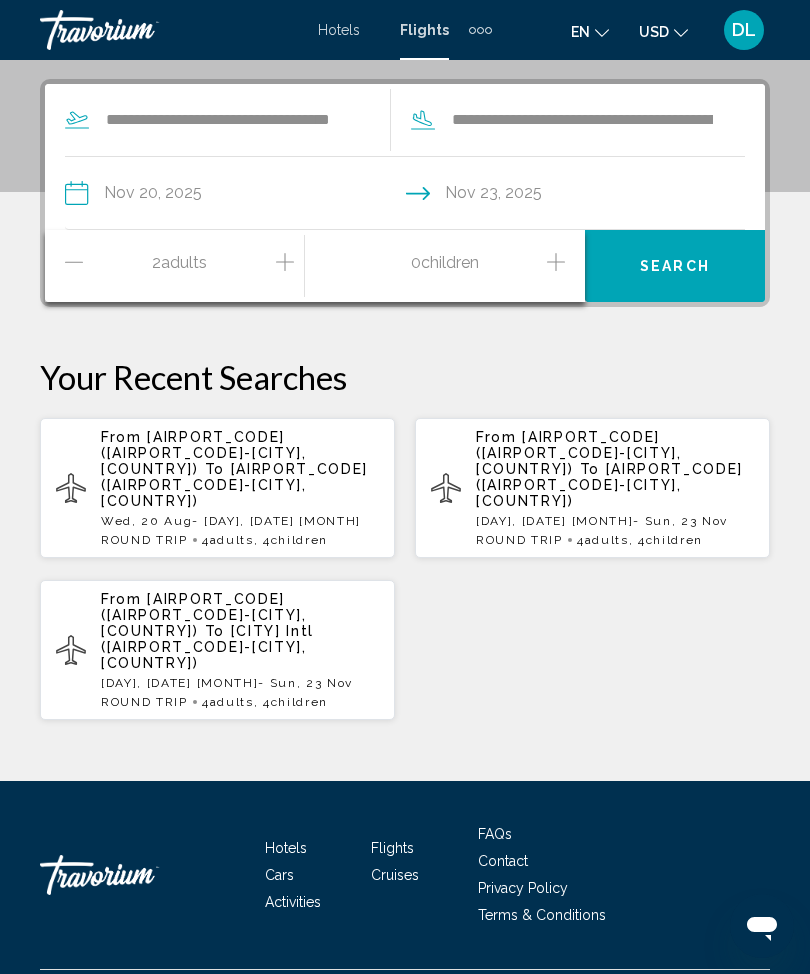 click 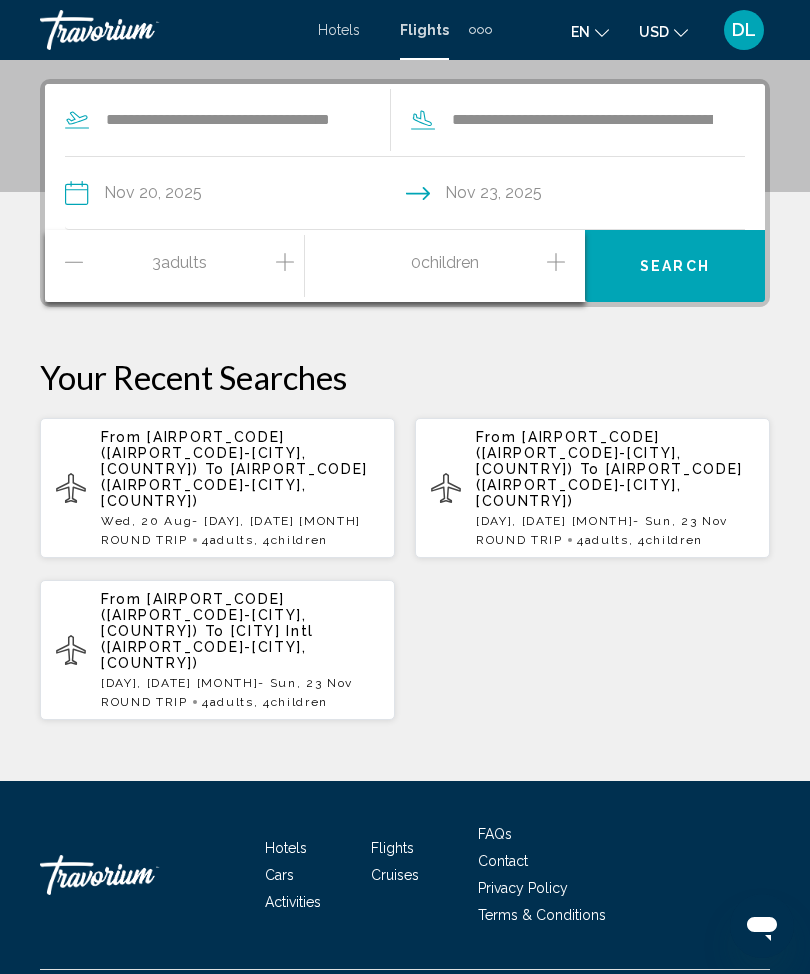 click 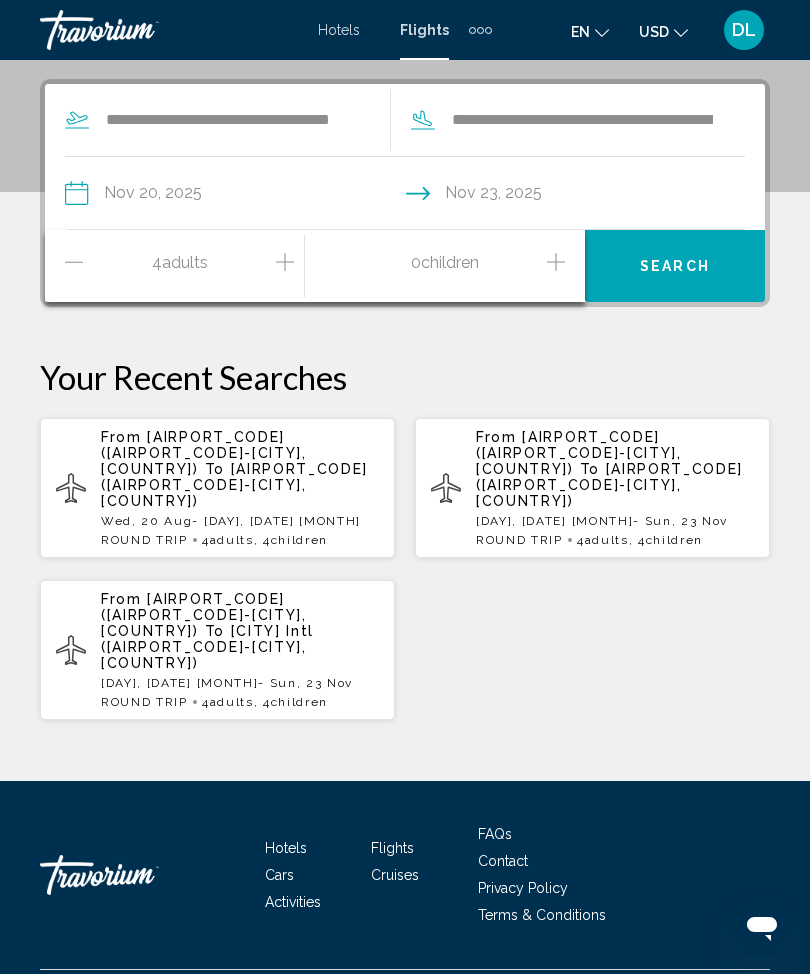 click 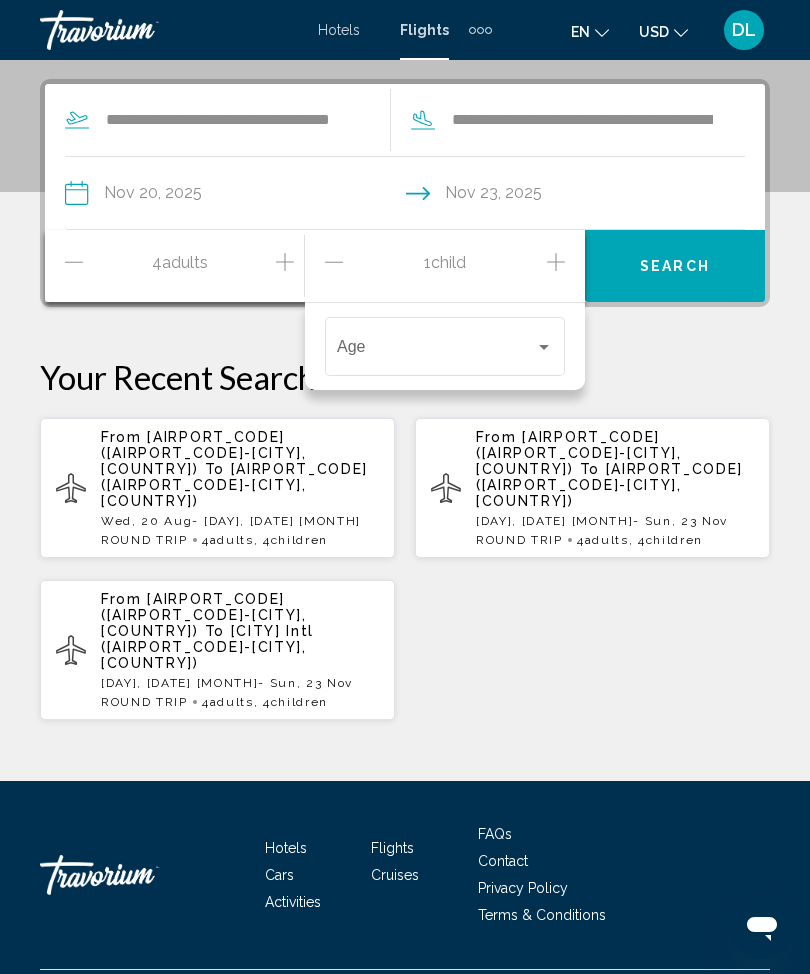 click 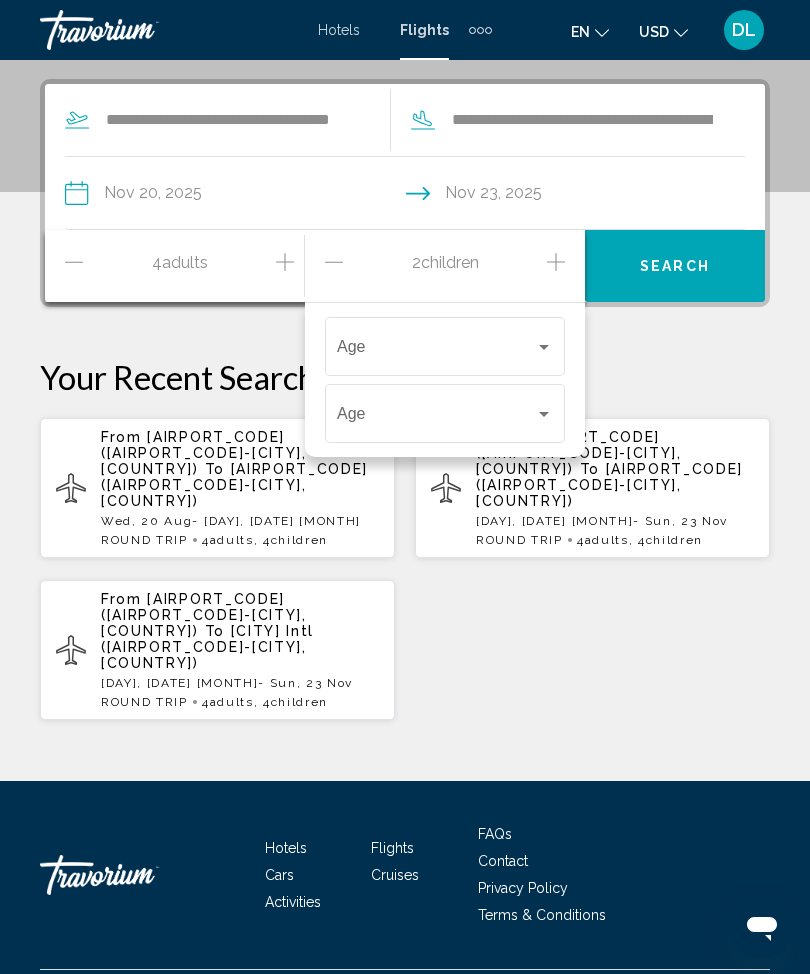 click 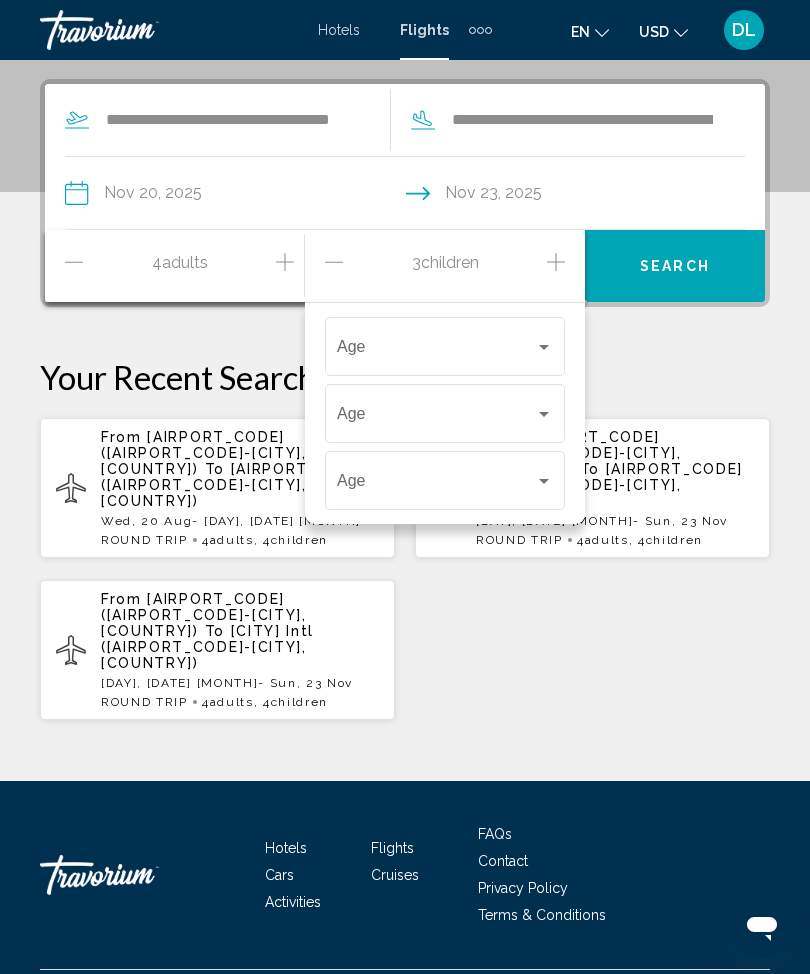 click 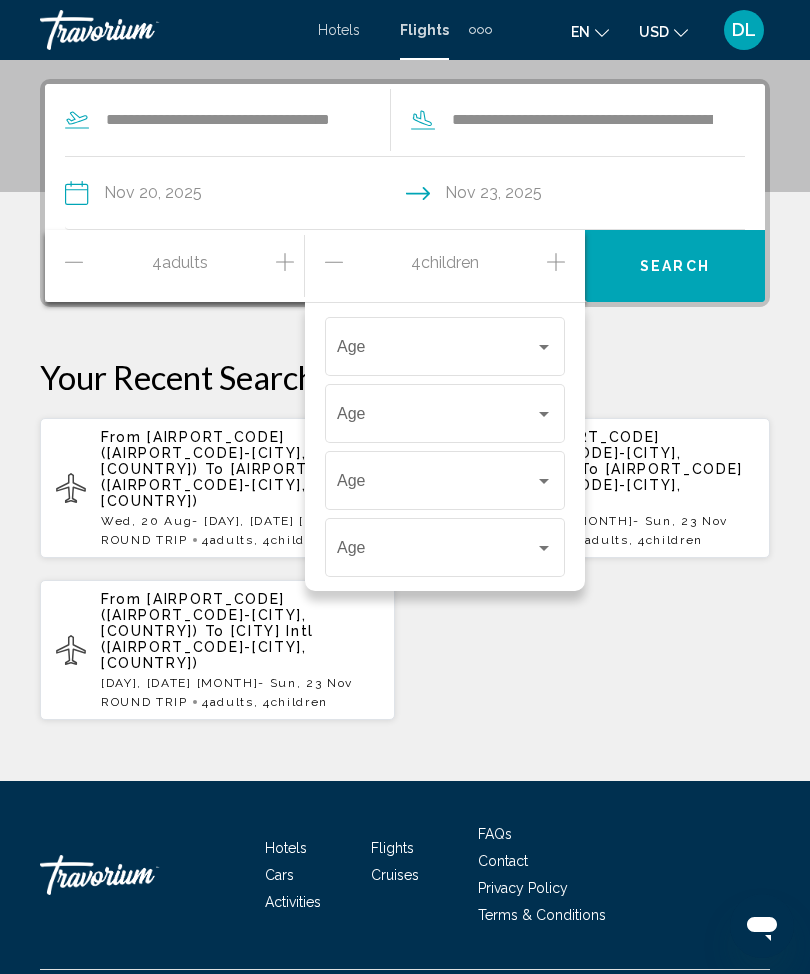 click at bounding box center [436, 552] 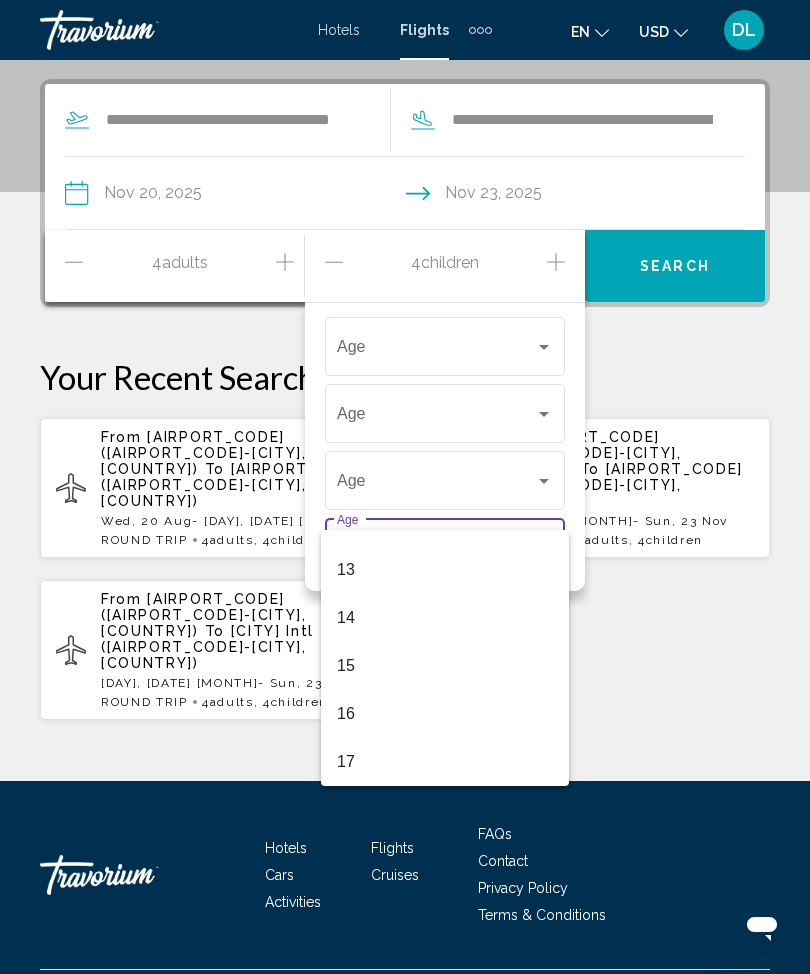 scroll, scrollTop: 608, scrollLeft: 0, axis: vertical 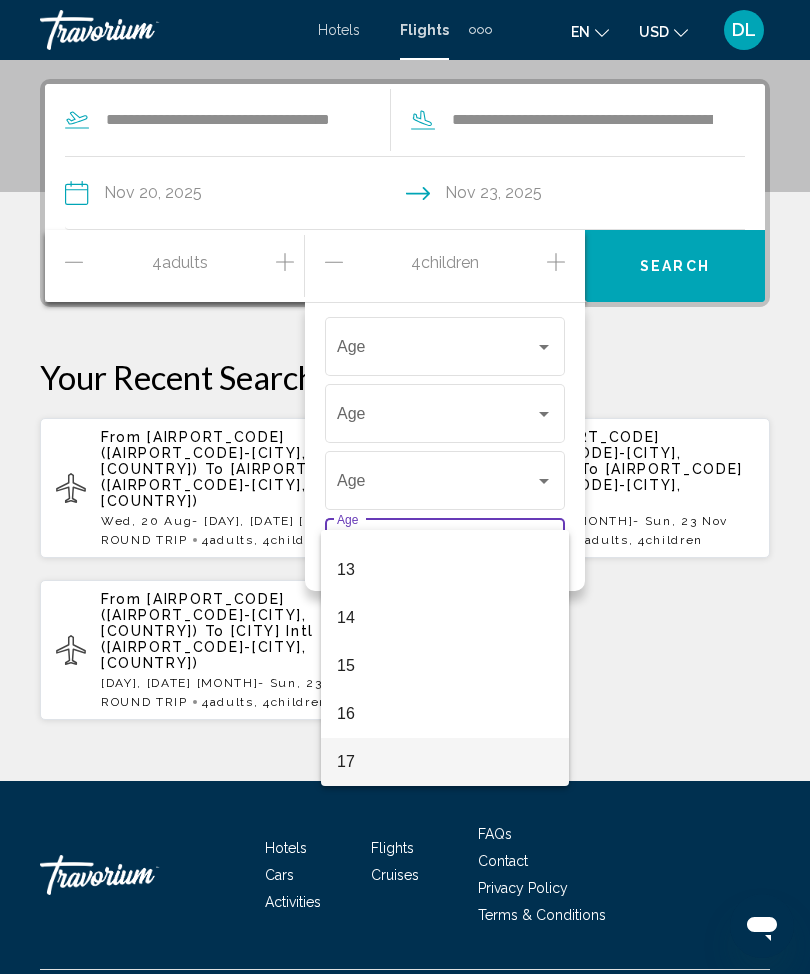 click on "17" at bounding box center [445, 762] 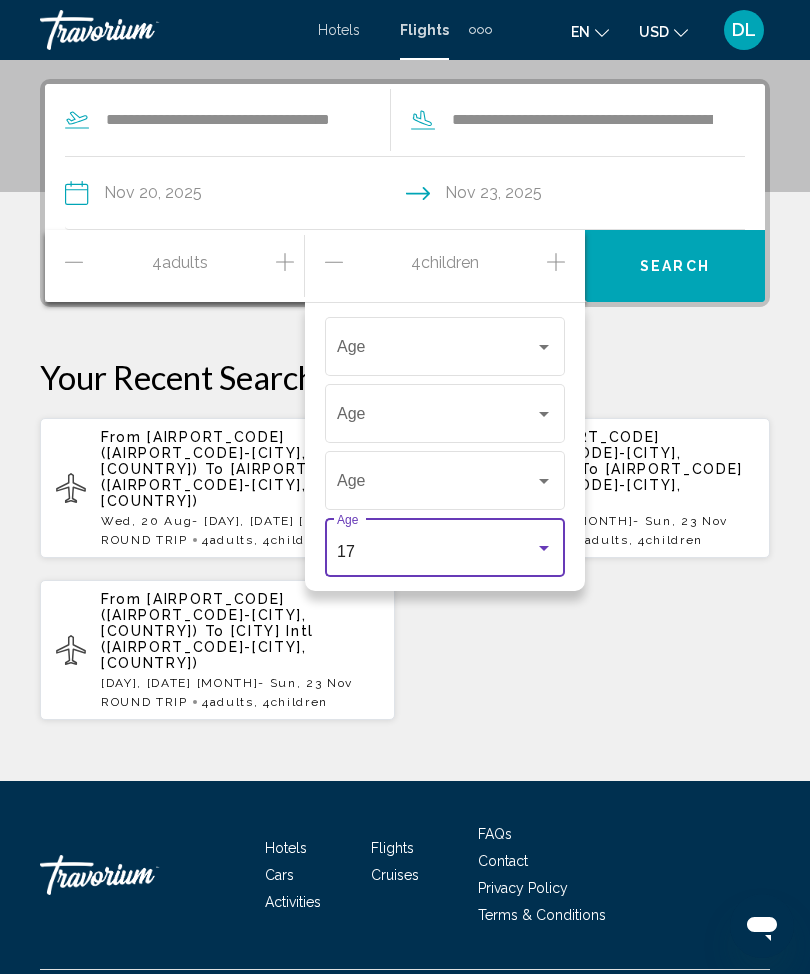 click on "17" at bounding box center [436, 552] 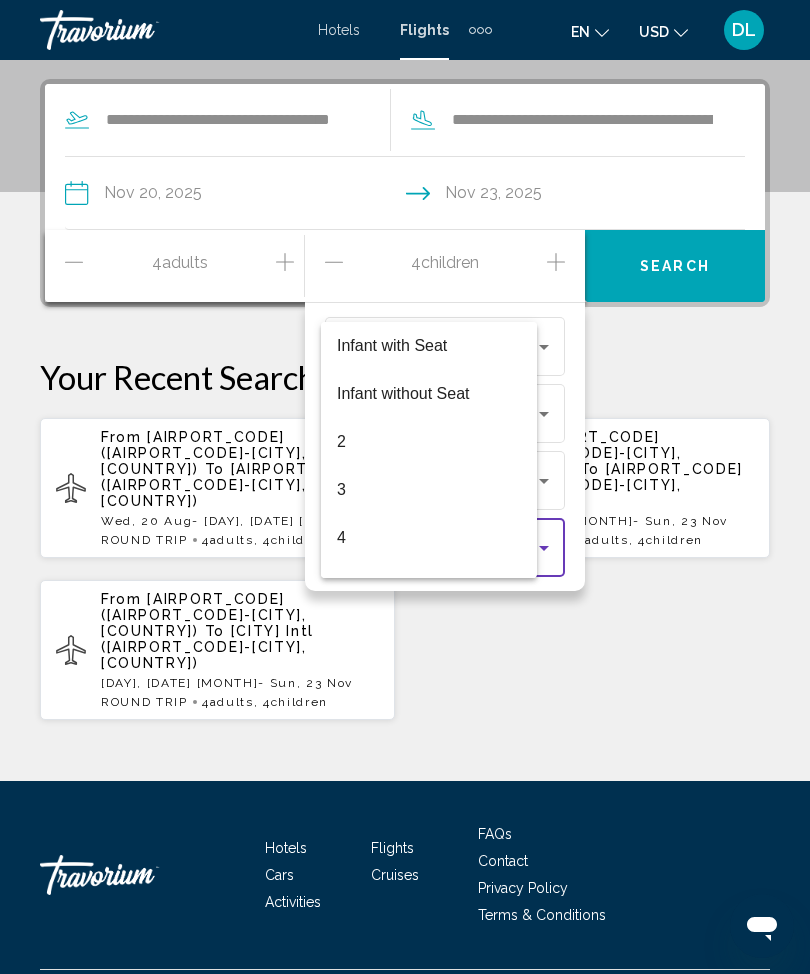 scroll, scrollTop: 608, scrollLeft: 0, axis: vertical 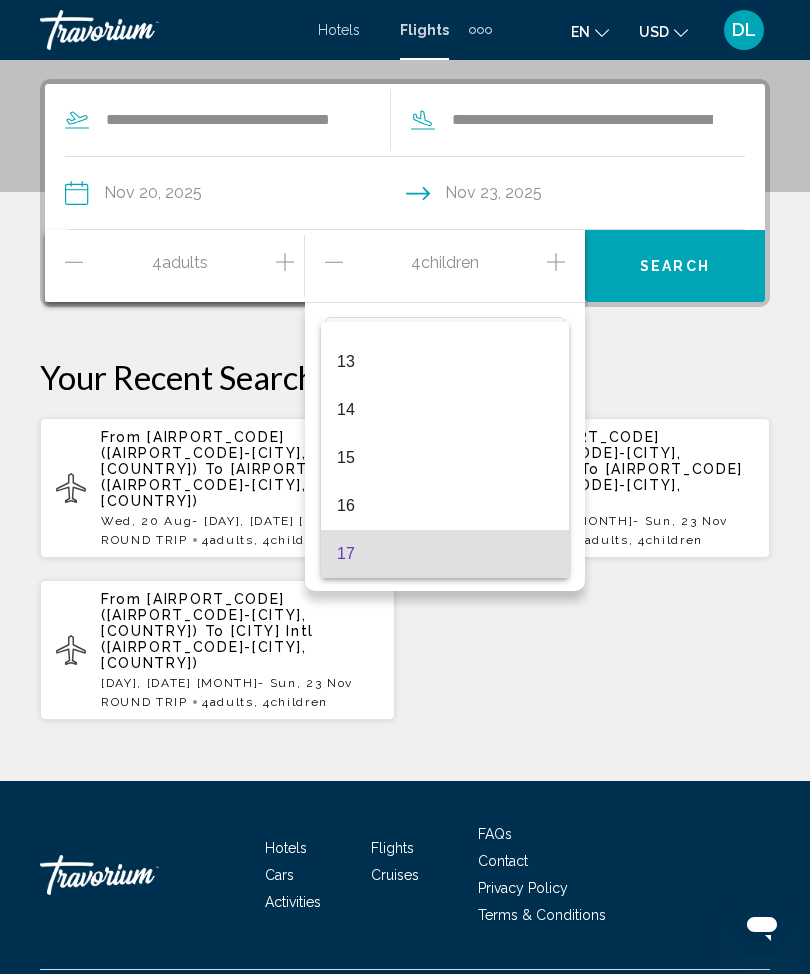 click on "17" at bounding box center [445, 554] 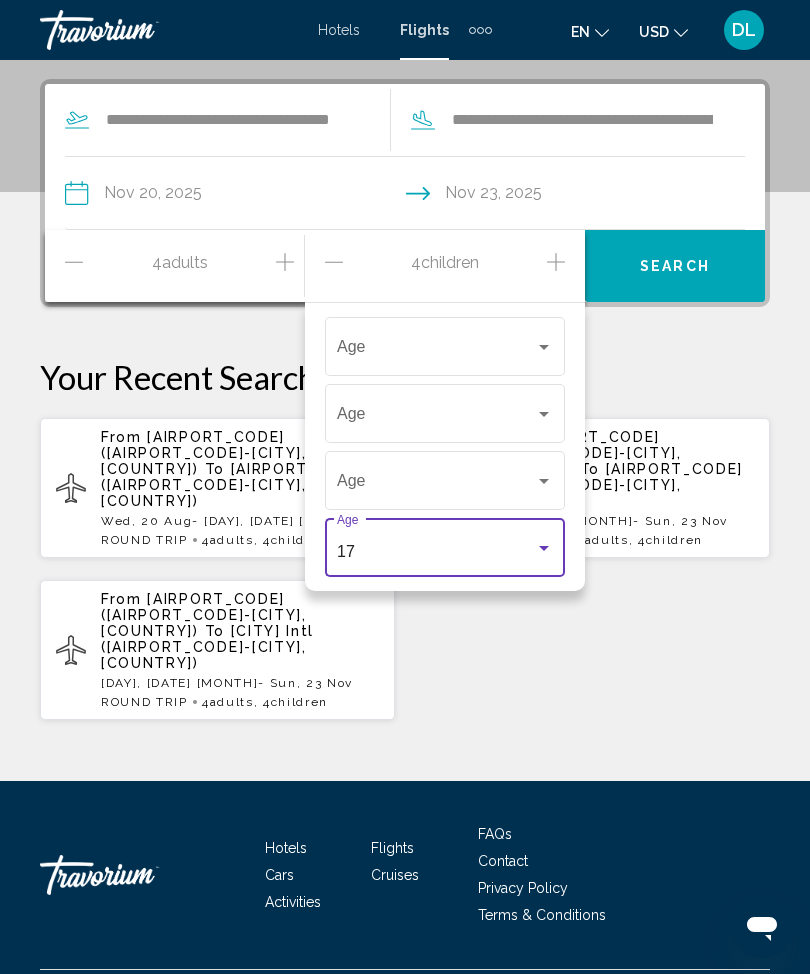 click on "From    O'Hare Intl Airport (ORD-Chicago, US)    To    George Bush Intercontinental (IAH-Houston, United States of America)  Wed, 20 Aug  - Sun, 24 Aug ROUND TRIP 4  Adult Adults , 4  Child Children
From    O'Hare Intl Airport (ORD-Chicago, US)    To    George Bush Intercontinental (IAH-Houston, United States of America)  Wed, 19 Nov  - Sun, 23 Nov ROUND TRIP 4  Adult Adults , 4  Child Children
From    O'Hare Intl Airport (ORD-Chicago, US)    To    Los Angeles Intl  (LAX-Los Angeles, US)  Wed, 19 Nov  - Sun, 23 Nov ROUND TRIP 4  Adult Adults , 4  Child Children" at bounding box center (405, 569) 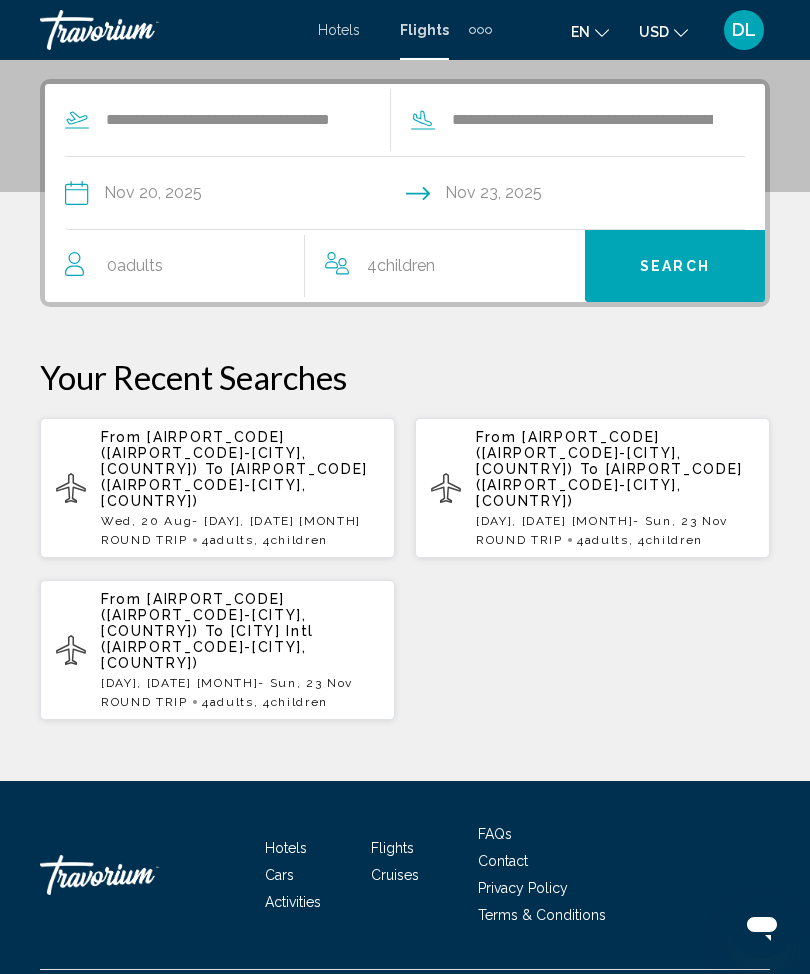 click on "4  Child Children" at bounding box center [401, 266] 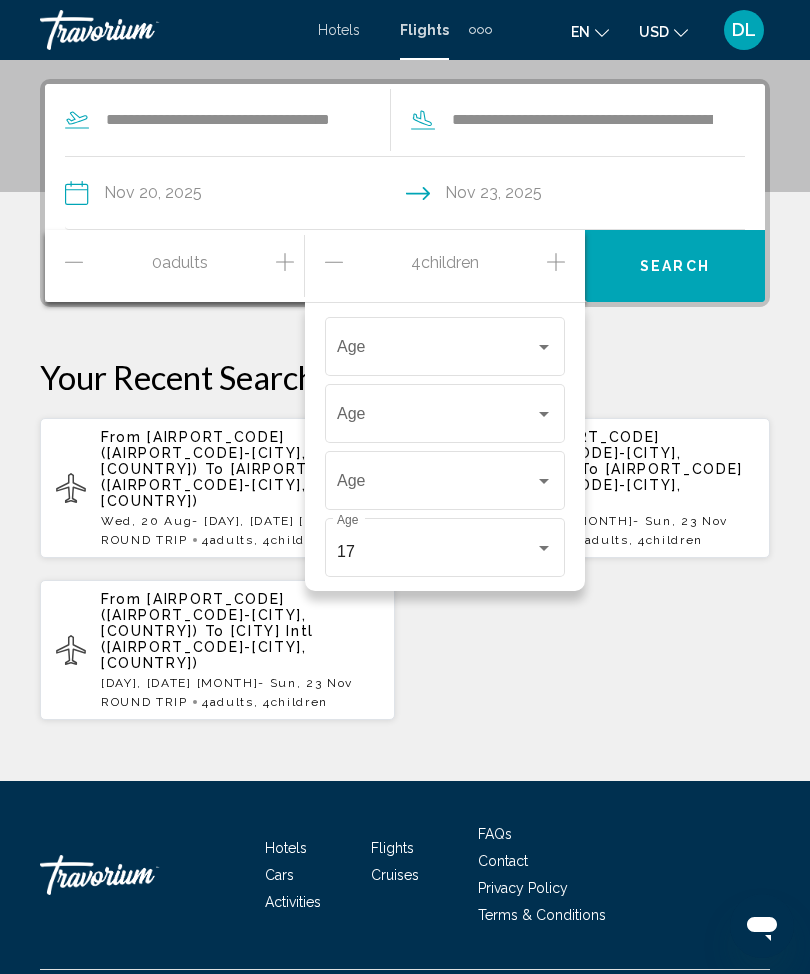 click at bounding box center (436, 485) 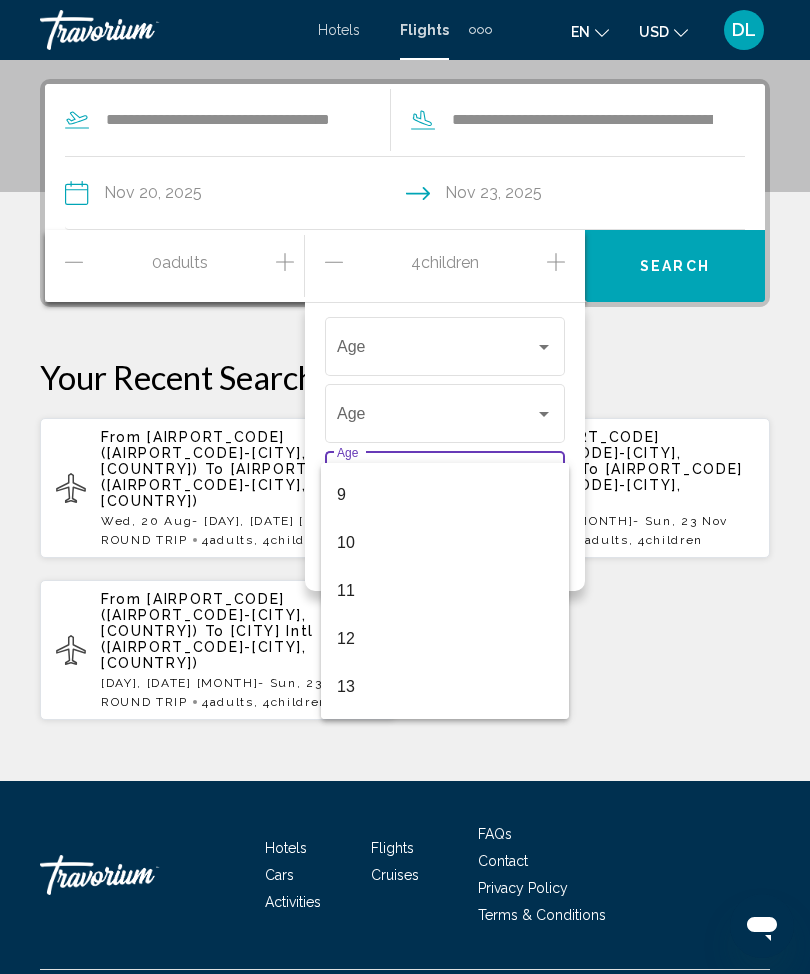 scroll, scrollTop: 420, scrollLeft: 0, axis: vertical 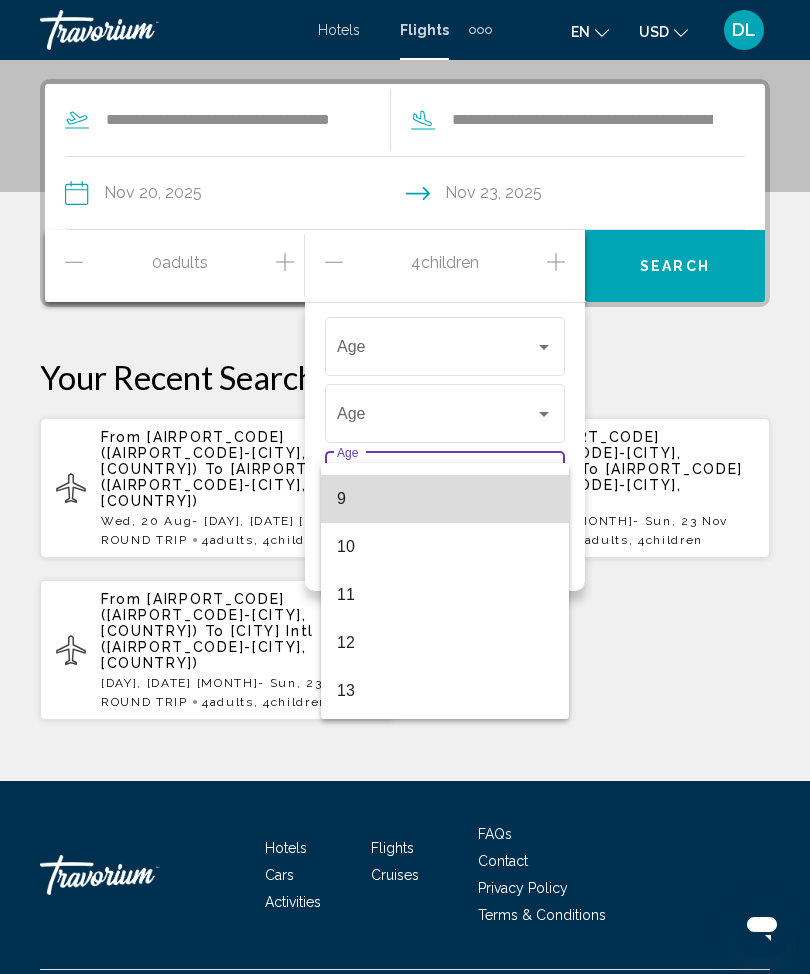 click on "9" at bounding box center (445, 499) 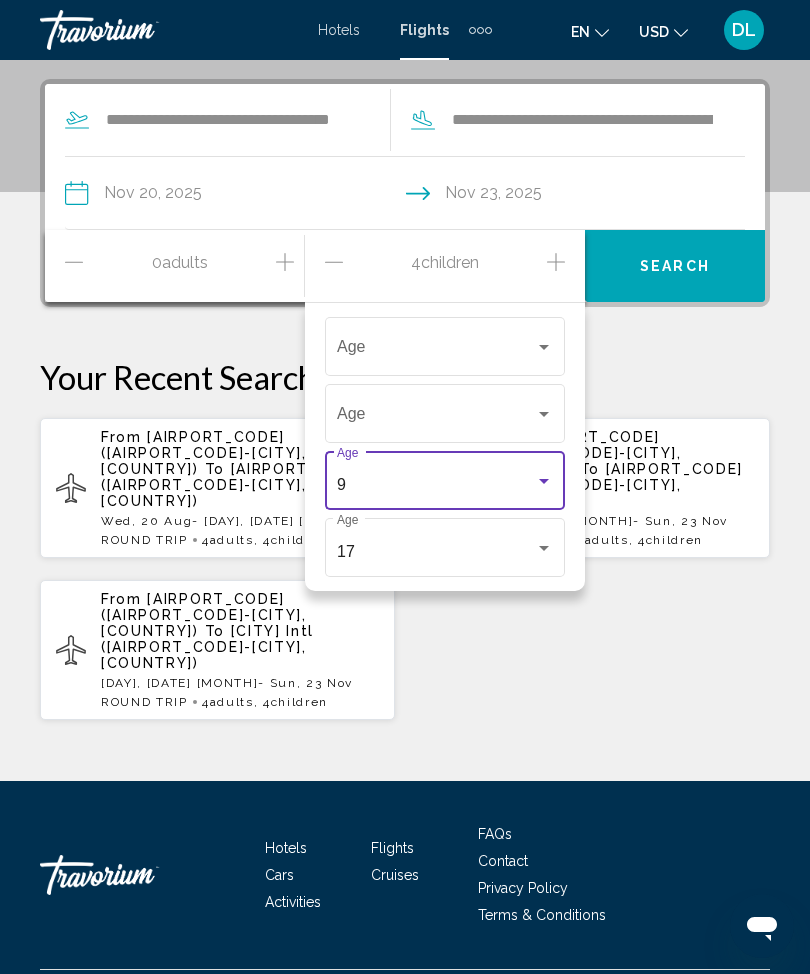 click at bounding box center [436, 418] 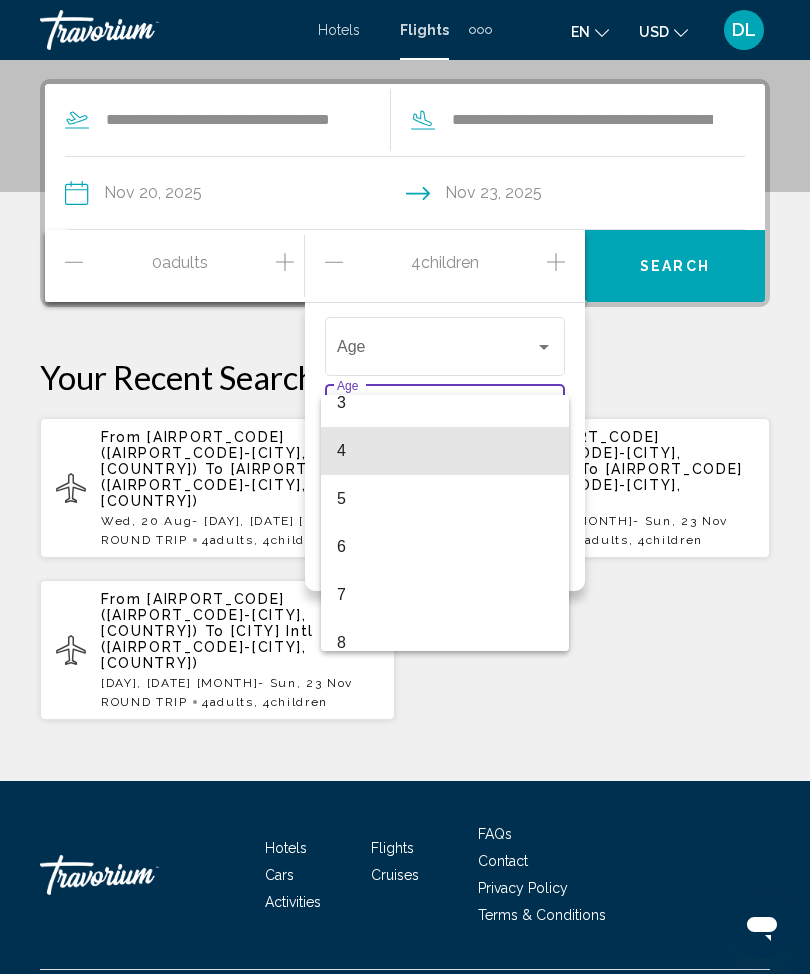 scroll, scrollTop: 166, scrollLeft: 0, axis: vertical 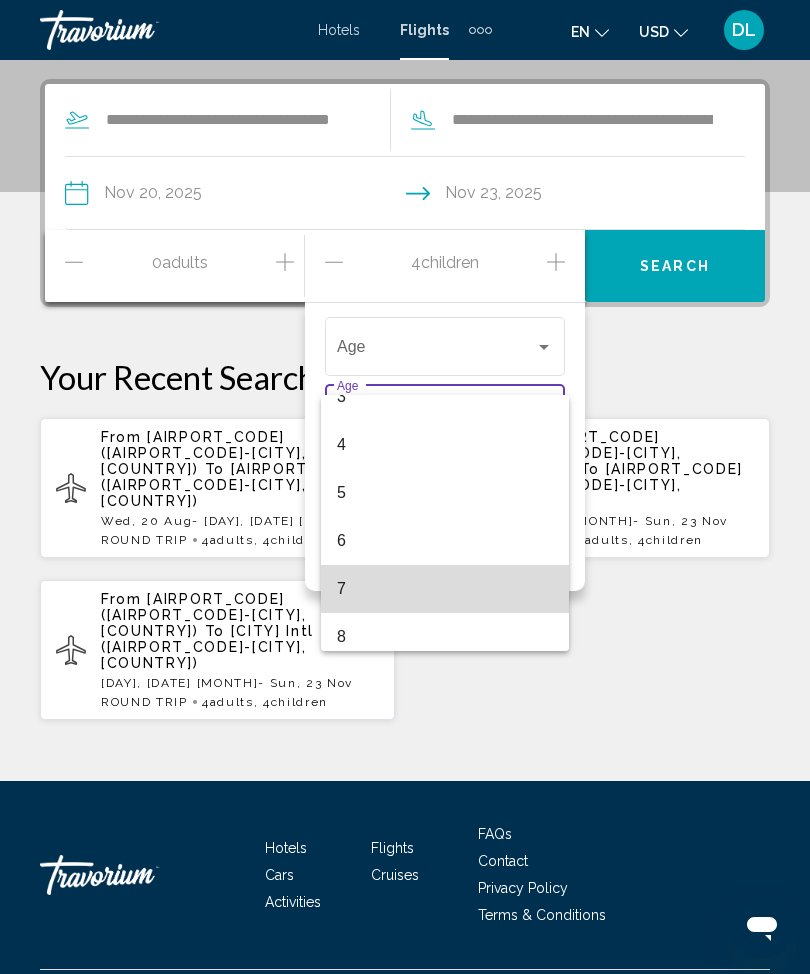 click on "7" at bounding box center [445, 589] 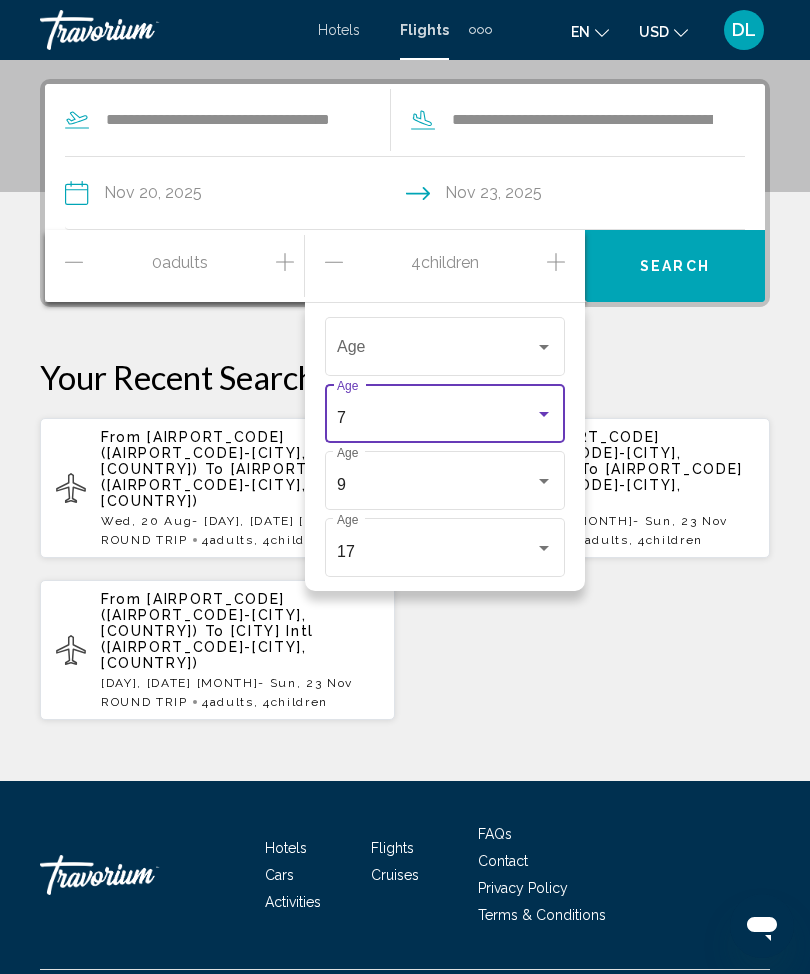 click at bounding box center (436, 351) 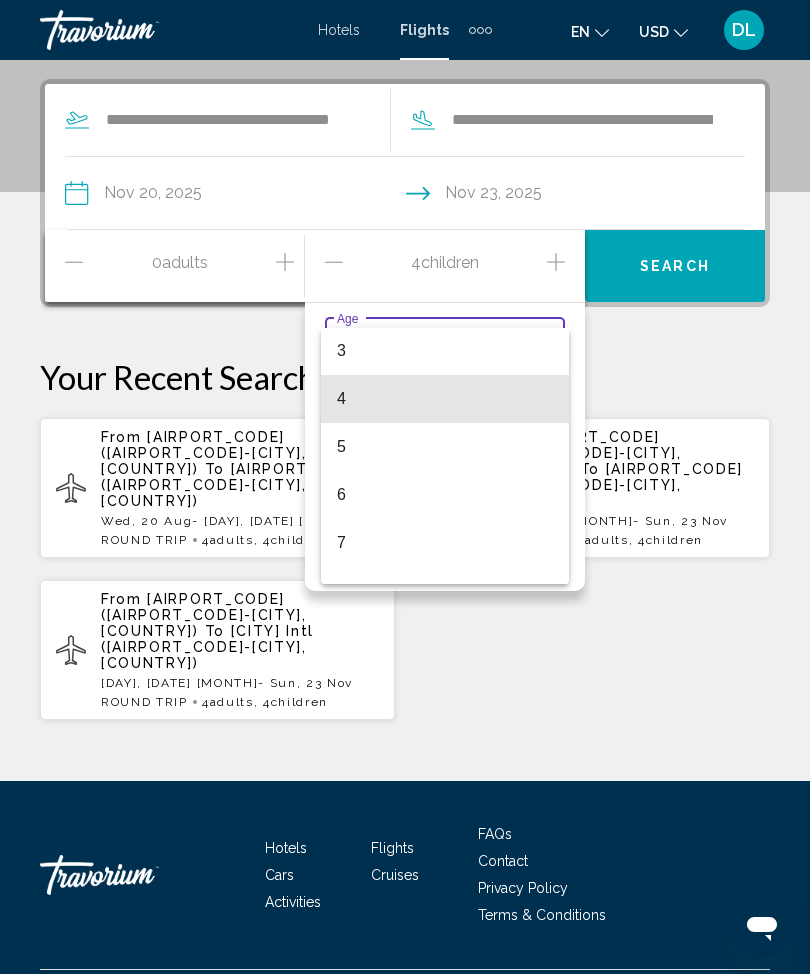 scroll, scrollTop: 144, scrollLeft: 0, axis: vertical 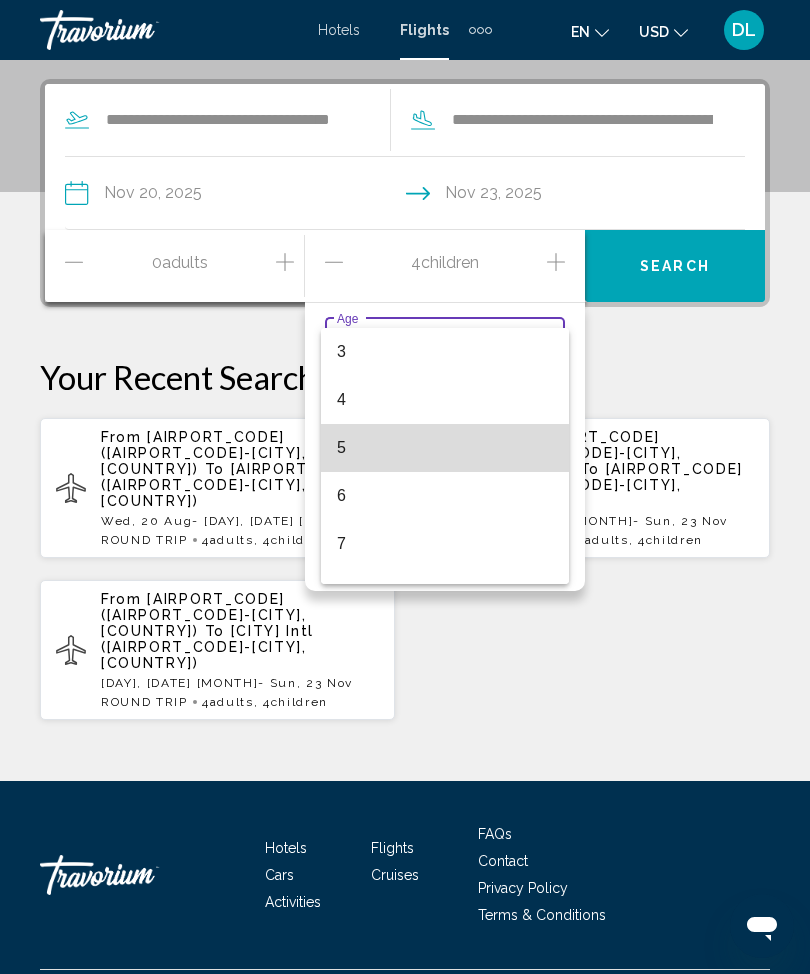 click on "5" at bounding box center (445, 448) 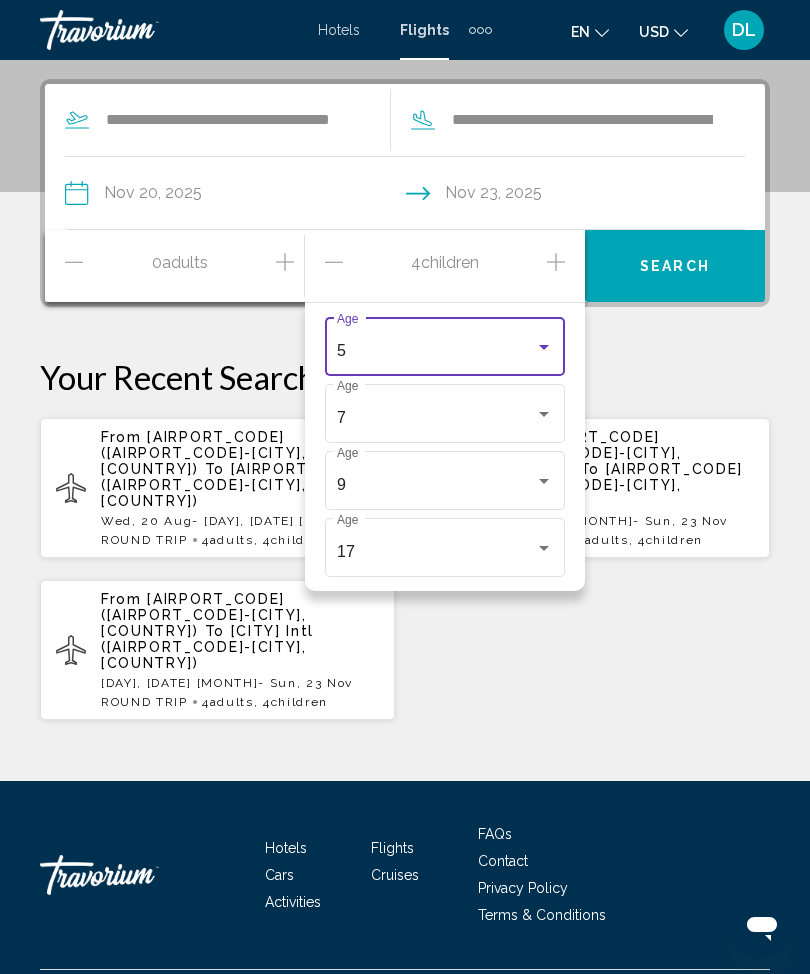 click on "Search" at bounding box center [675, 267] 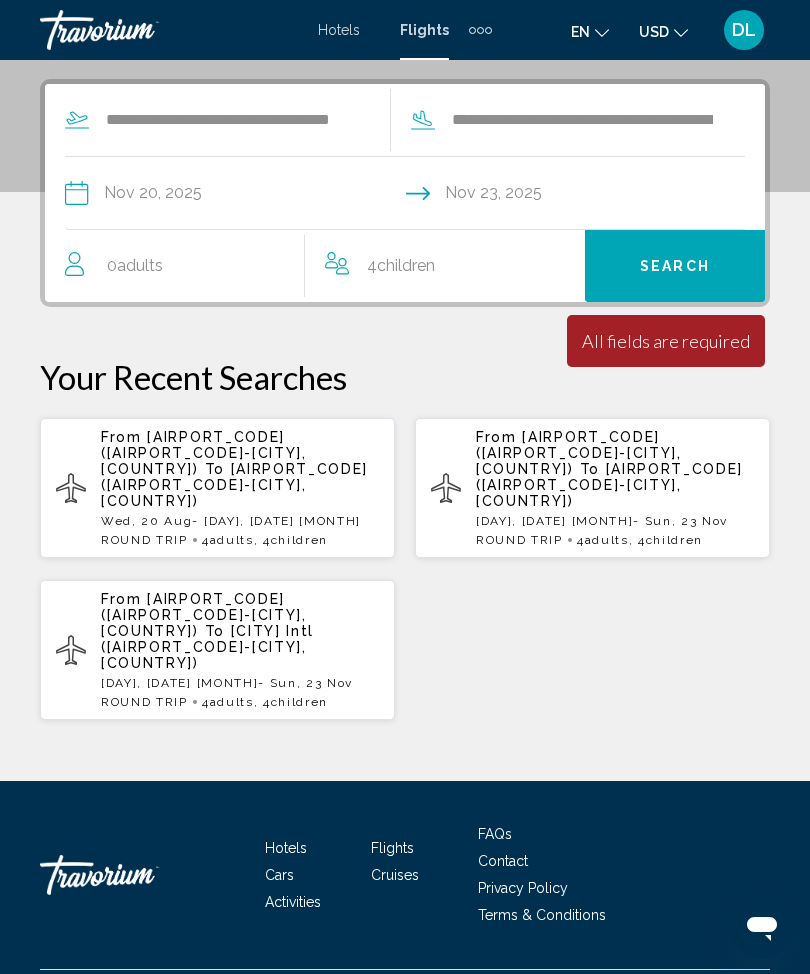 click on "Adults" at bounding box center [140, 265] 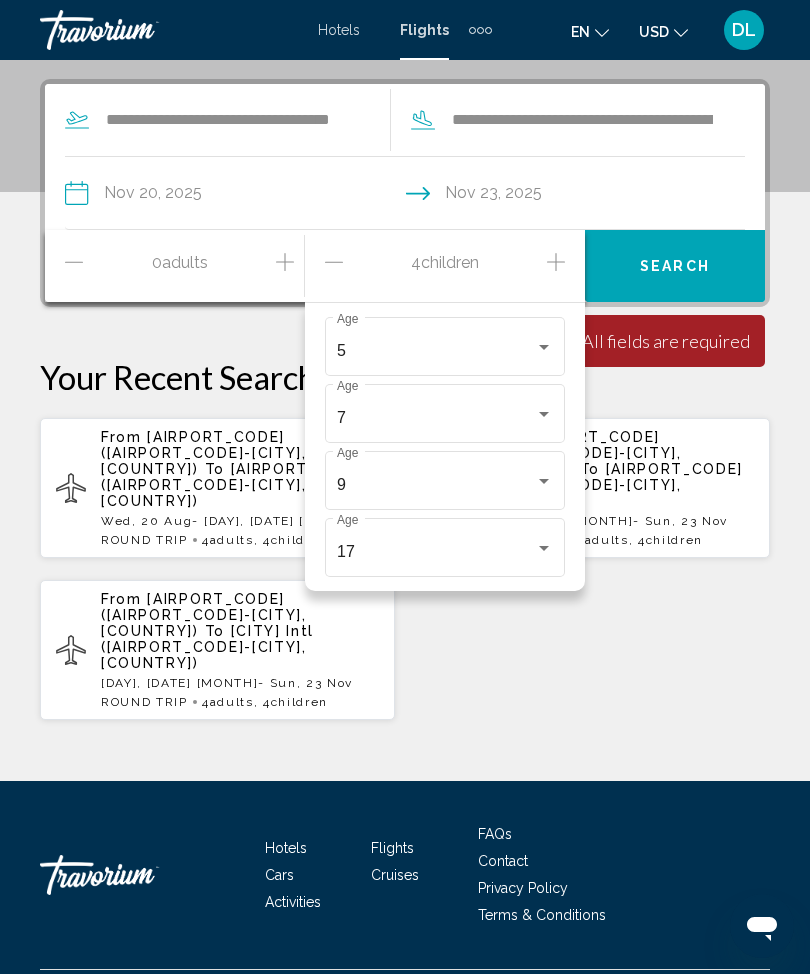 click 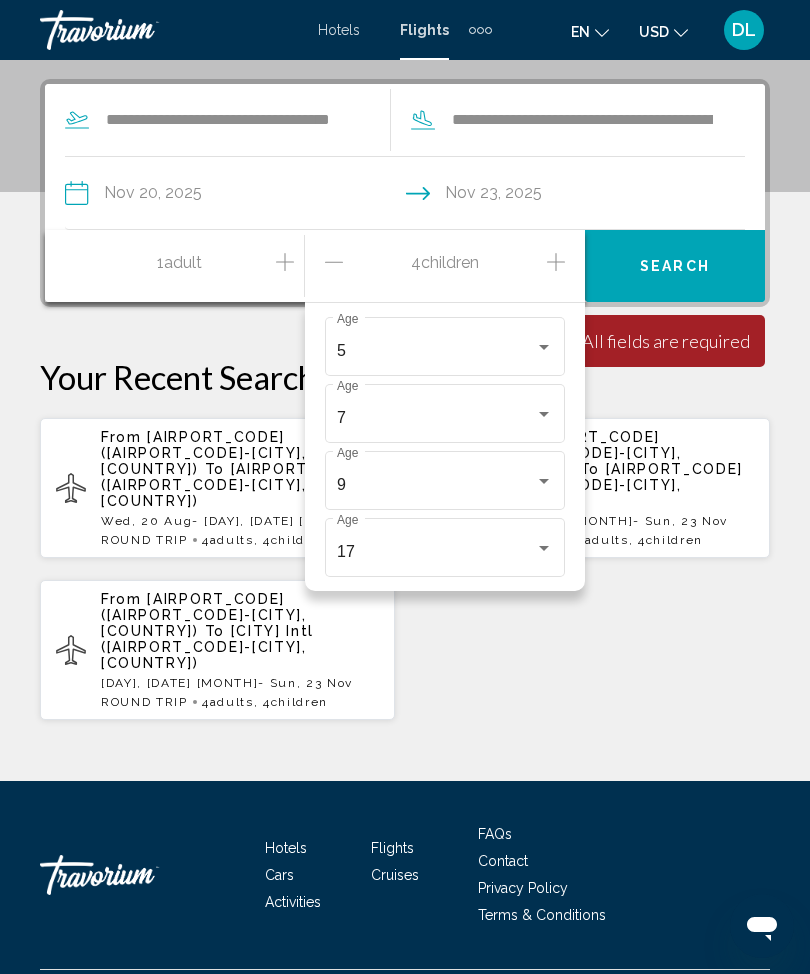click 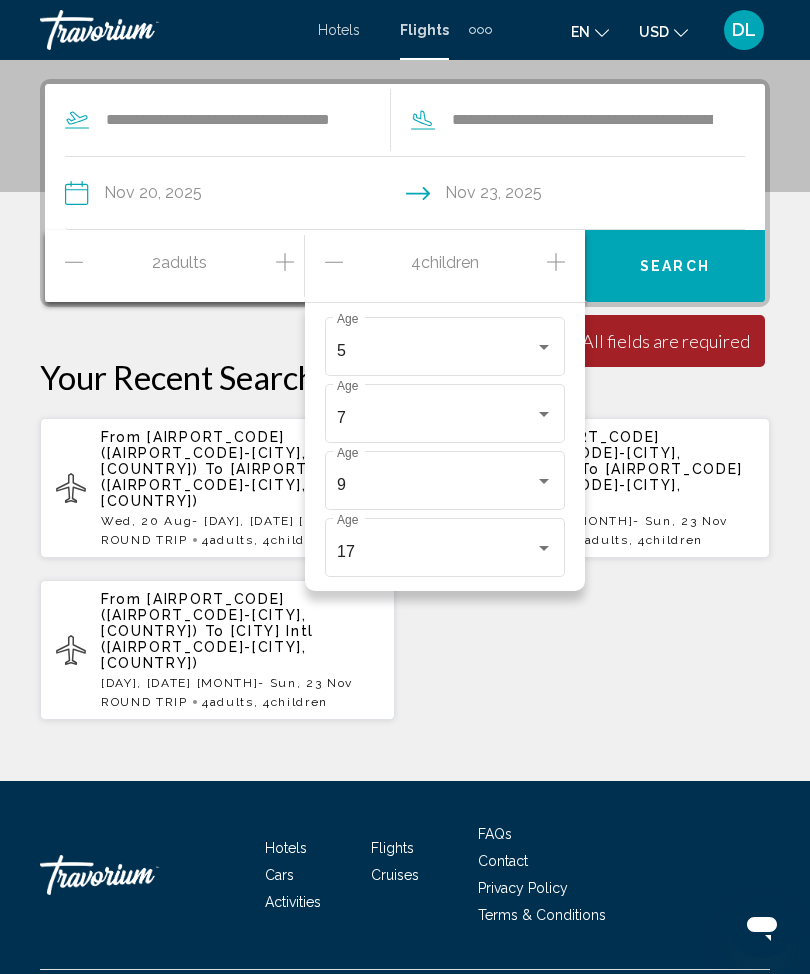 click 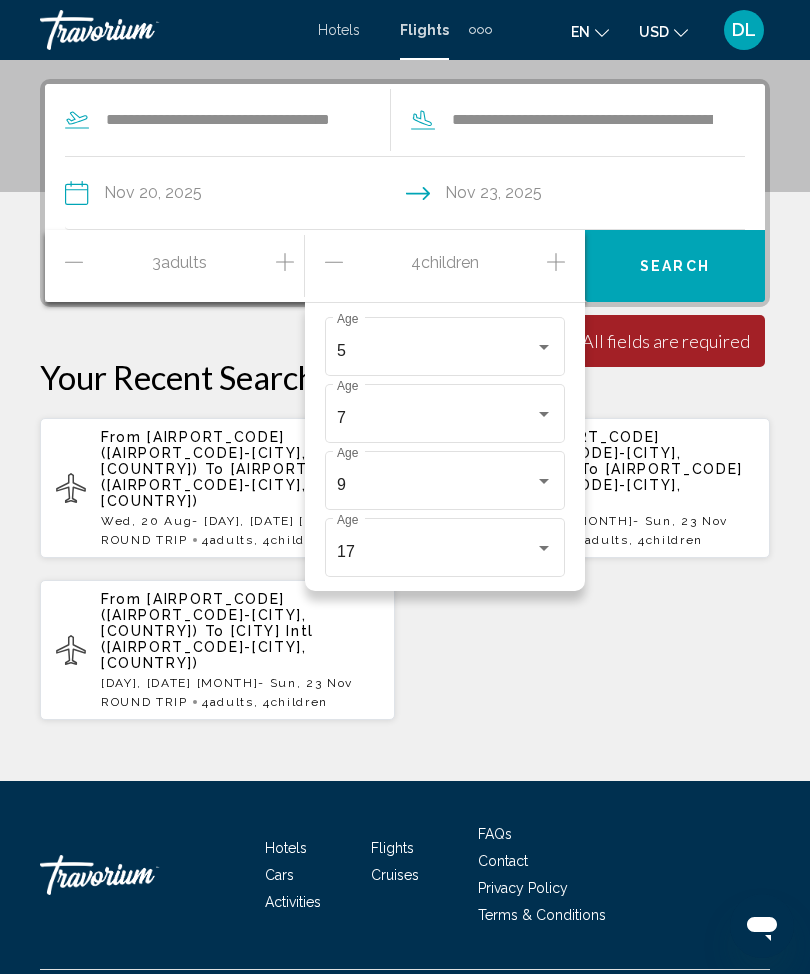 click 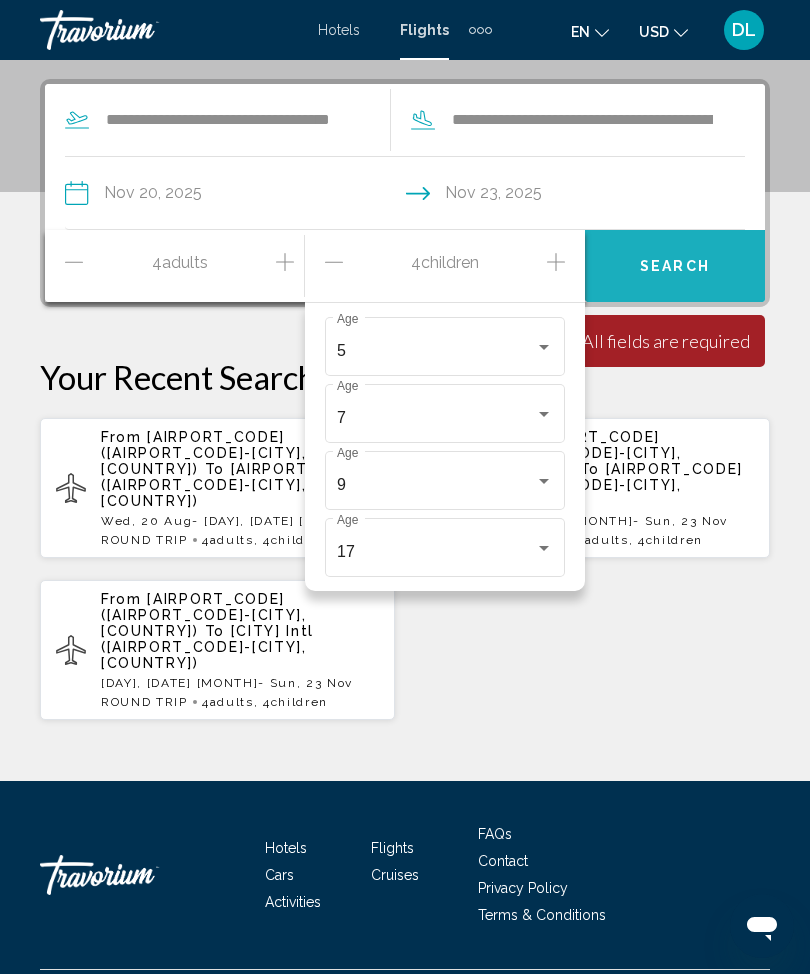 click on "Search" at bounding box center (675, 267) 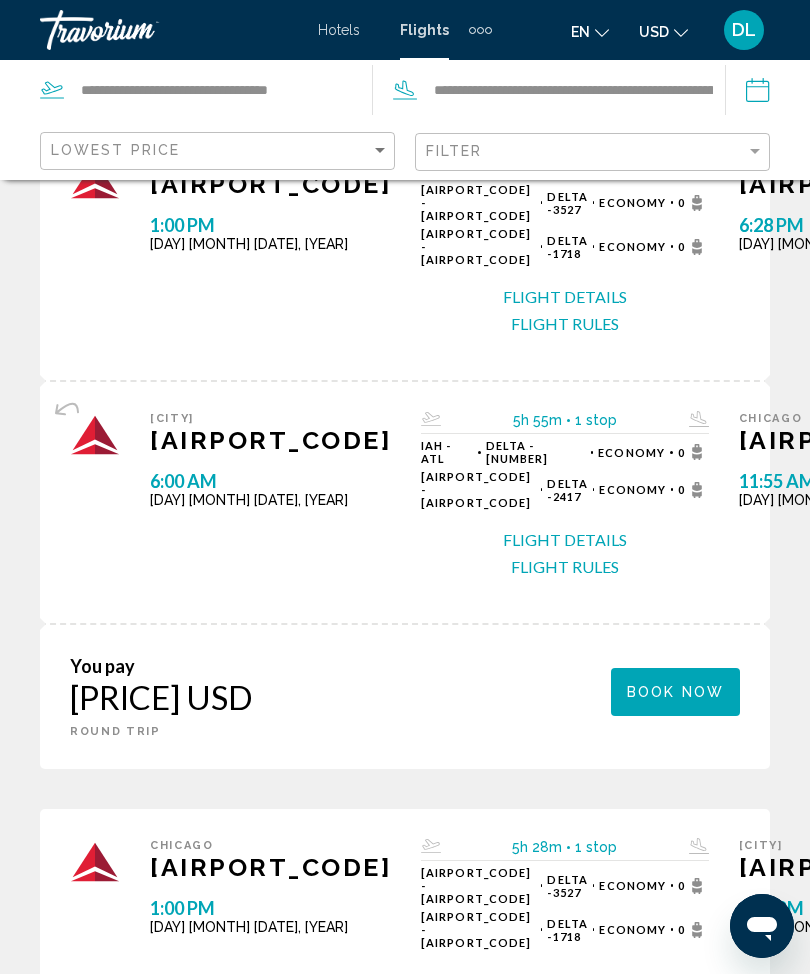scroll, scrollTop: 153, scrollLeft: 0, axis: vertical 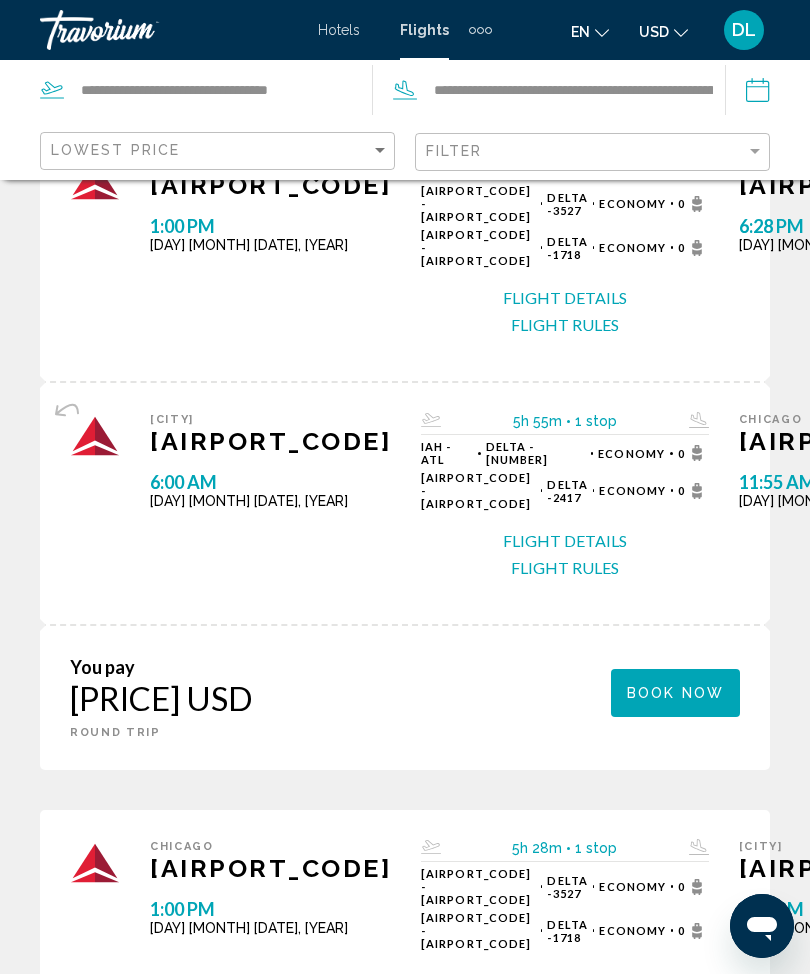 click at bounding box center (480, 30) 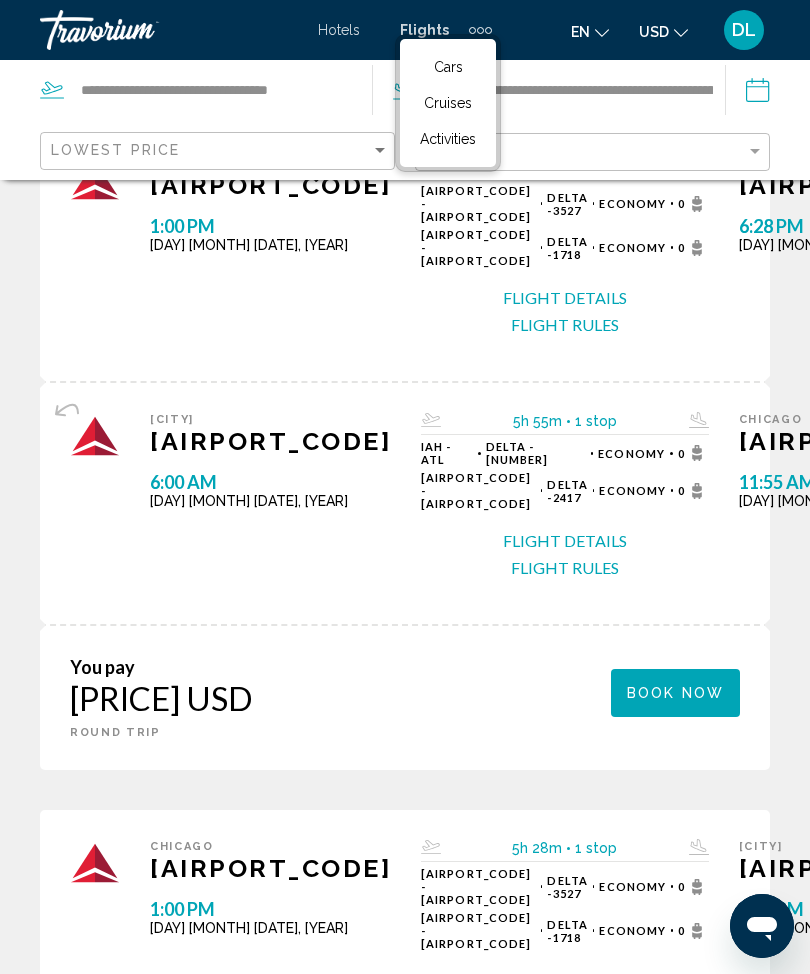 click on "Activities" at bounding box center [448, 139] 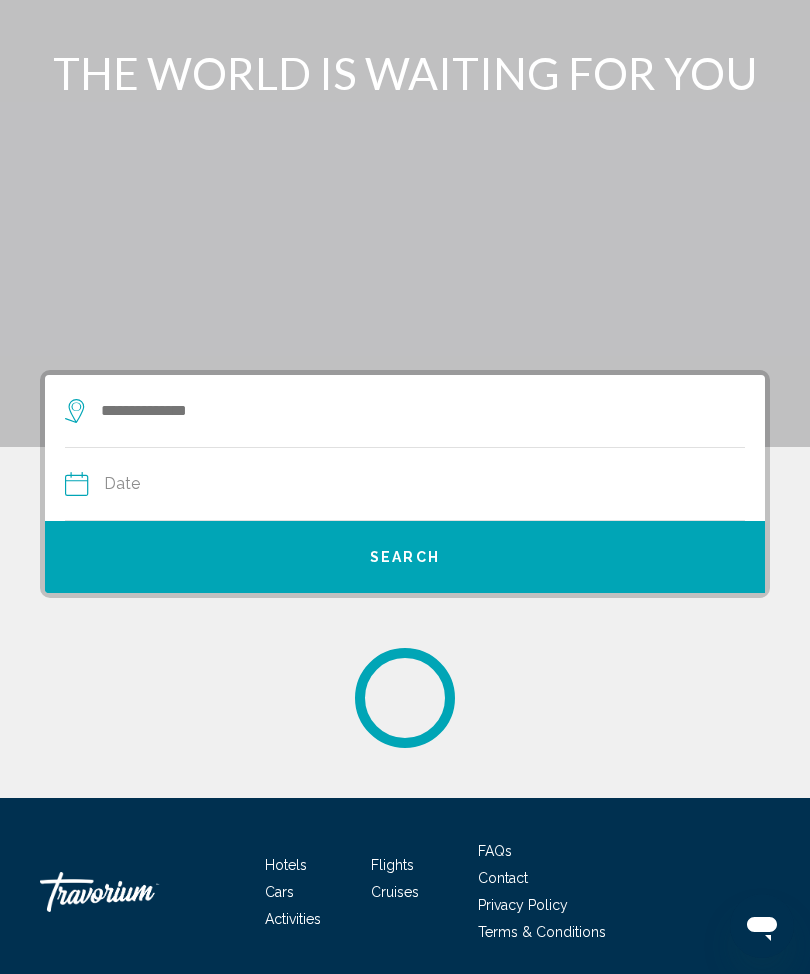 scroll, scrollTop: 0, scrollLeft: 0, axis: both 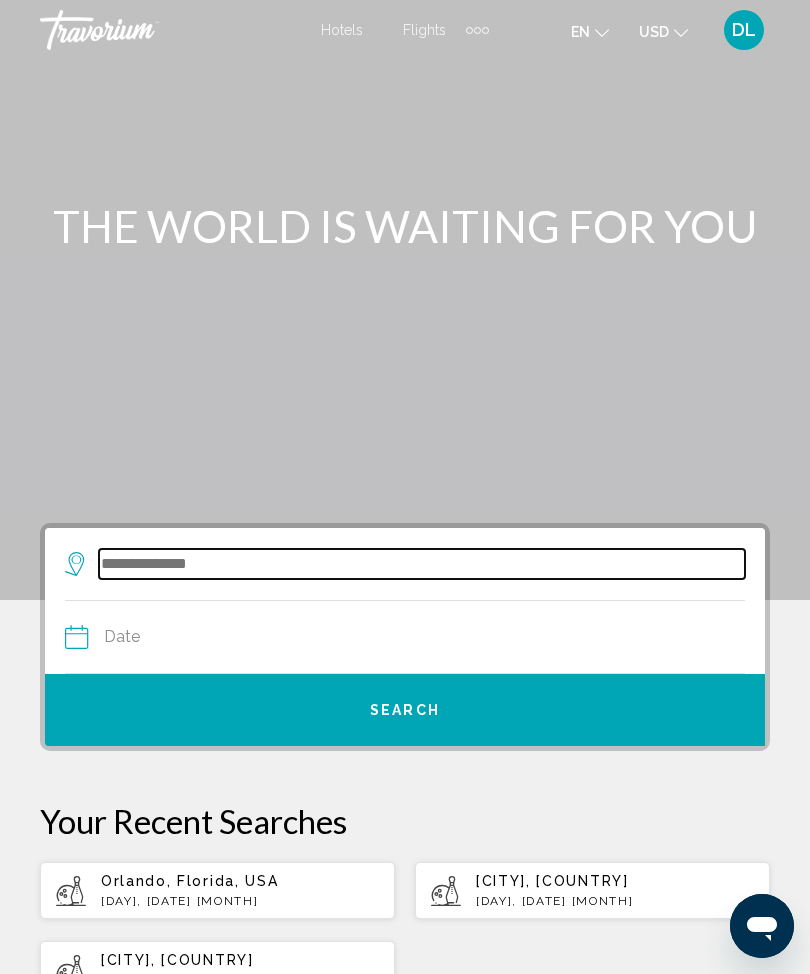 click at bounding box center (422, 564) 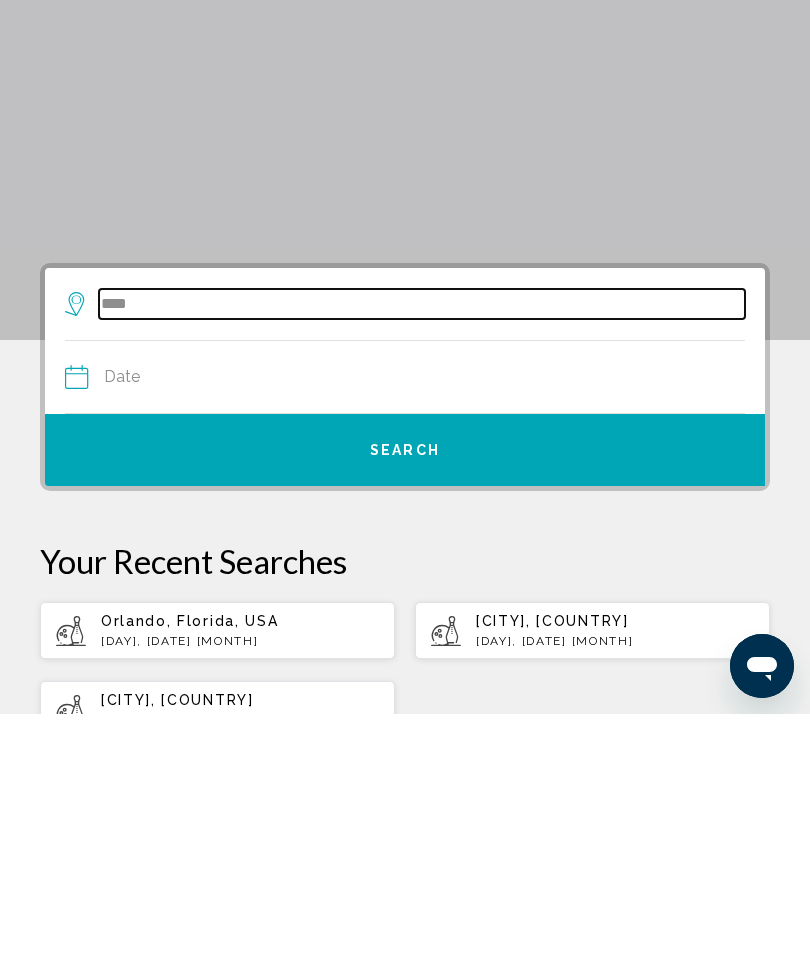 scroll, scrollTop: 260, scrollLeft: 0, axis: vertical 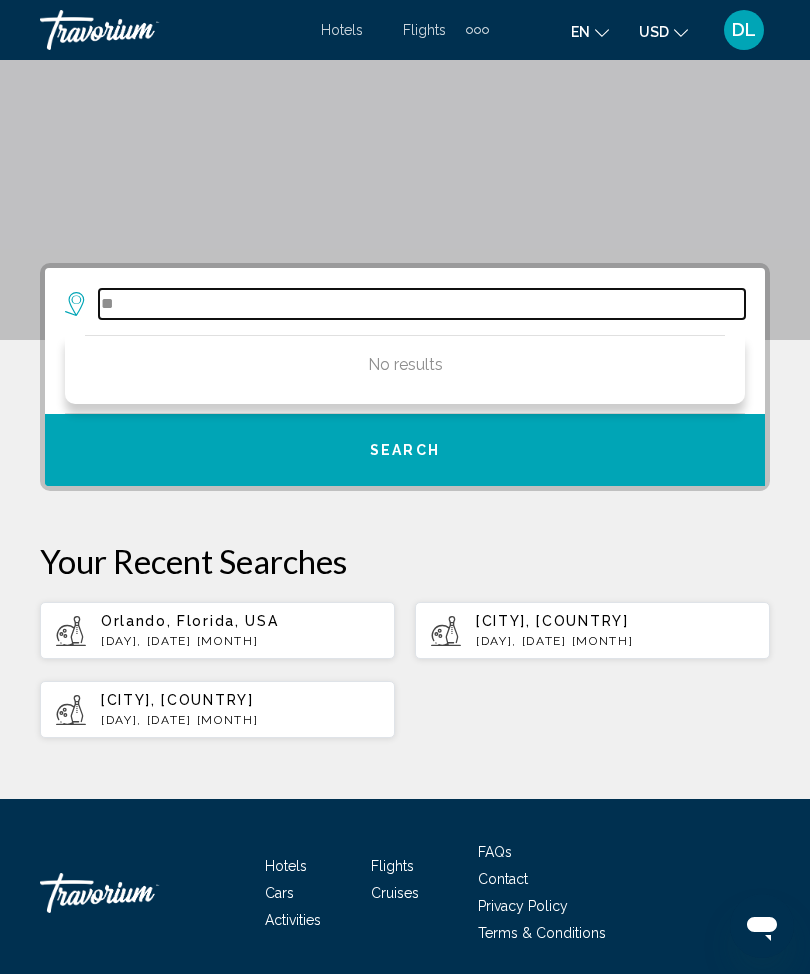 type on "*" 